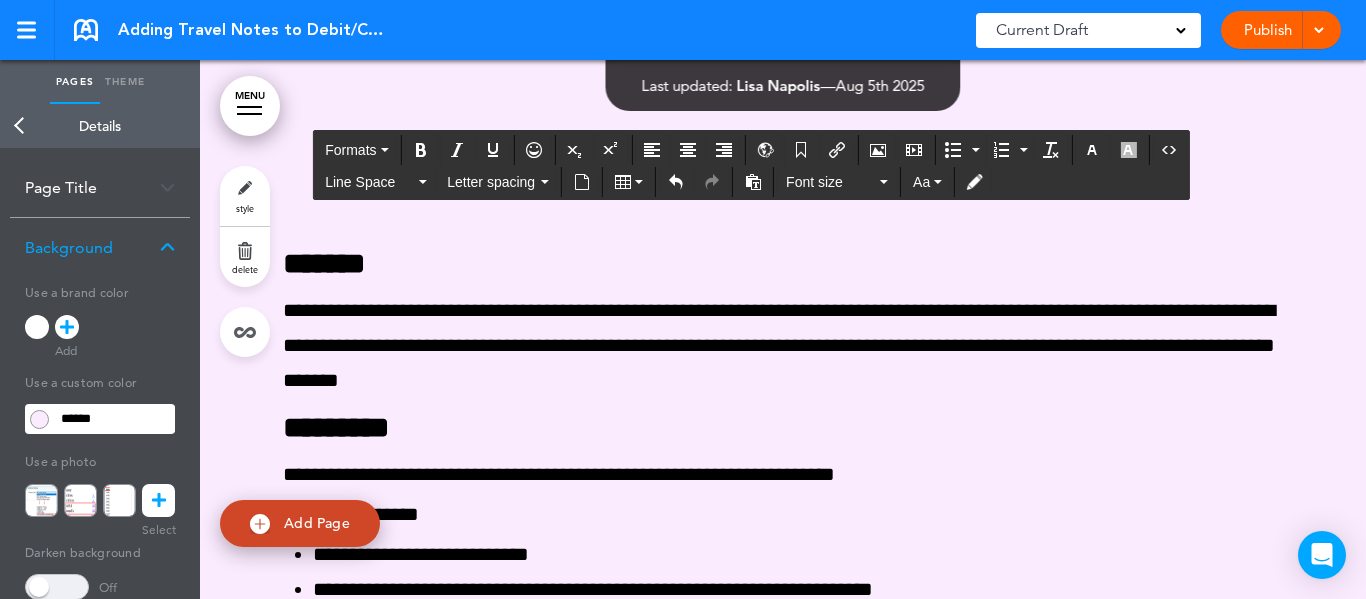 scroll, scrollTop: 0, scrollLeft: 0, axis: both 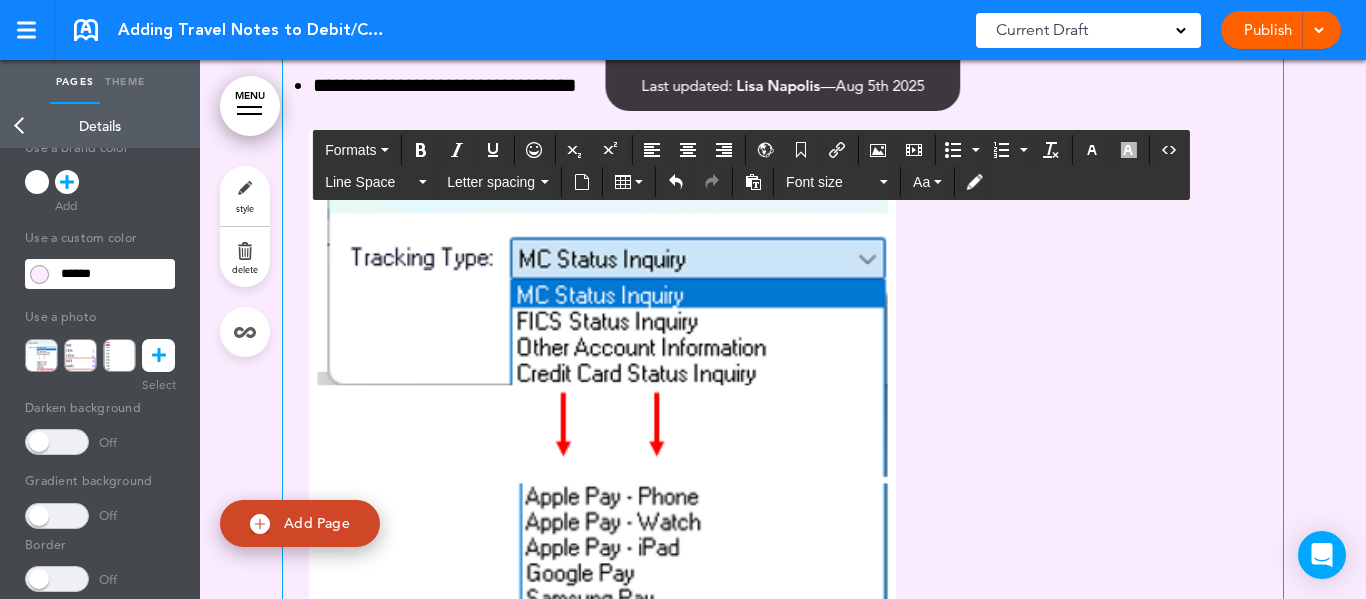 click at bounding box center (602, 393) 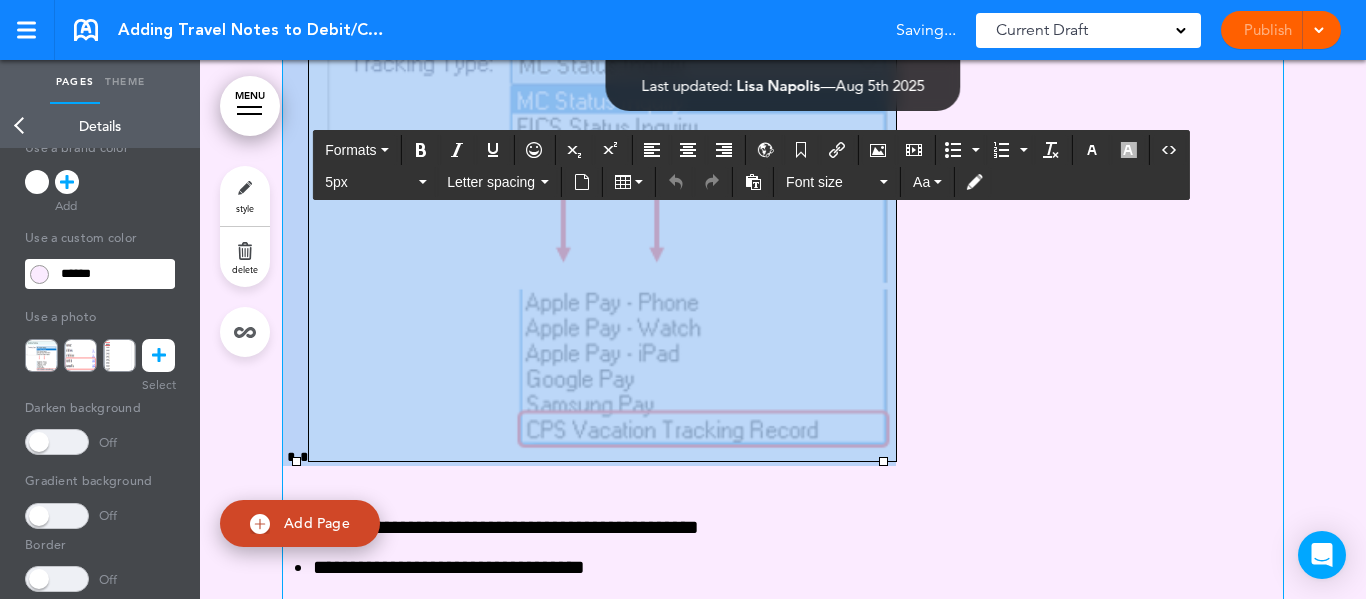 scroll, scrollTop: 2000, scrollLeft: 0, axis: vertical 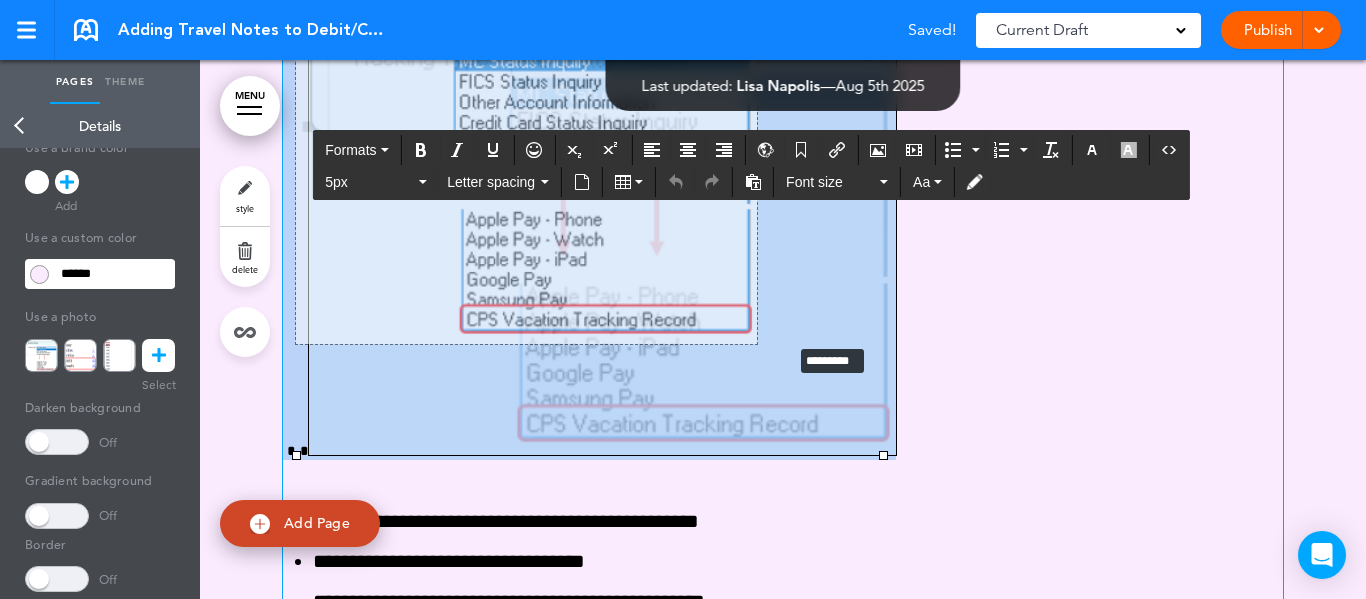 drag, startPoint x: 877, startPoint y: 450, endPoint x: 785, endPoint y: 338, distance: 144.94136 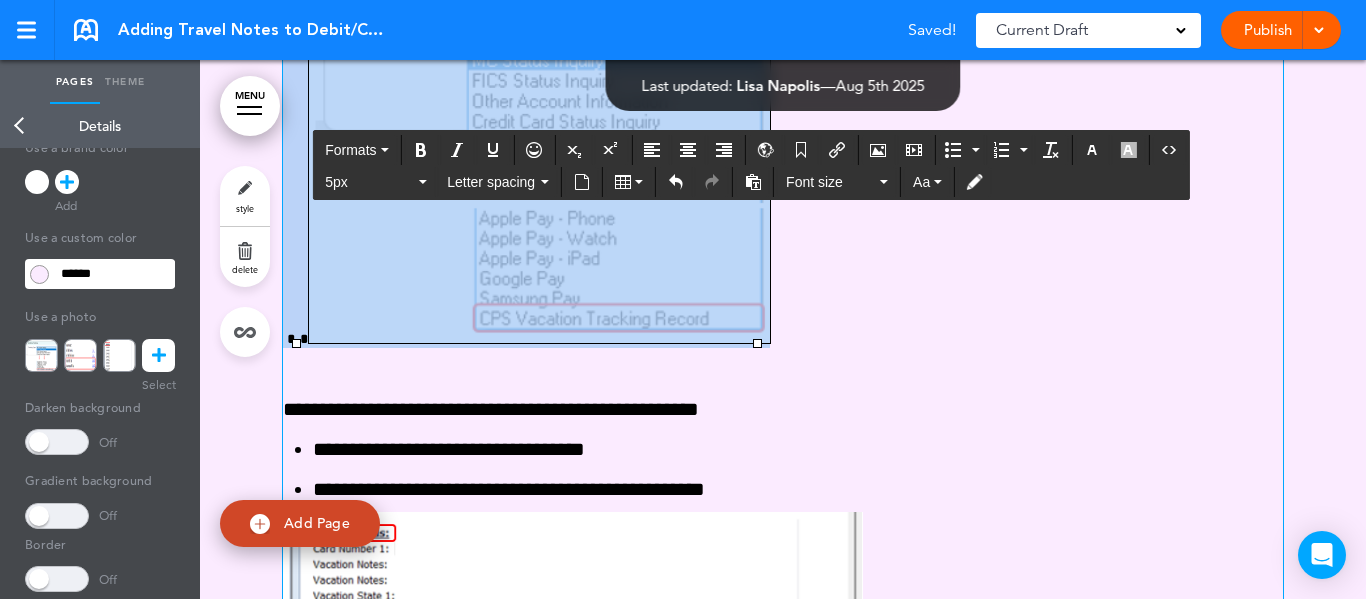 click at bounding box center [783, 139] 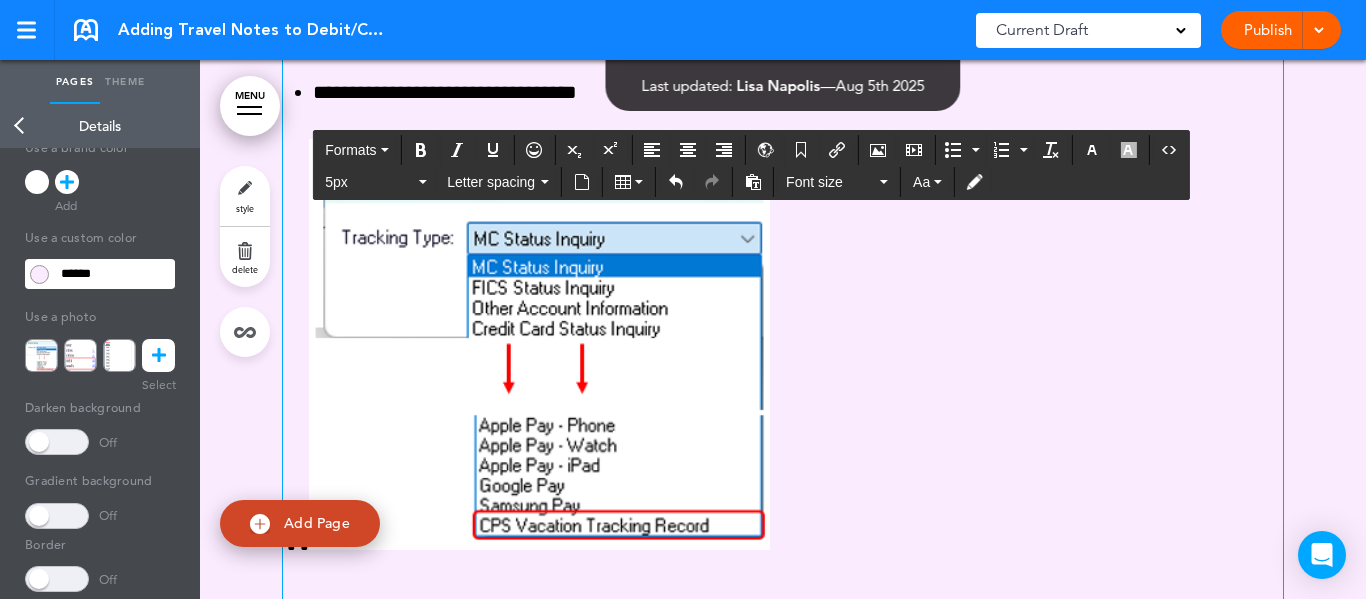 scroll, scrollTop: 1800, scrollLeft: 0, axis: vertical 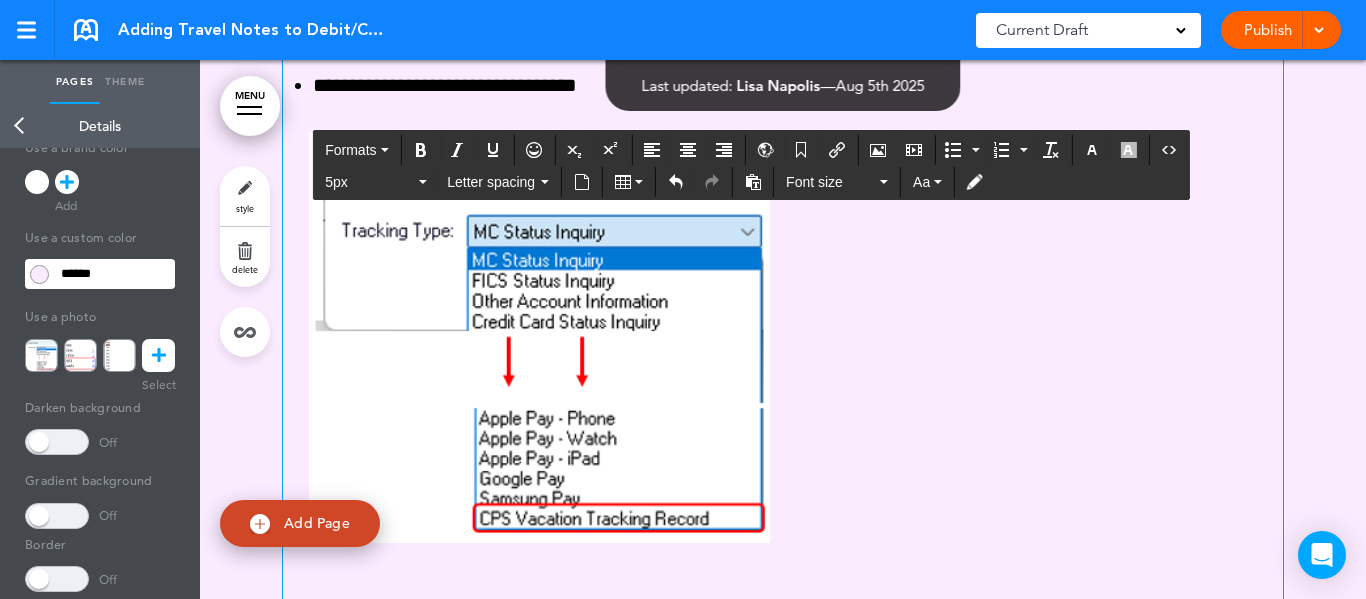 click at bounding box center [539, 337] 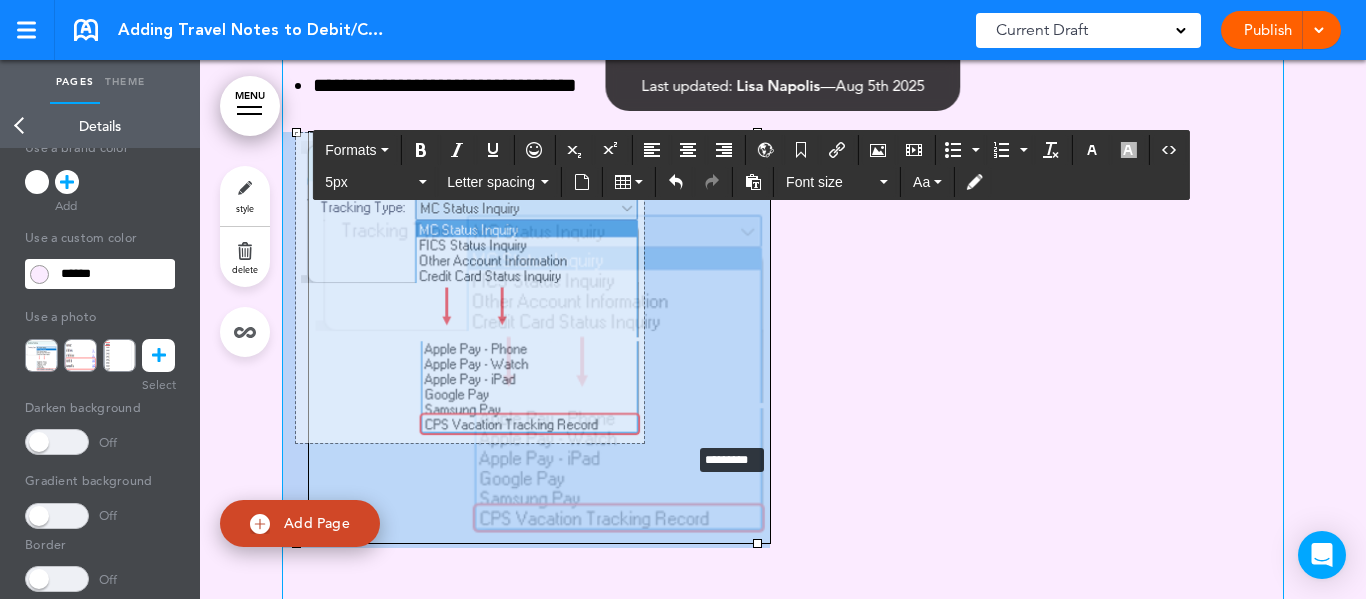 drag, startPoint x: 748, startPoint y: 538, endPoint x: 681, endPoint y: 437, distance: 121.20231 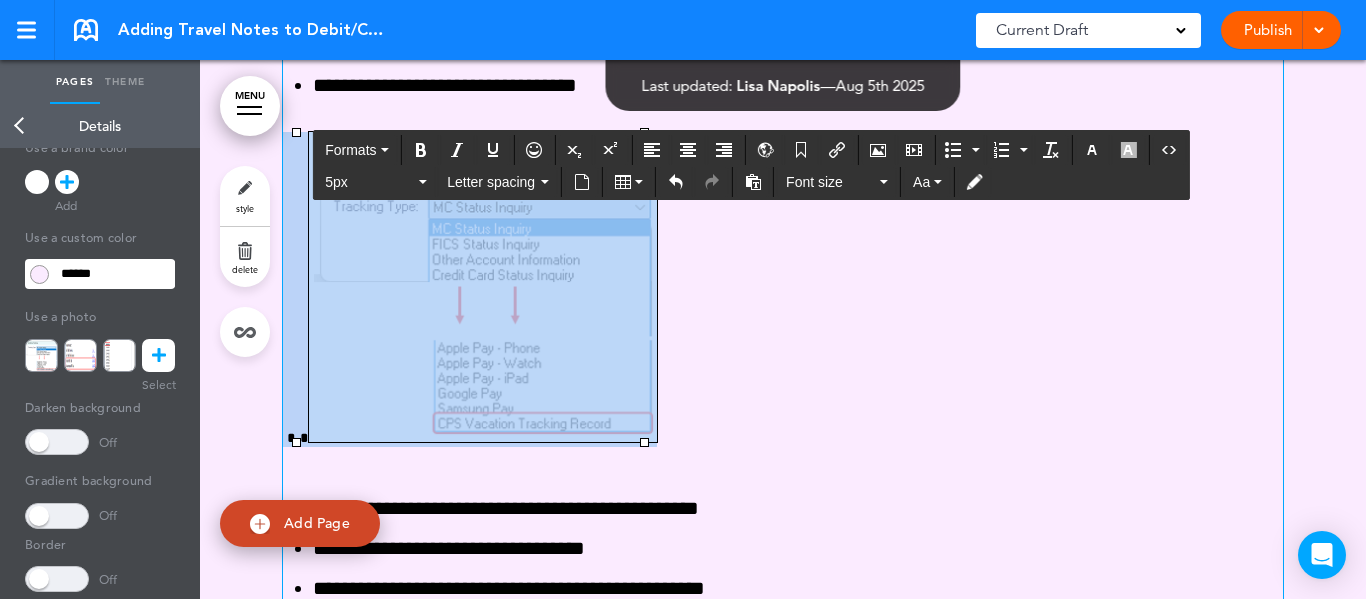 click at bounding box center [783, 289] 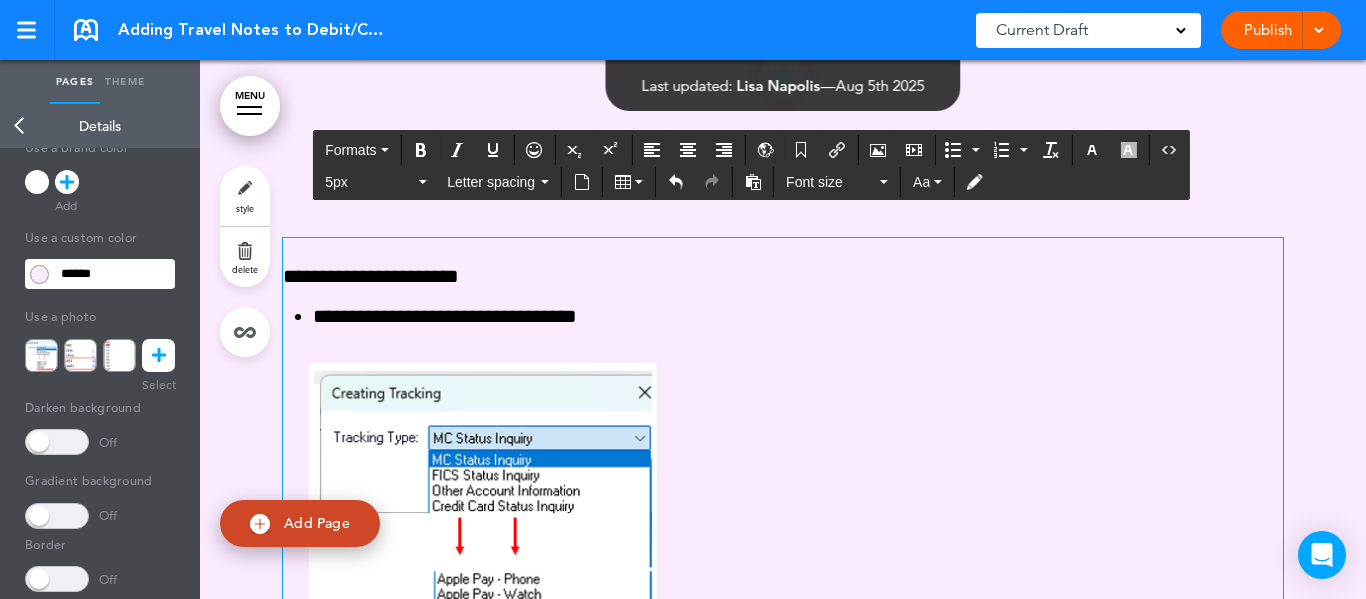 scroll, scrollTop: 1600, scrollLeft: 0, axis: vertical 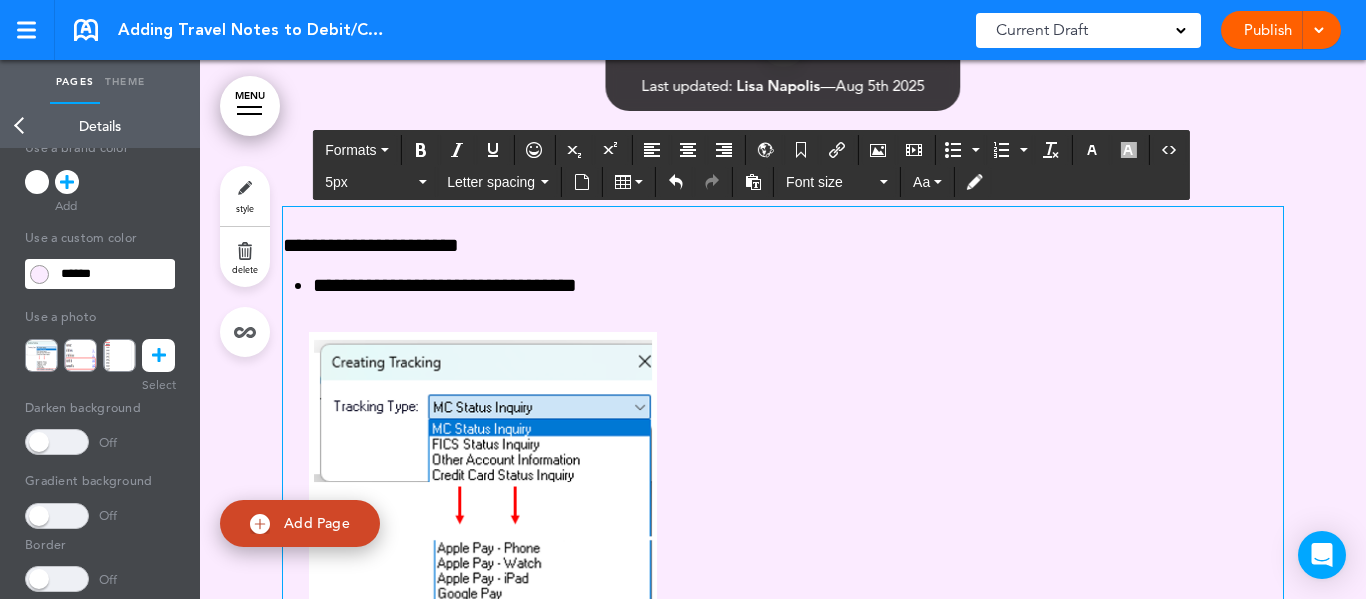 click at bounding box center (483, 487) 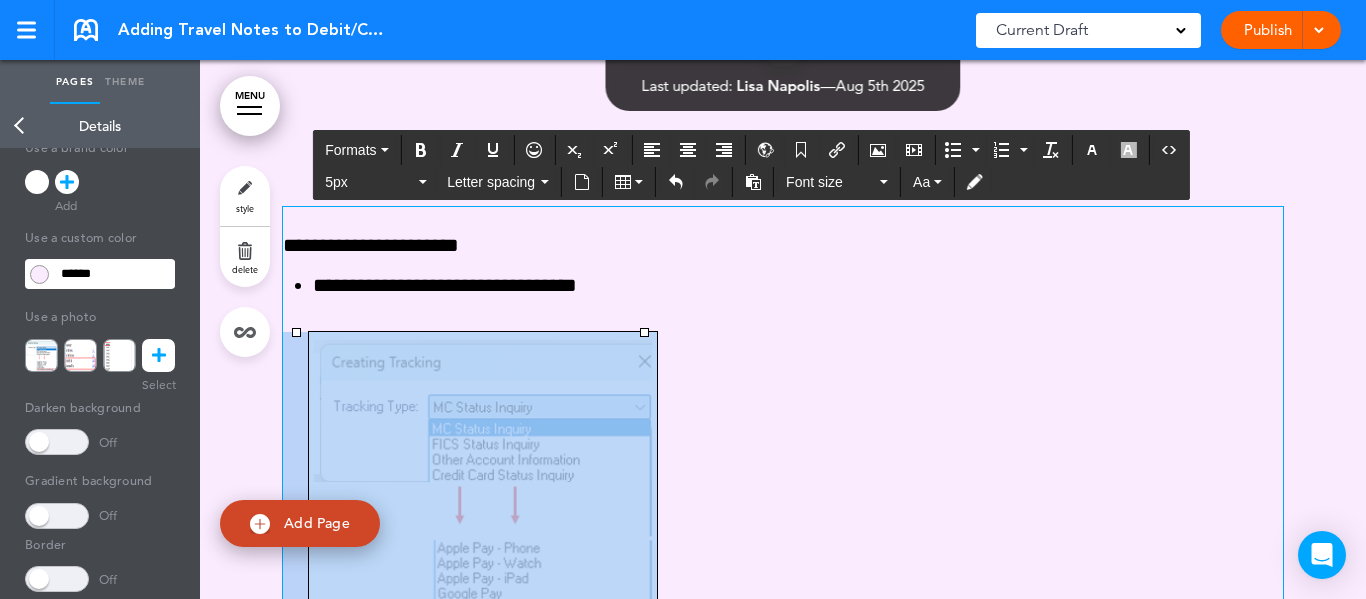 scroll, scrollTop: 1800, scrollLeft: 0, axis: vertical 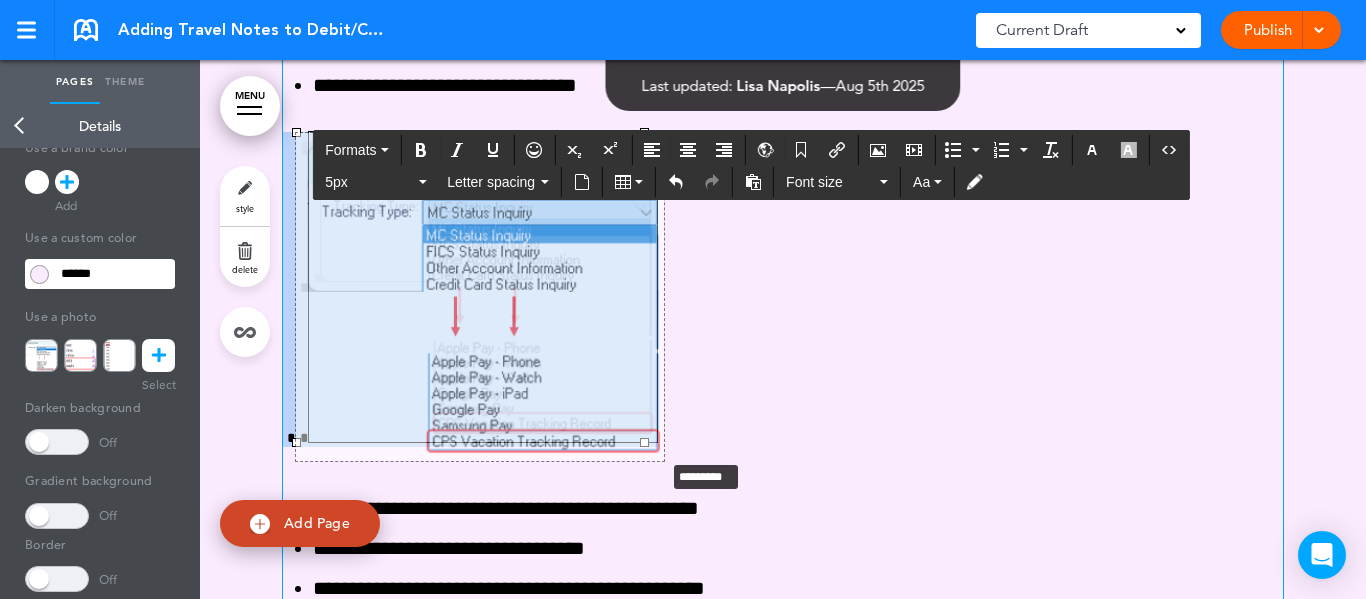 drag, startPoint x: 637, startPoint y: 443, endPoint x: 657, endPoint y: 460, distance: 26.24881 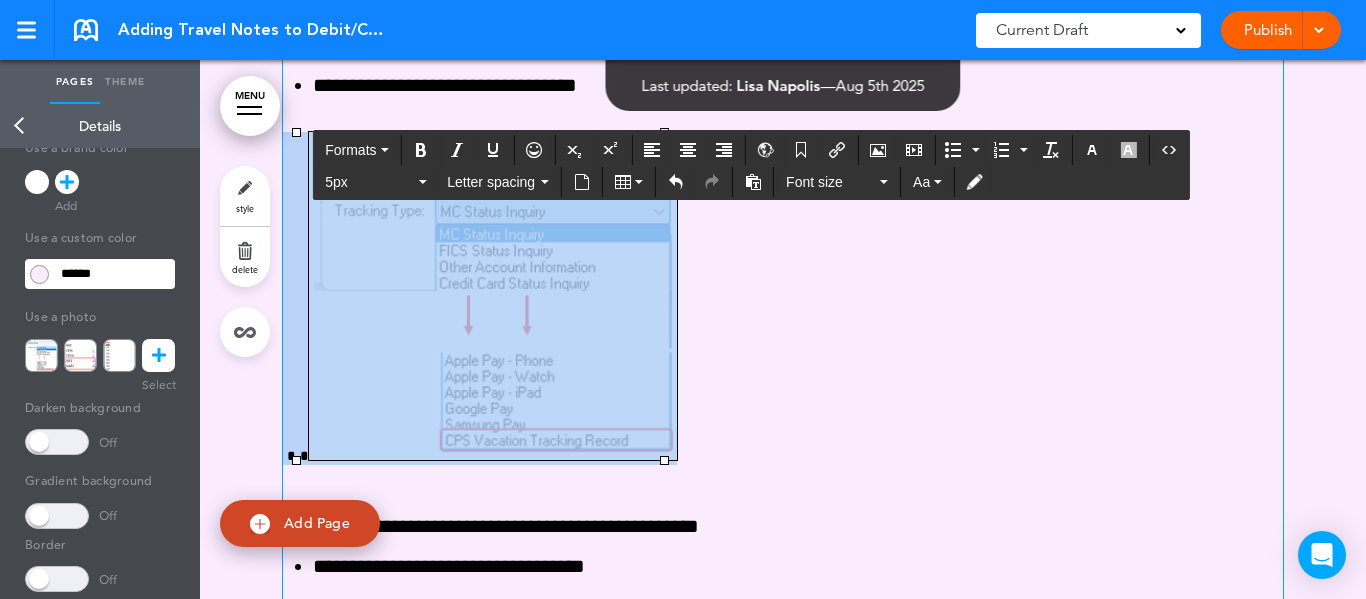 click at bounding box center [783, 298] 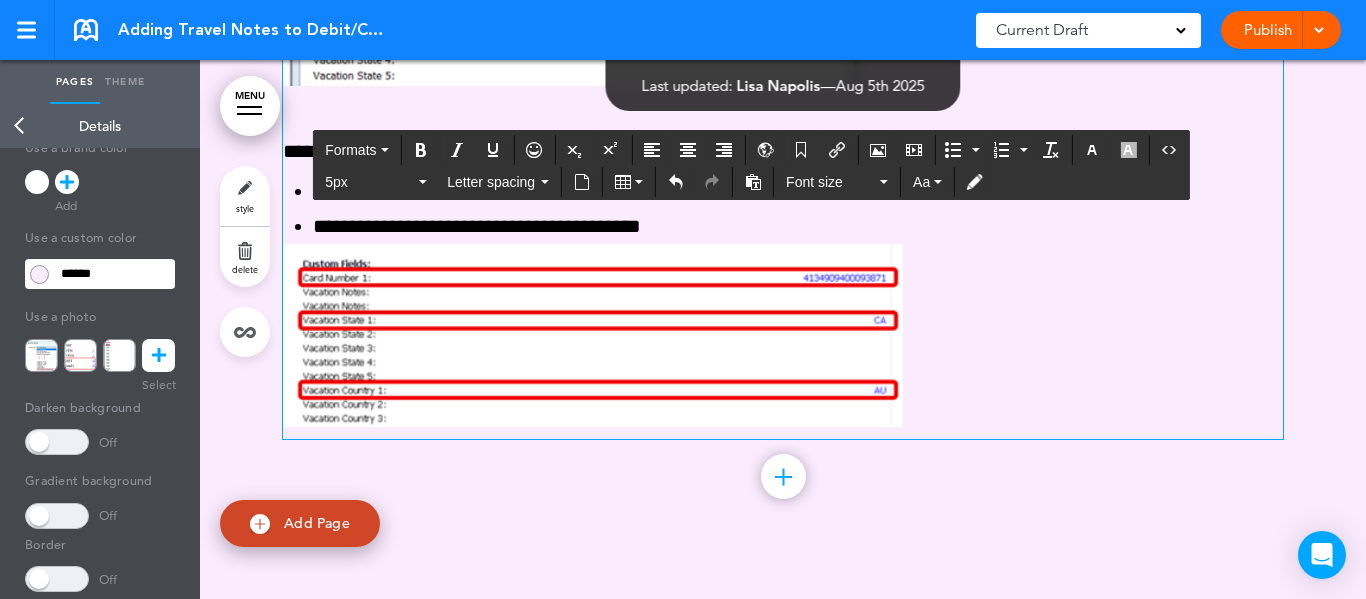 scroll, scrollTop: 2400, scrollLeft: 0, axis: vertical 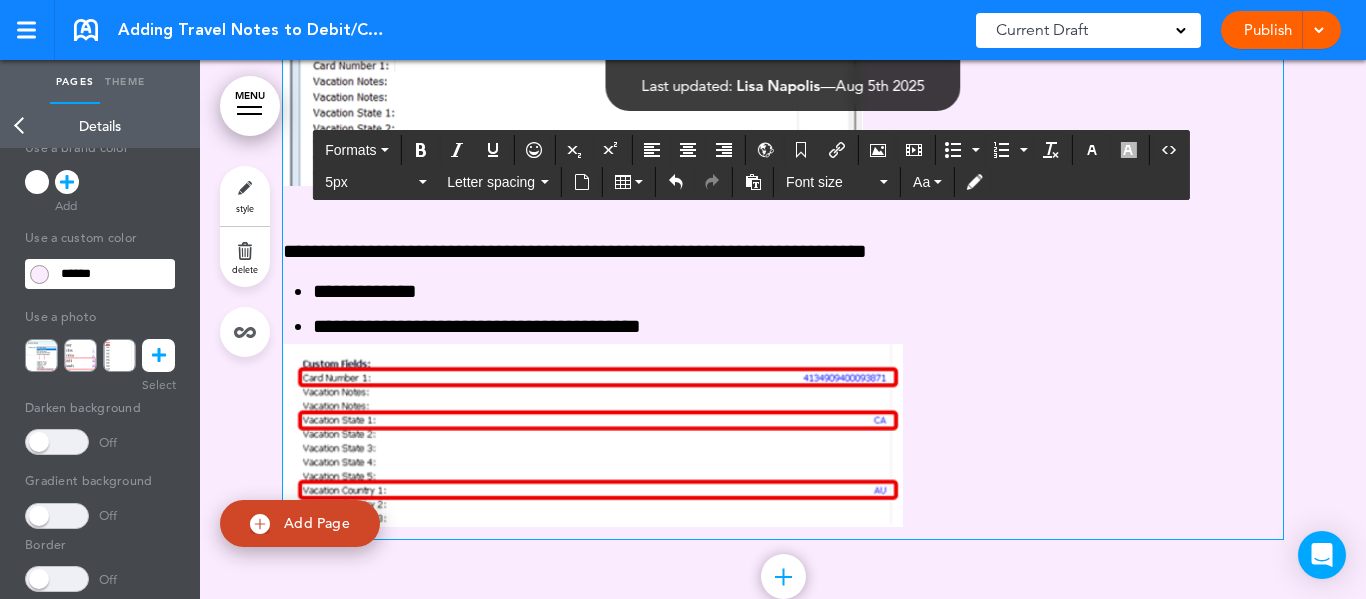 click at bounding box center (593, 435) 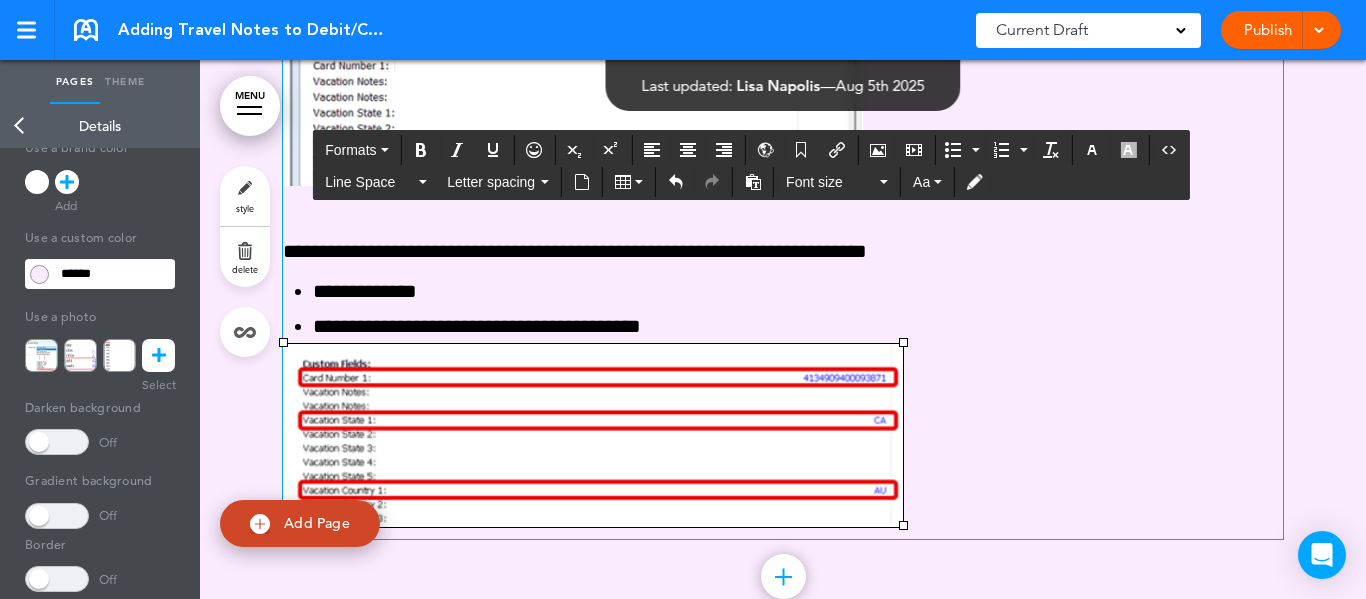 click on "**********" at bounding box center [798, 326] 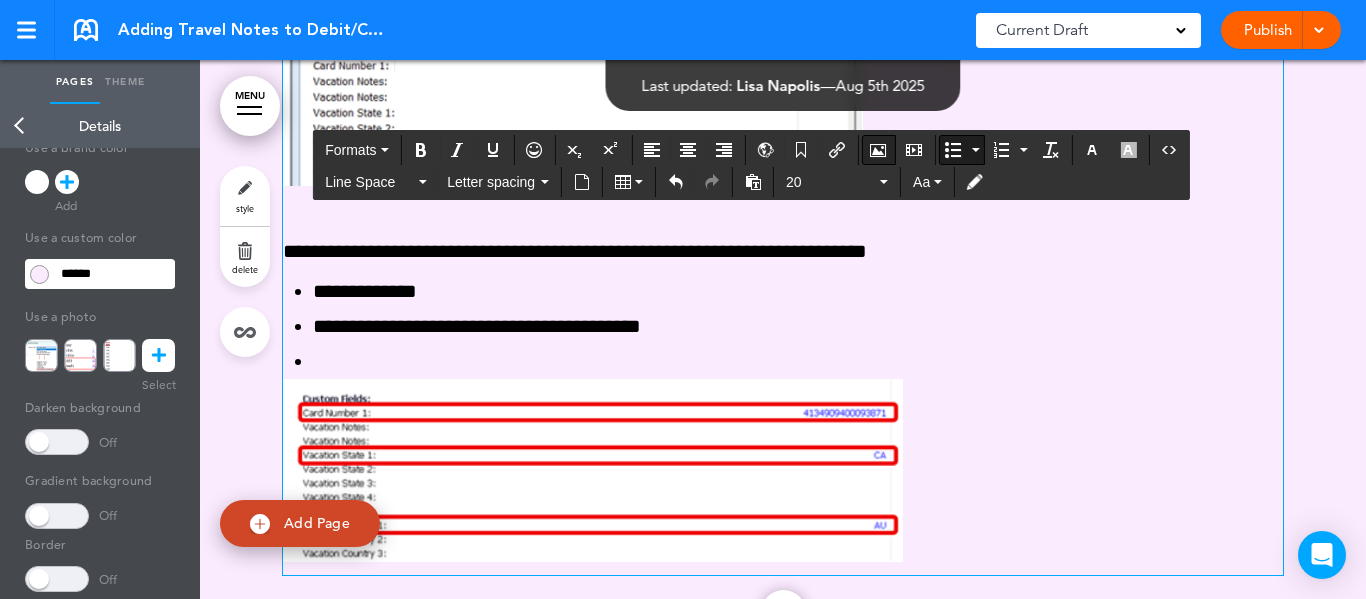 click at bounding box center [878, 150] 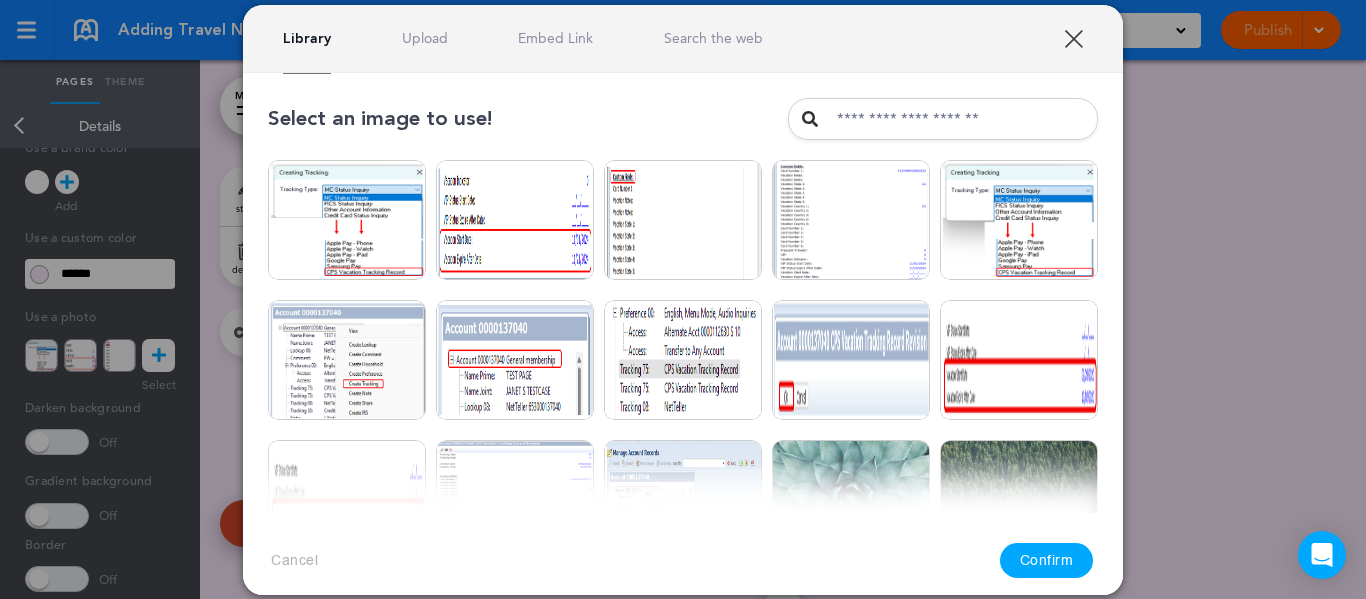 click on "Upload" at bounding box center (425, 38) 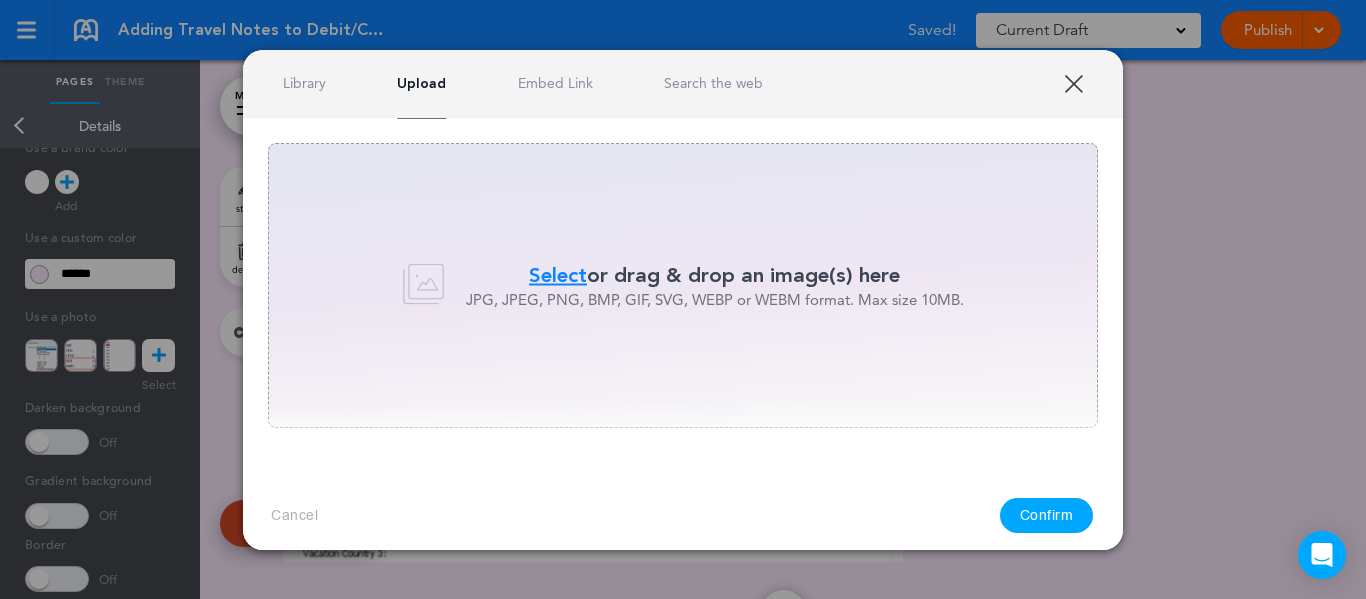 click on "Select" at bounding box center [558, 275] 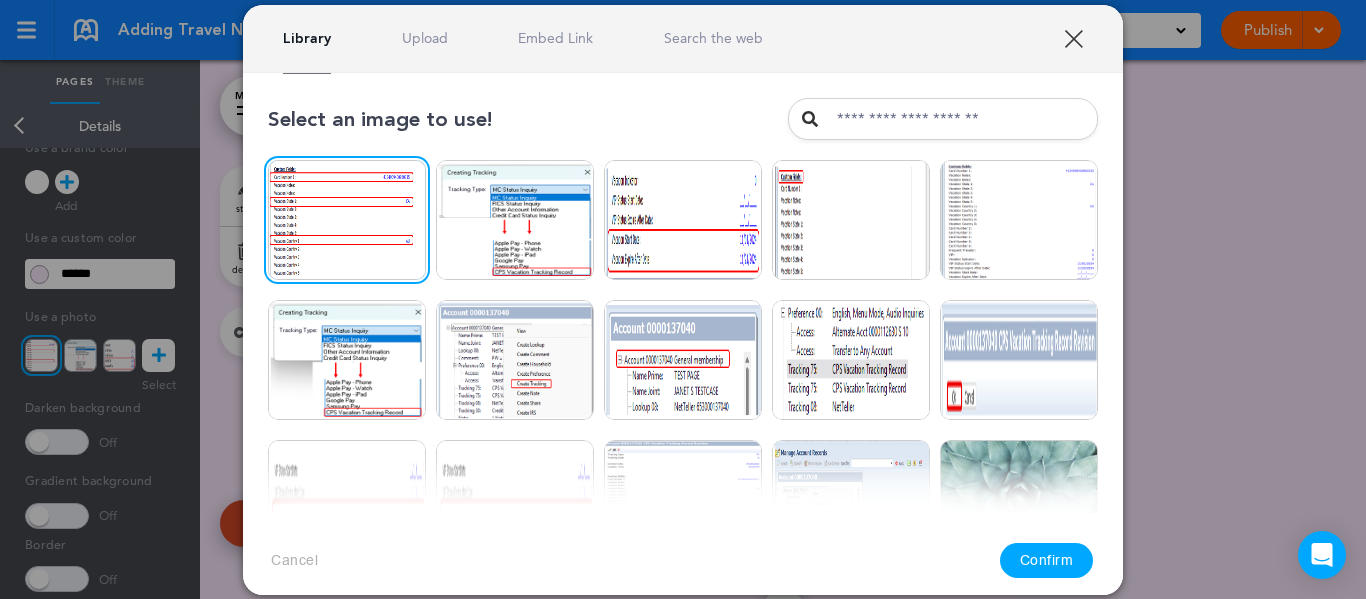click on "Confirm" at bounding box center [1047, 560] 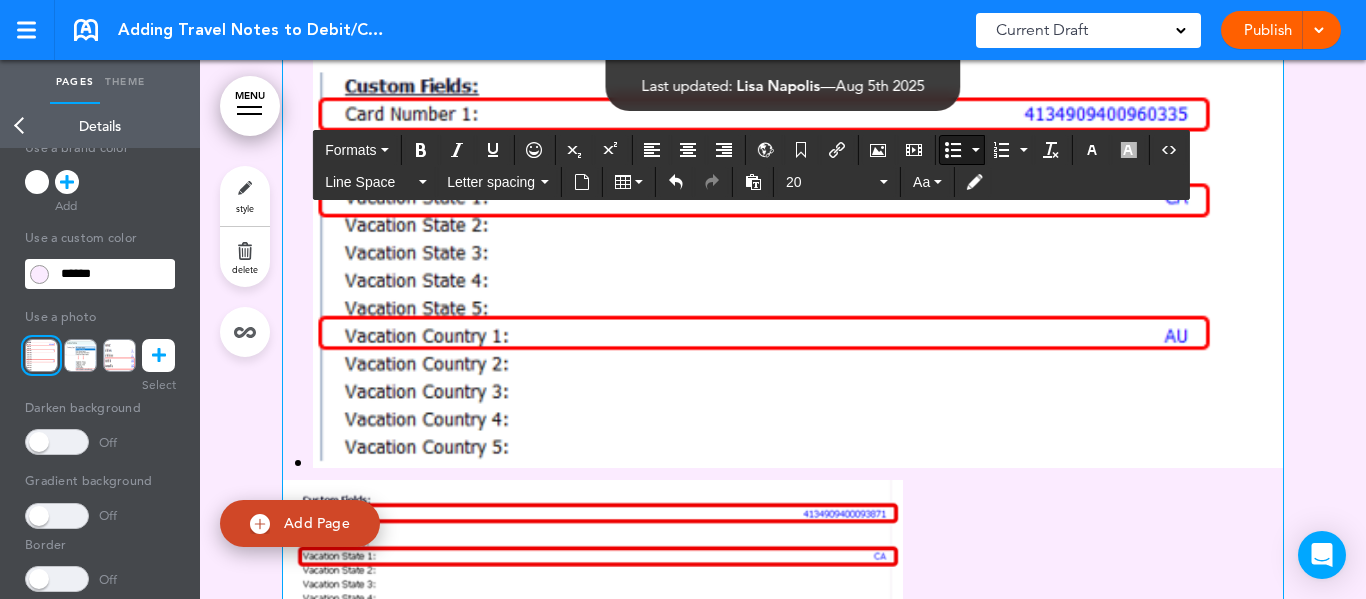 scroll, scrollTop: 2800, scrollLeft: 0, axis: vertical 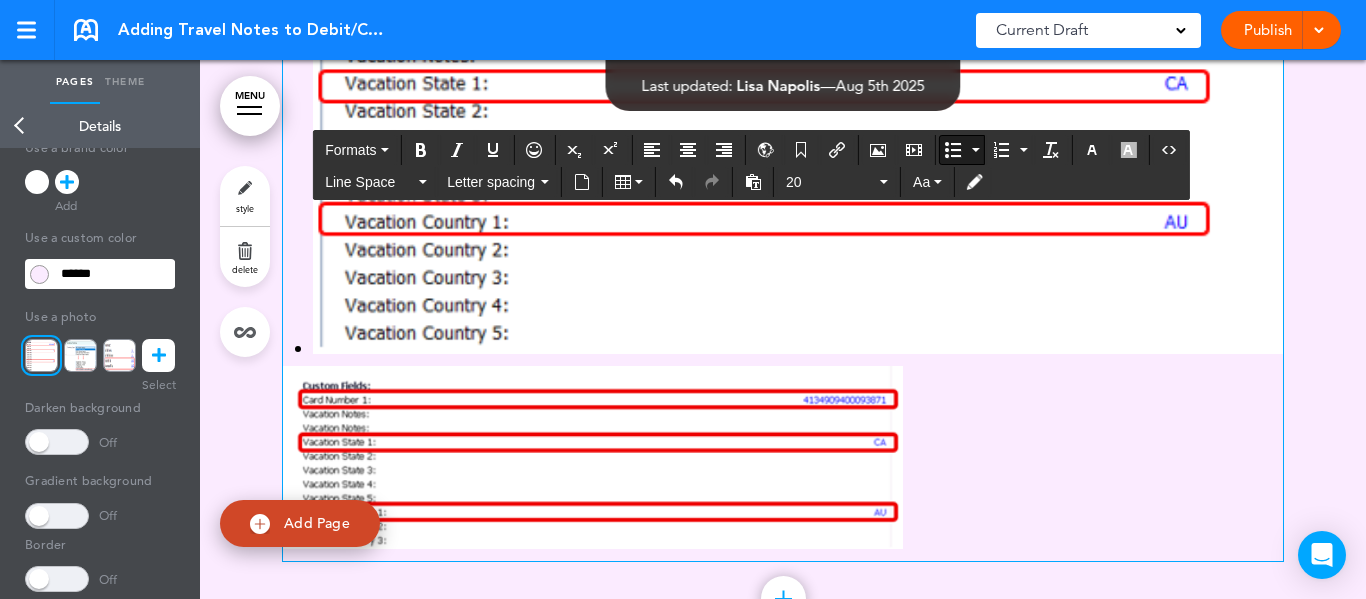 click at bounding box center [593, 457] 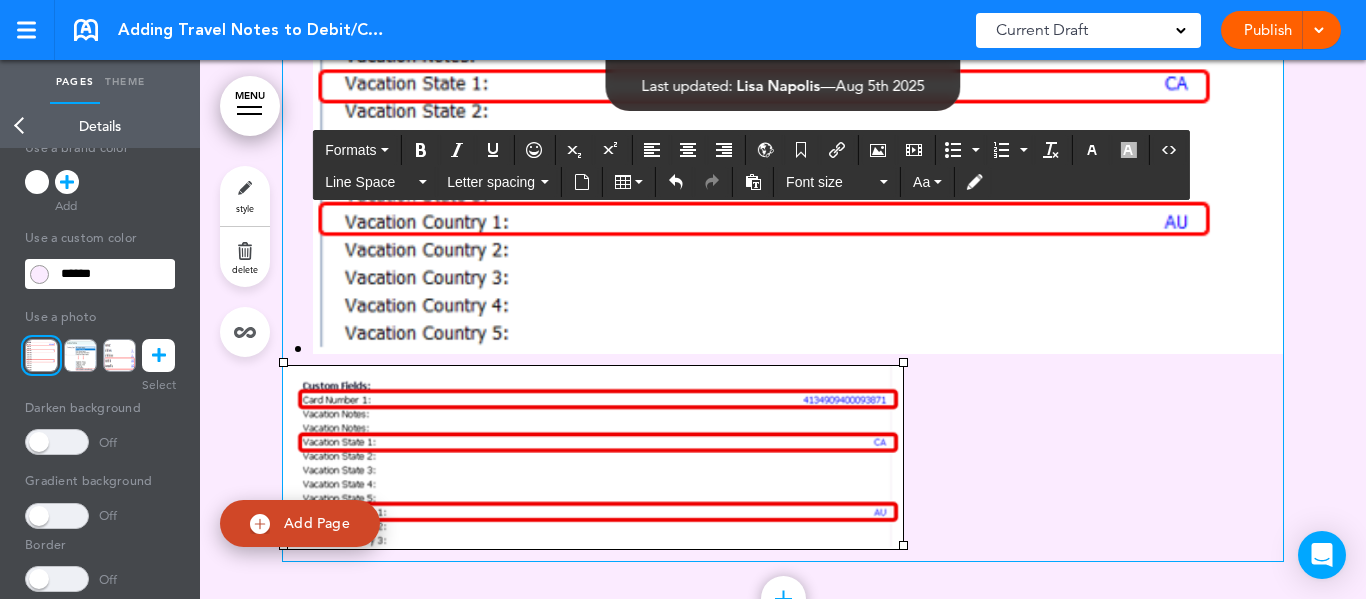 type 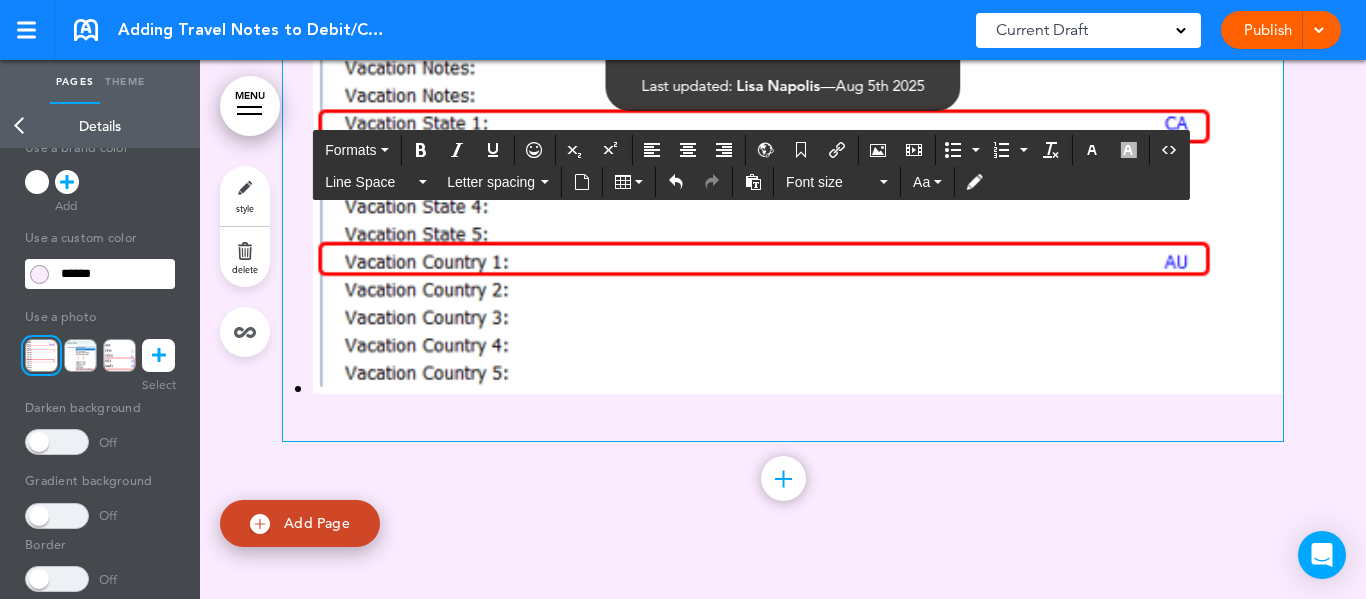 scroll, scrollTop: 2800, scrollLeft: 0, axis: vertical 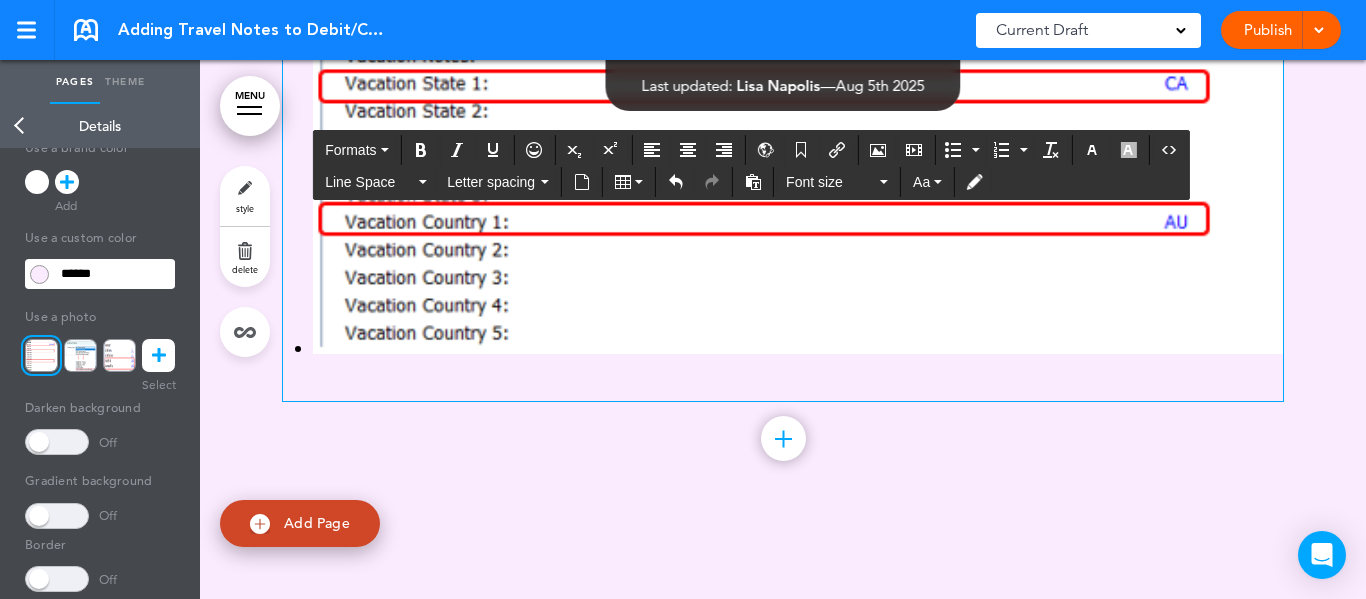 click at bounding box center (798, 149) 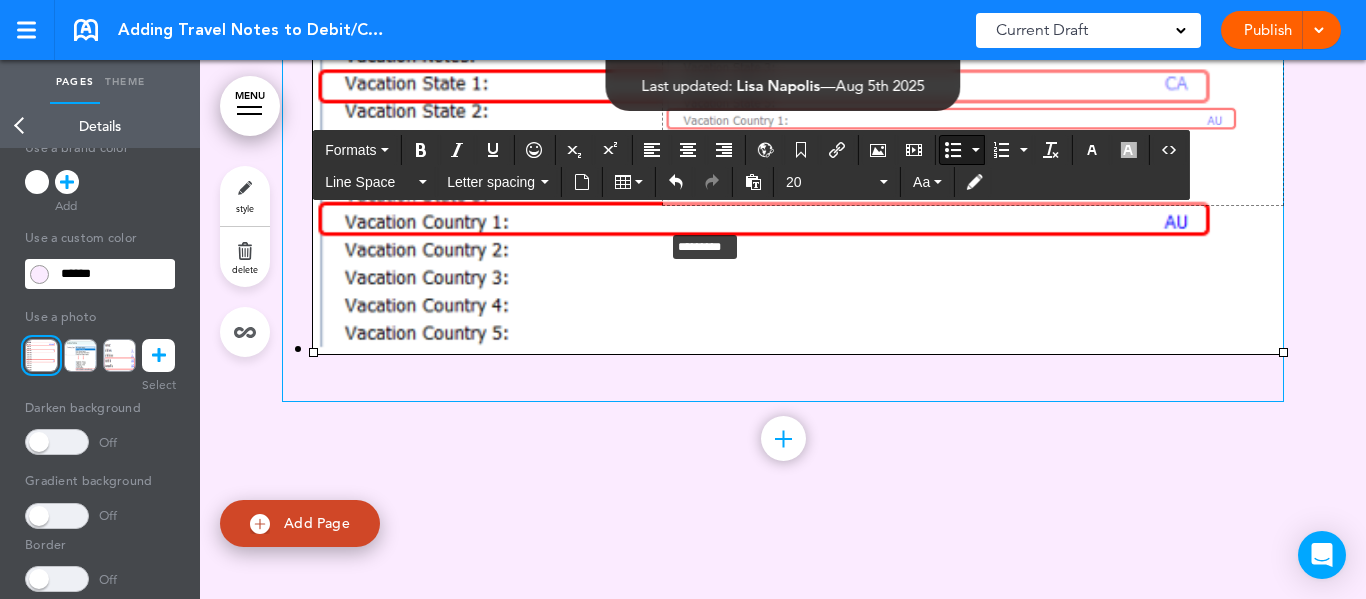 drag, startPoint x: 301, startPoint y: 348, endPoint x: 651, endPoint y: 225, distance: 370.98383 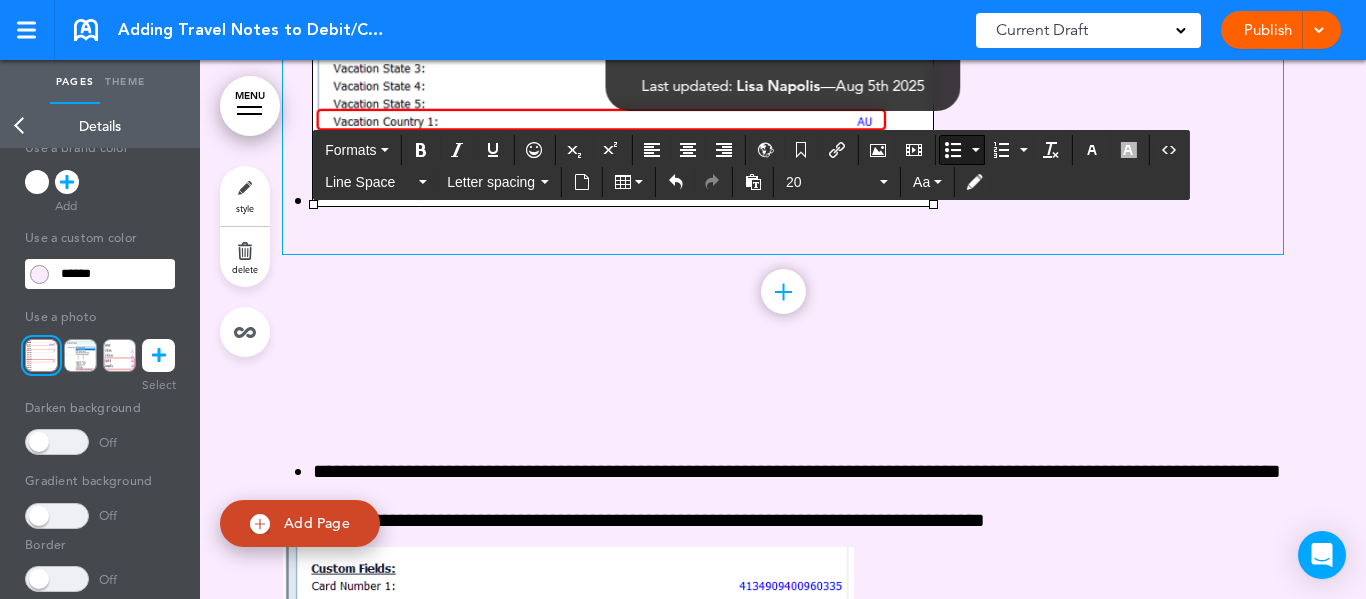 scroll, scrollTop: 2500, scrollLeft: 0, axis: vertical 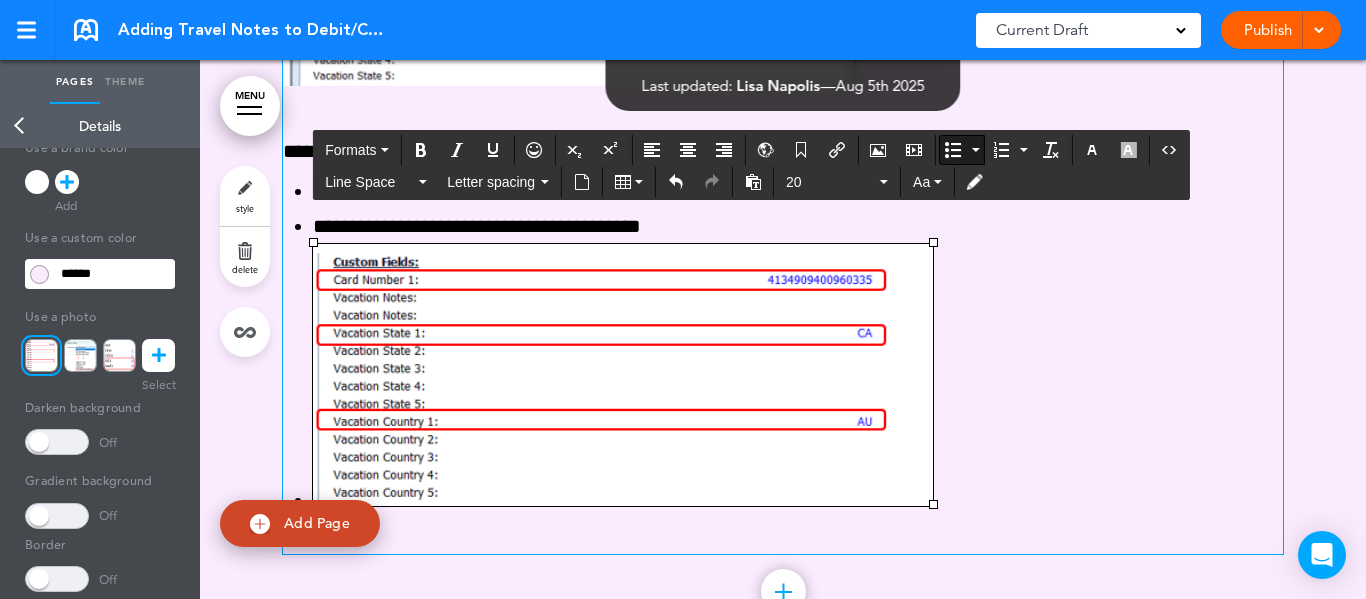 click at bounding box center (623, 375) 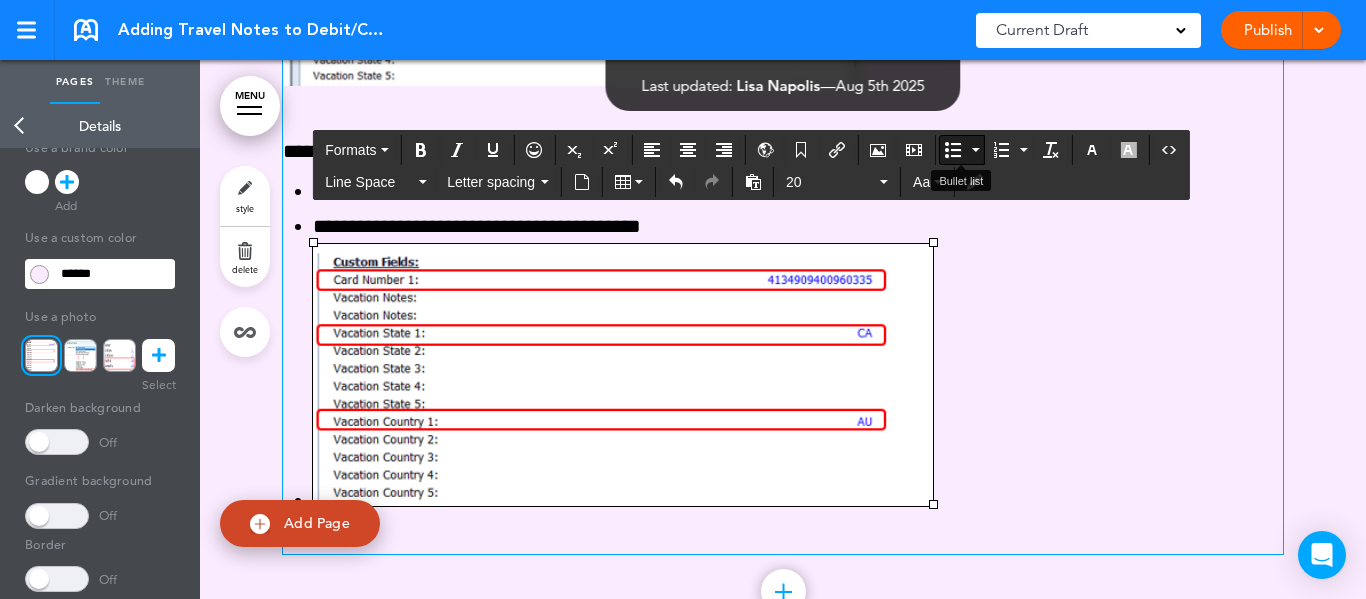 click at bounding box center [953, 150] 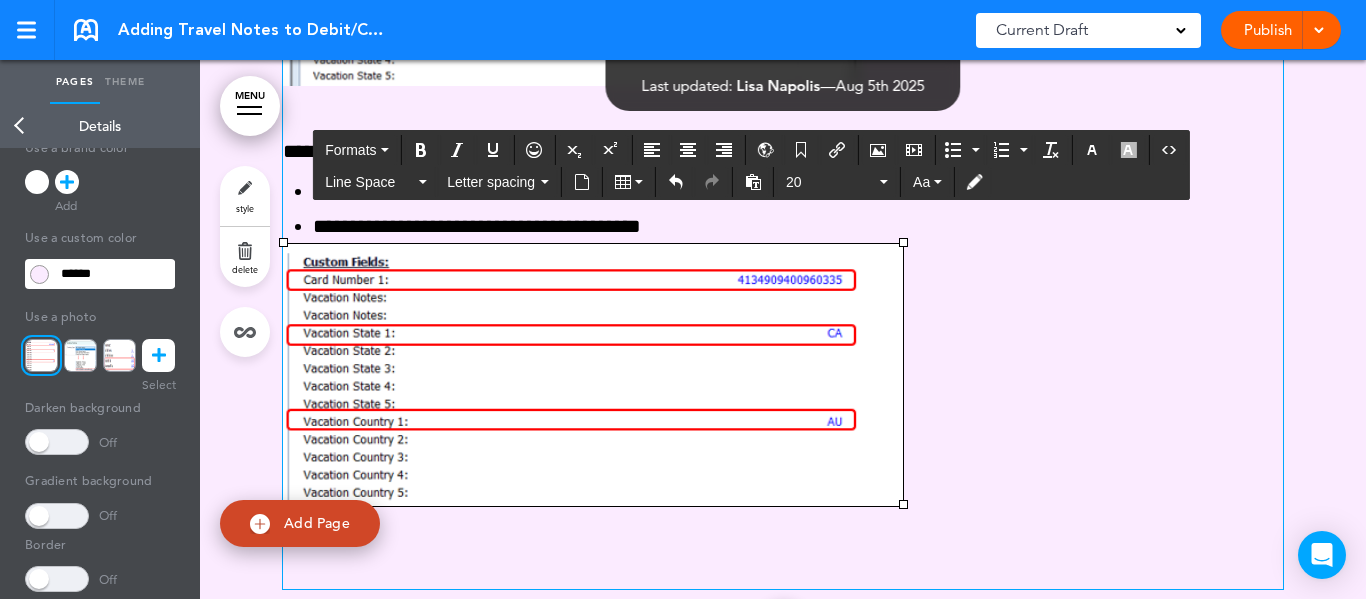 click at bounding box center (593, 375) 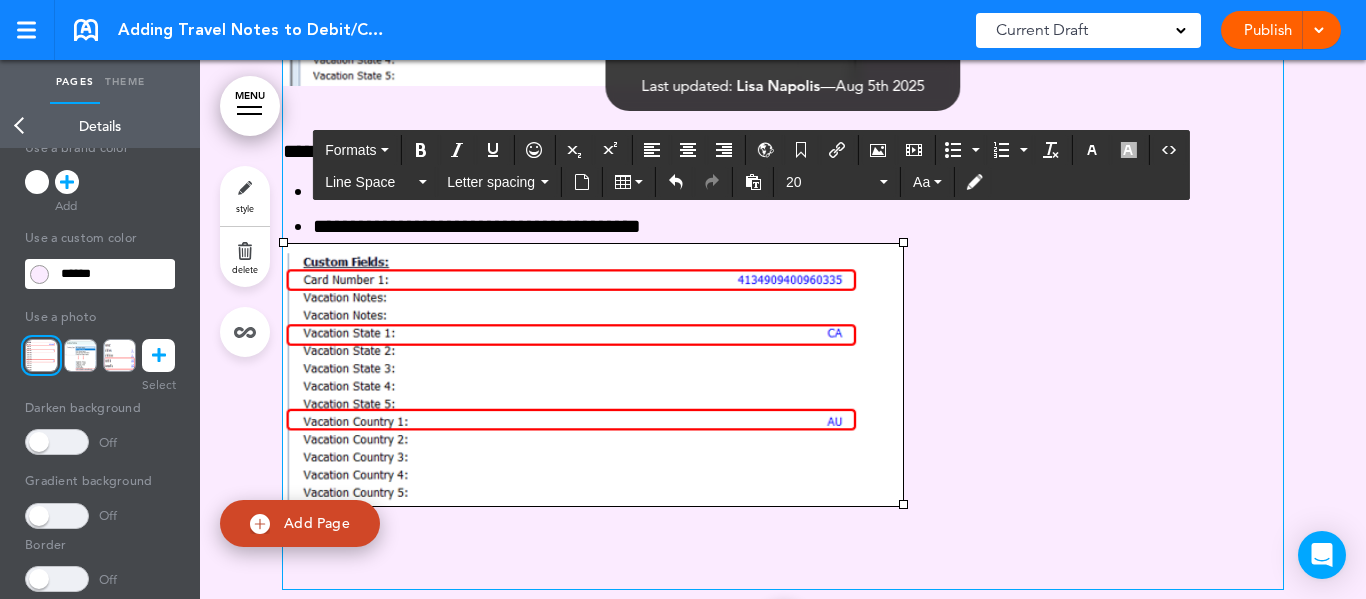 click at bounding box center [783, 381] 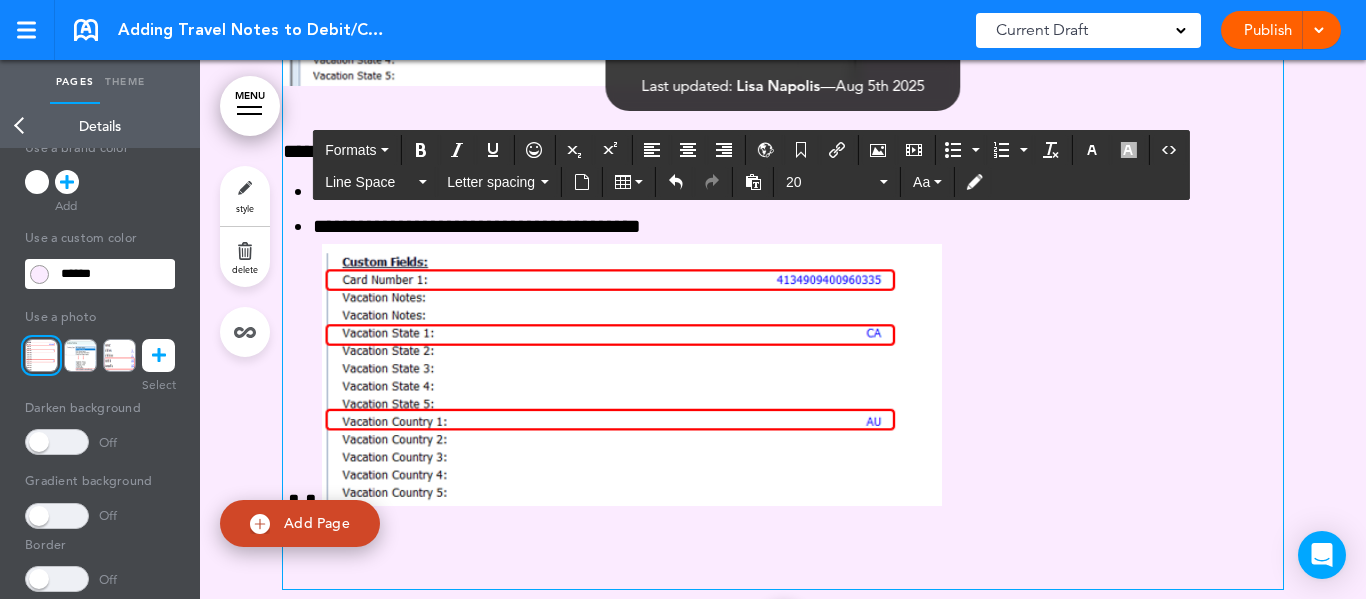 click at bounding box center [783, 381] 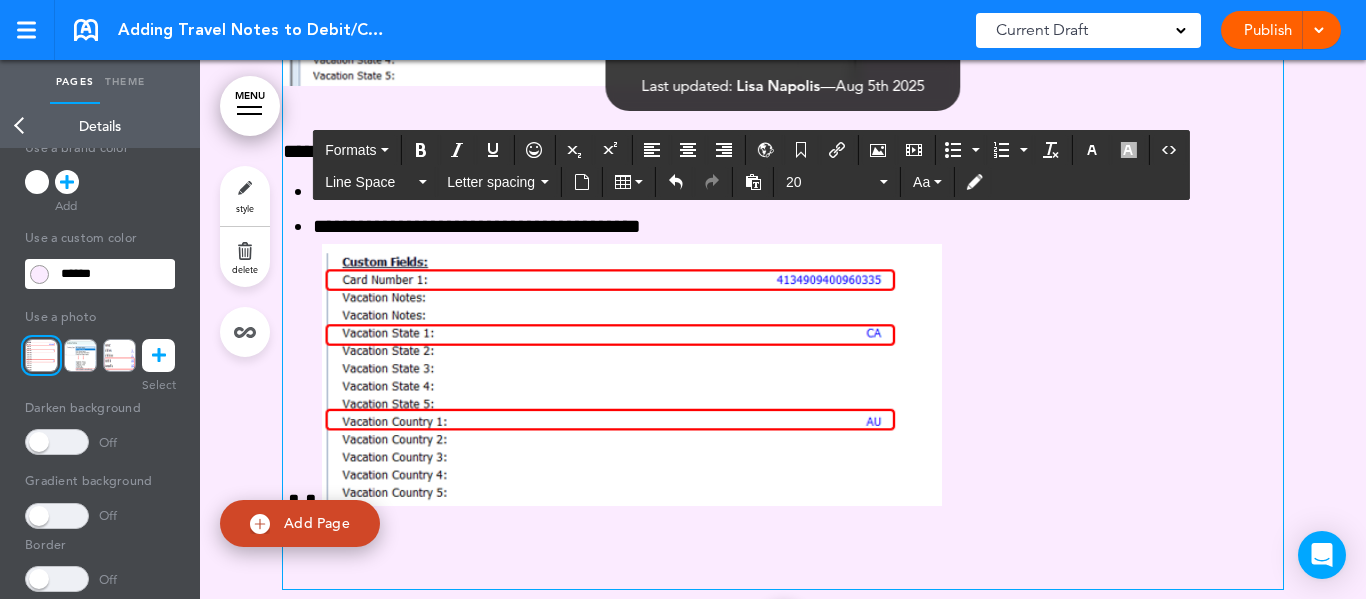 click on "**********" at bounding box center [783, -52] 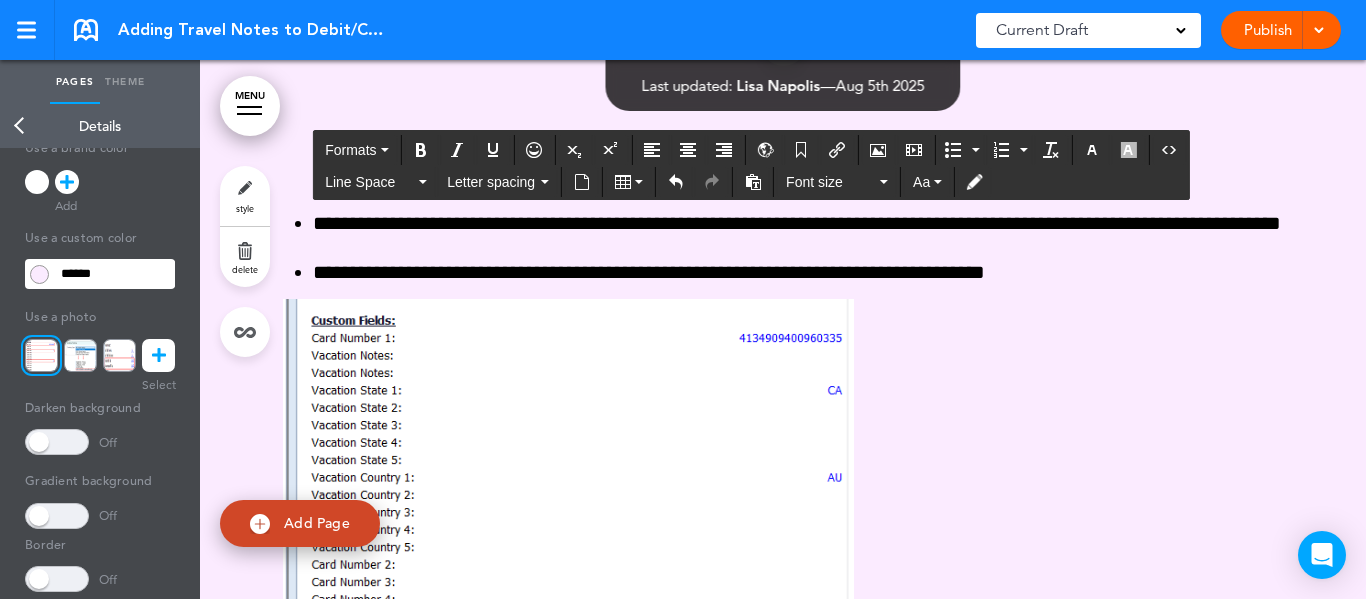 scroll, scrollTop: 3100, scrollLeft: 0, axis: vertical 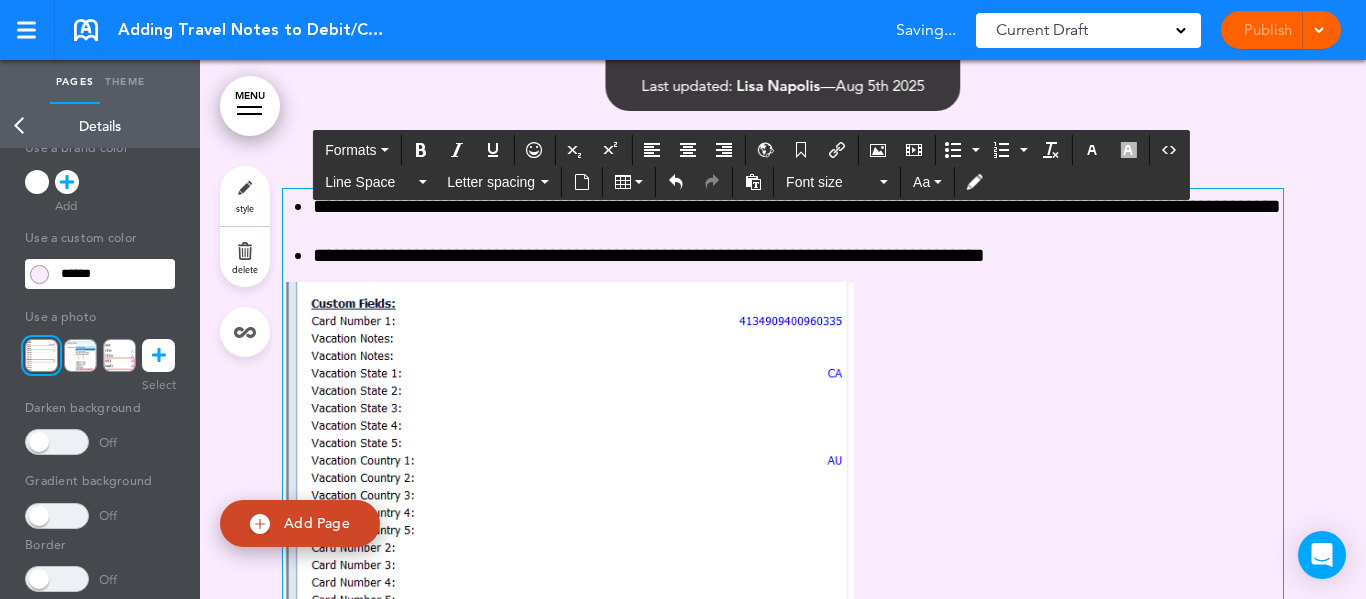 click at bounding box center (568, 515) 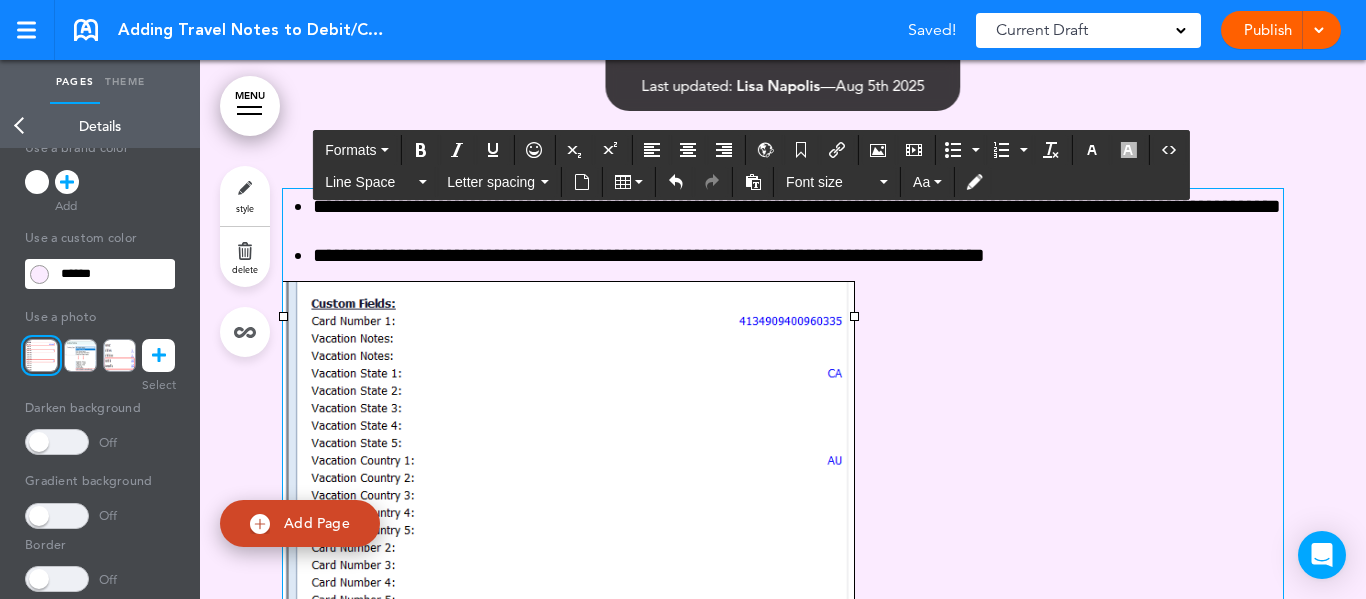 click at bounding box center (783, 521) 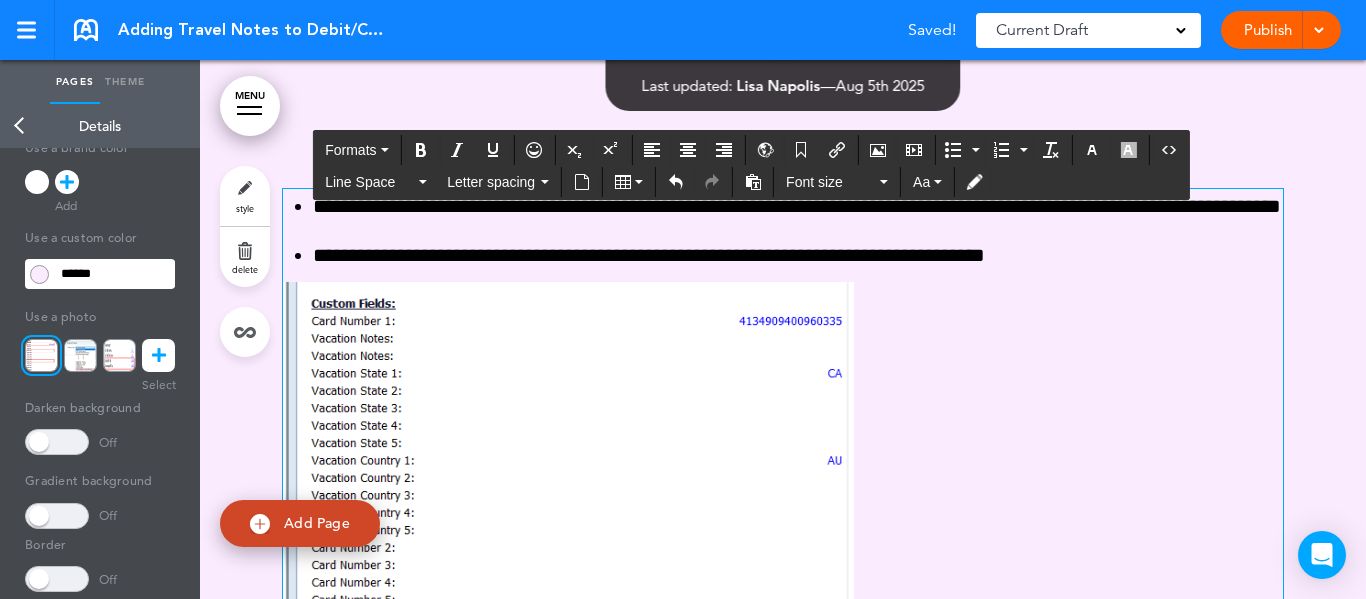 scroll, scrollTop: 3289, scrollLeft: 0, axis: vertical 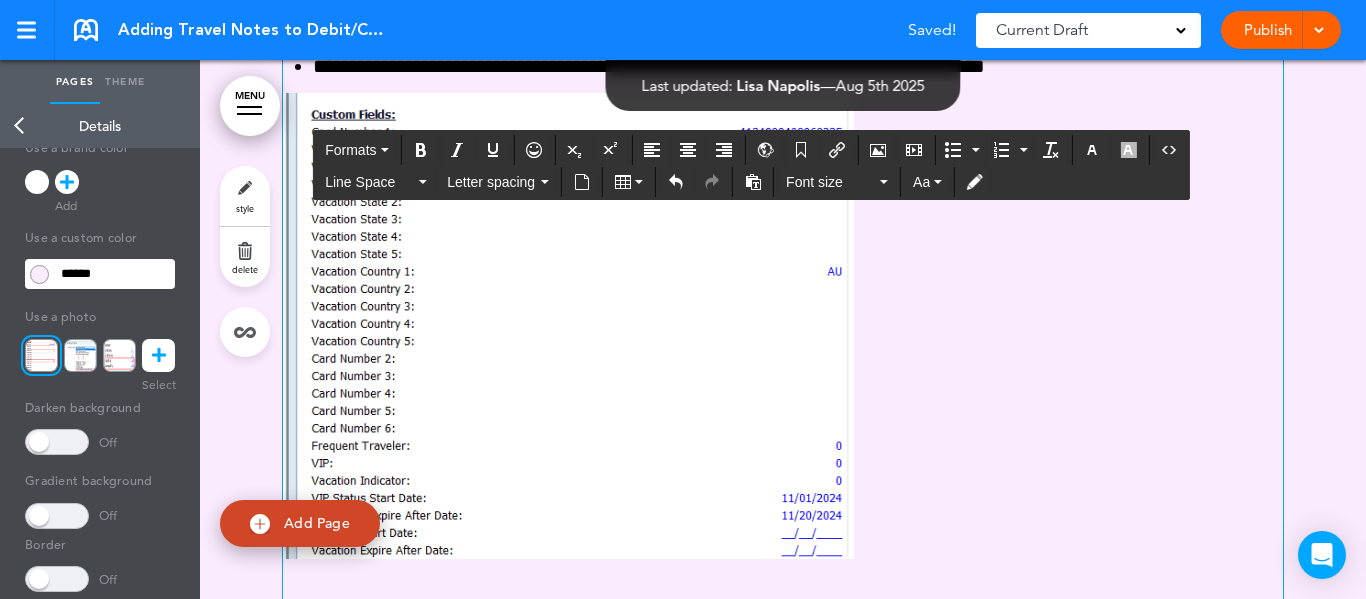 type 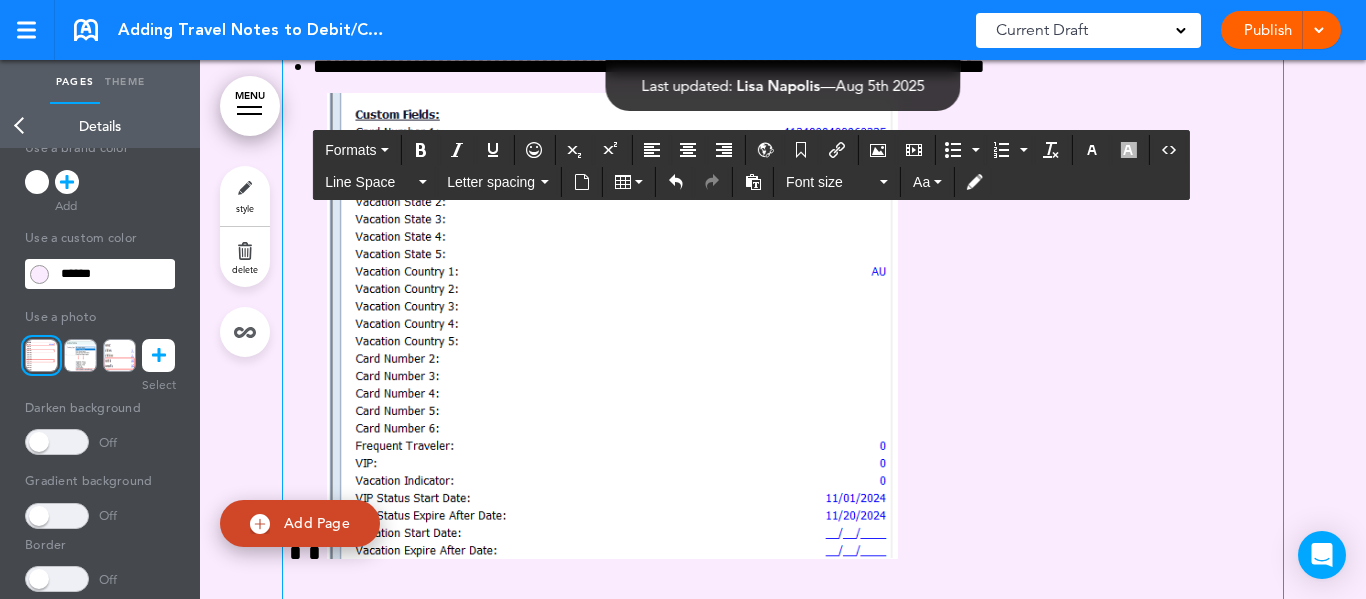 click at bounding box center (783, 331) 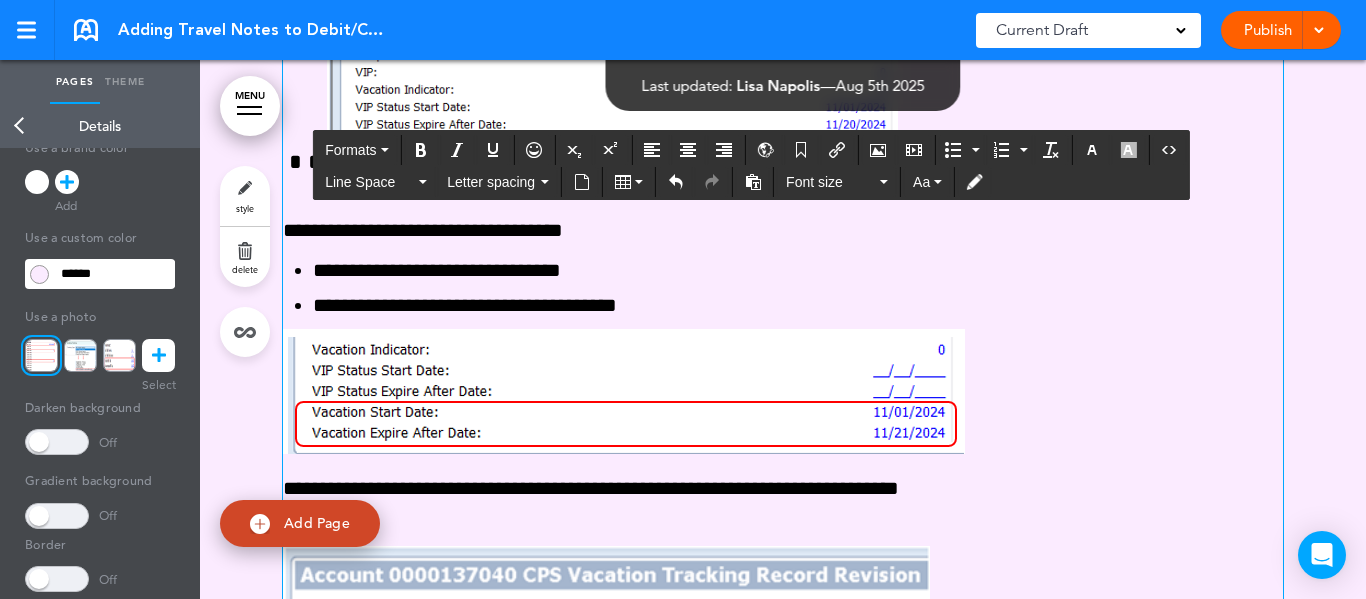 scroll, scrollTop: 3689, scrollLeft: 0, axis: vertical 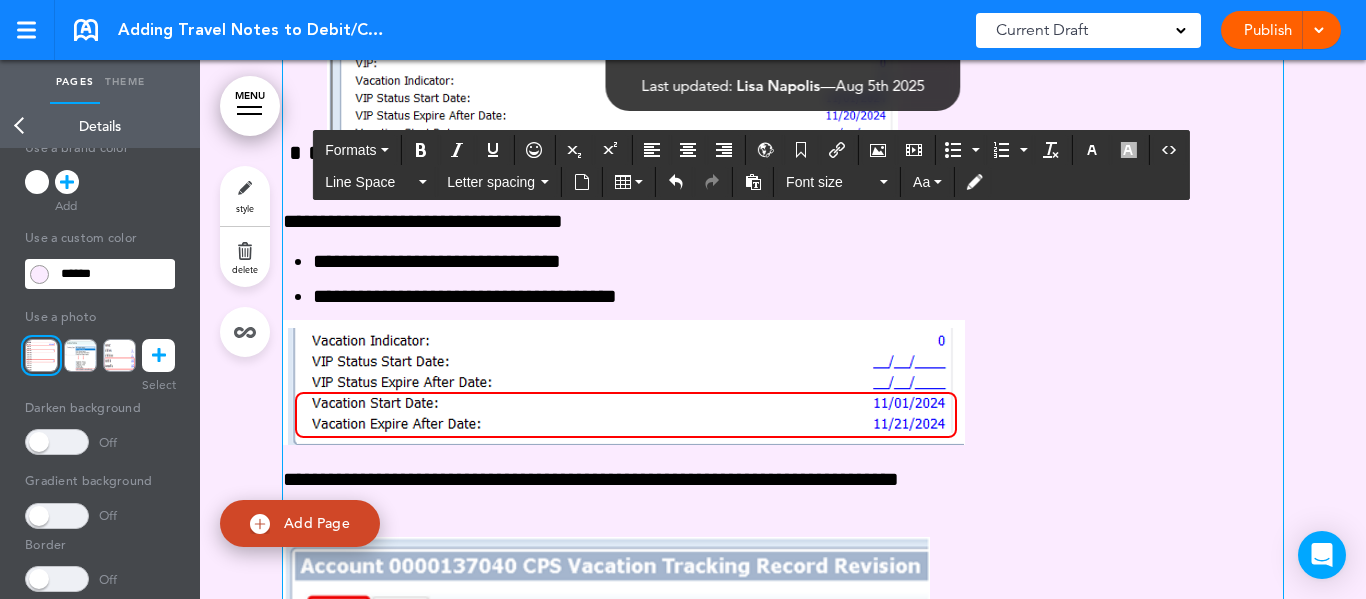 click at bounding box center (624, 382) 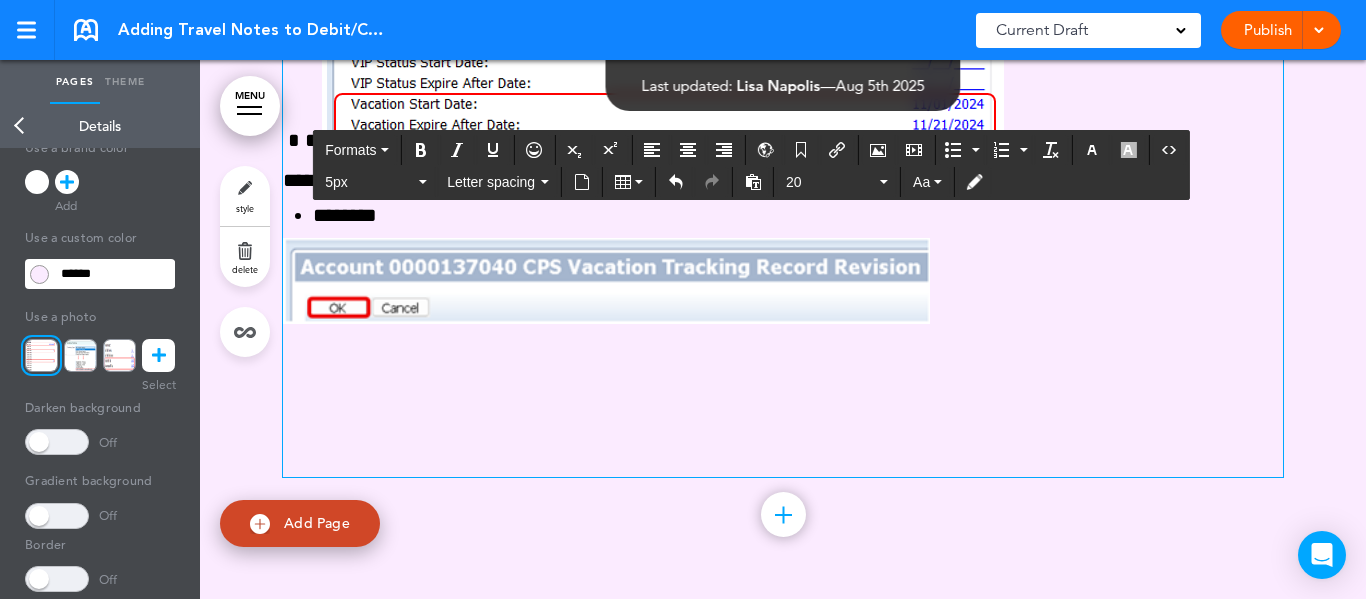 scroll, scrollTop: 3989, scrollLeft: 0, axis: vertical 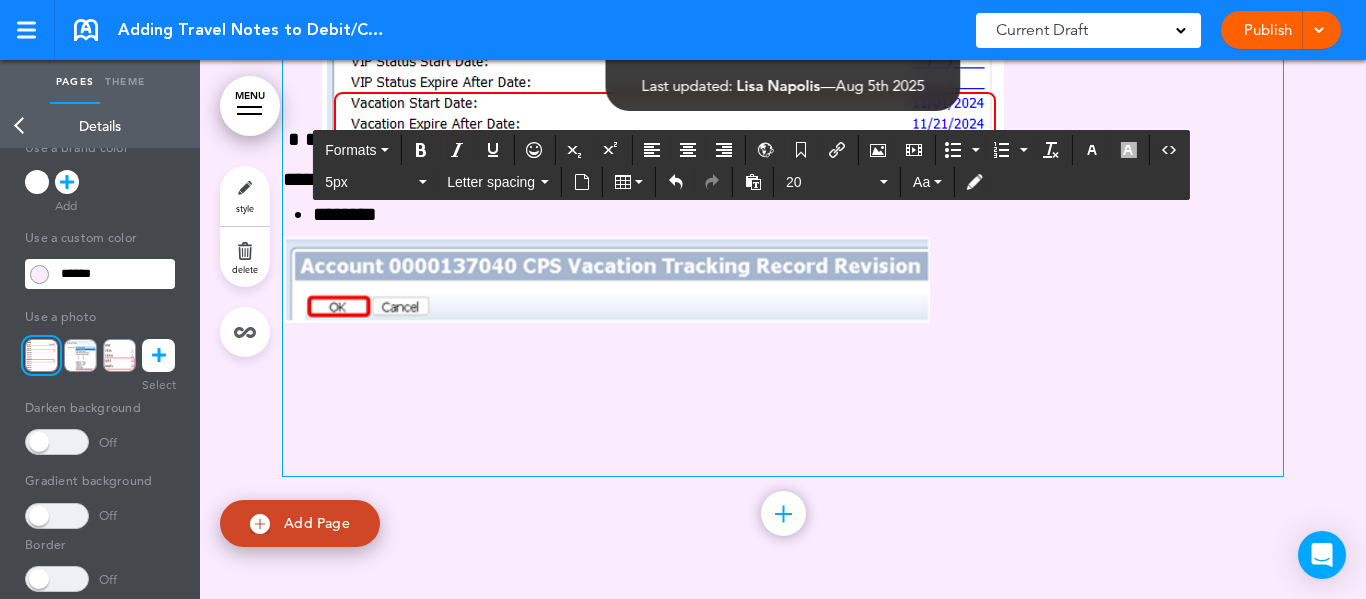 click at bounding box center (606, 280) 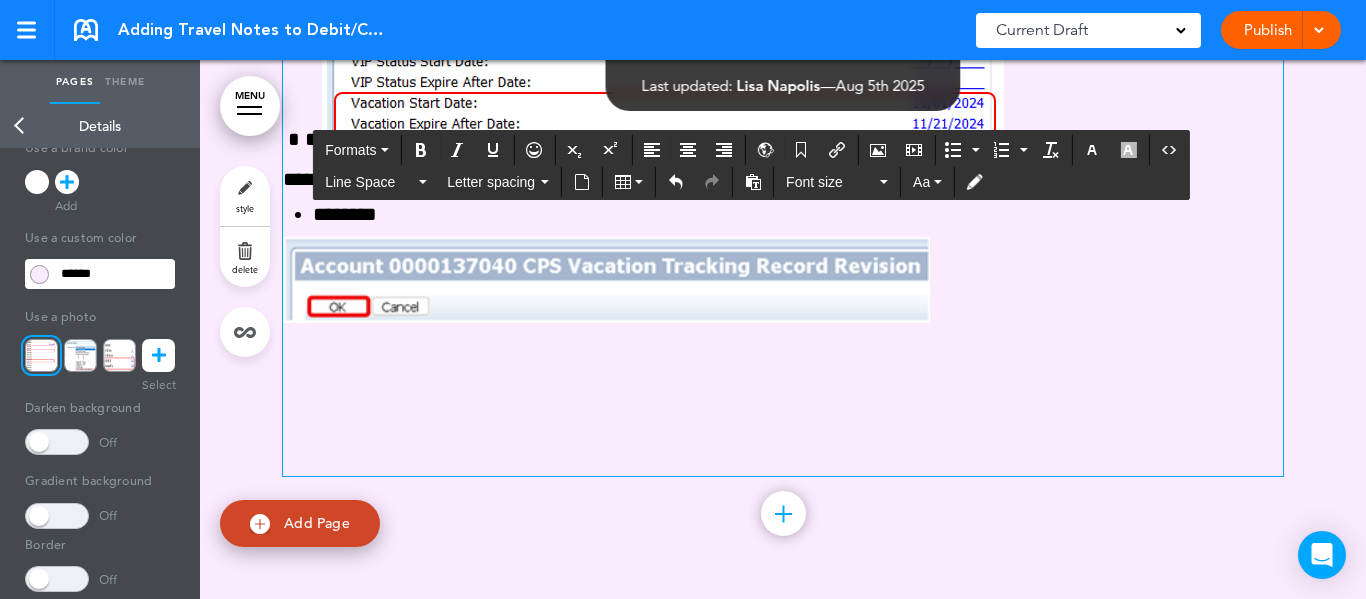 click on "**********" at bounding box center [783, -112] 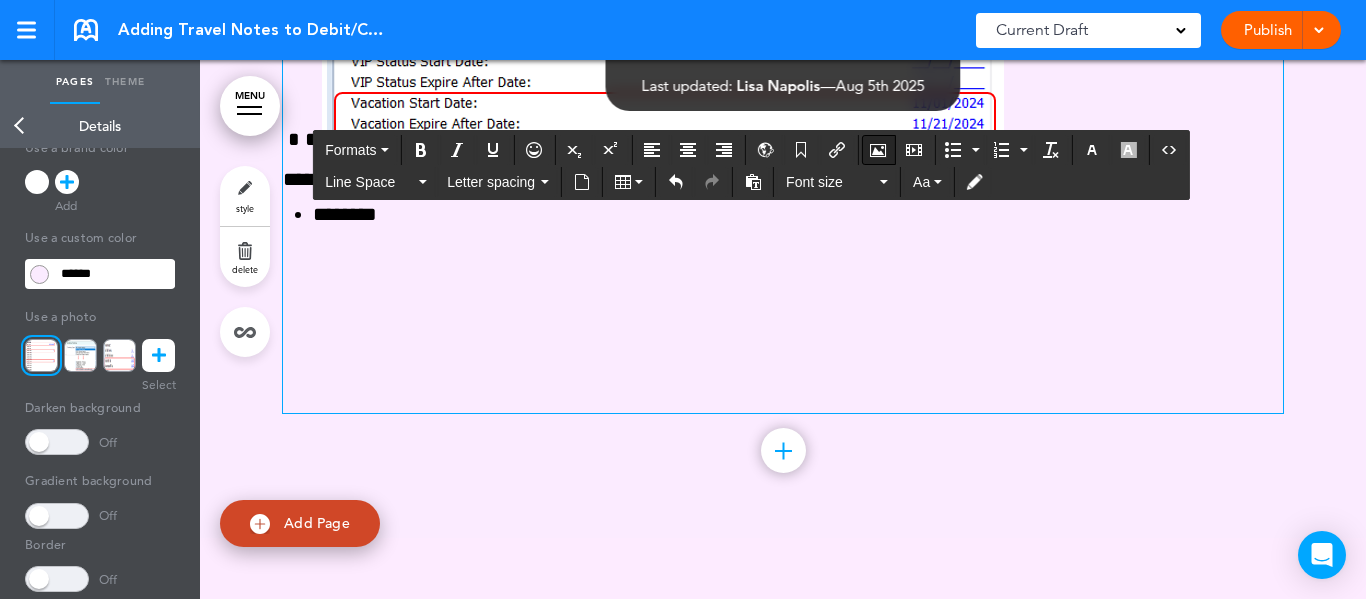 click at bounding box center [878, 150] 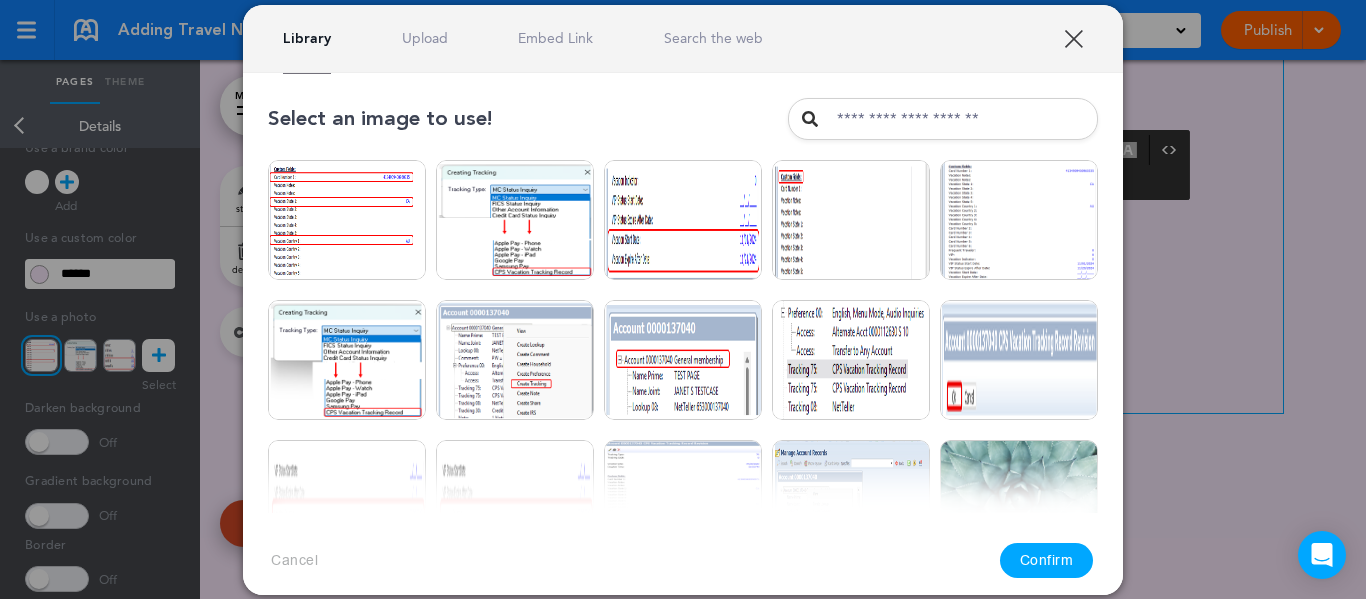 click on "Upload" at bounding box center (425, 38) 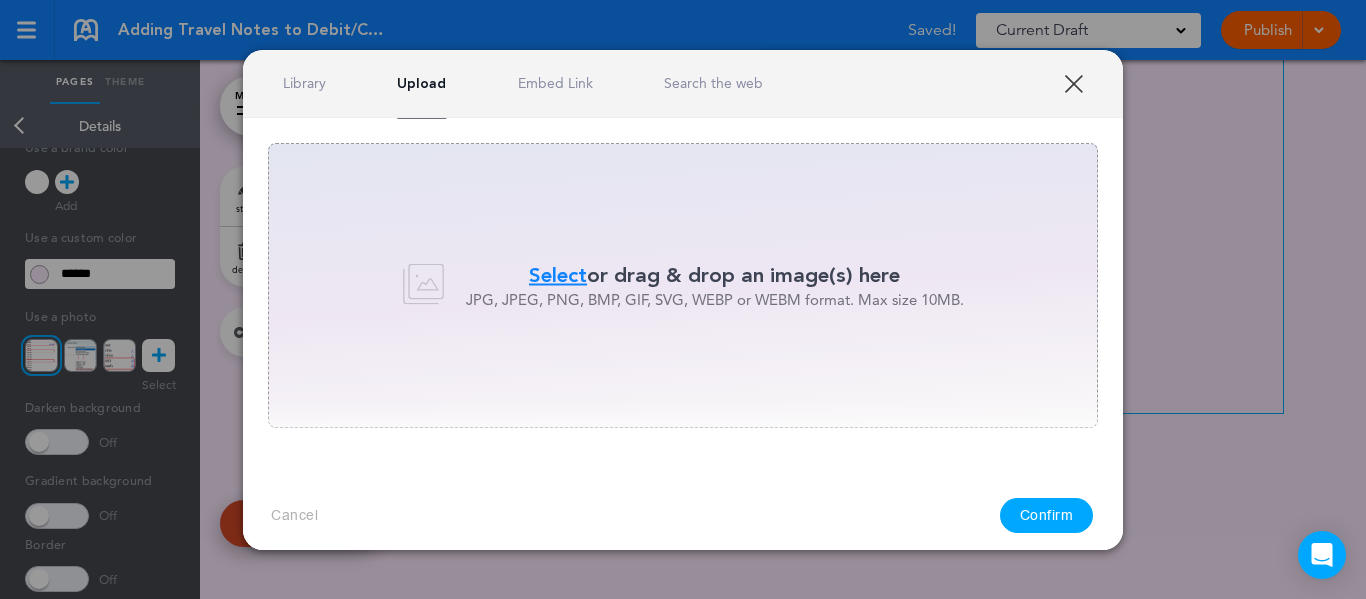 click on "Select" at bounding box center [558, 275] 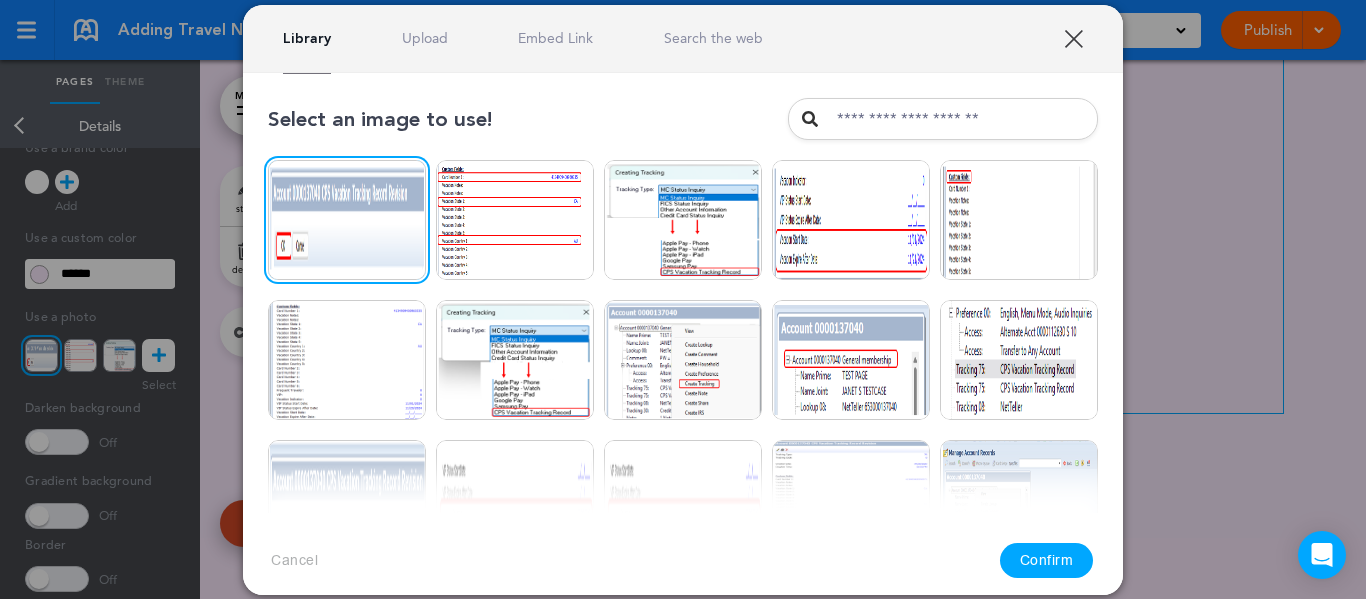 click on "Confirm" at bounding box center (1047, 560) 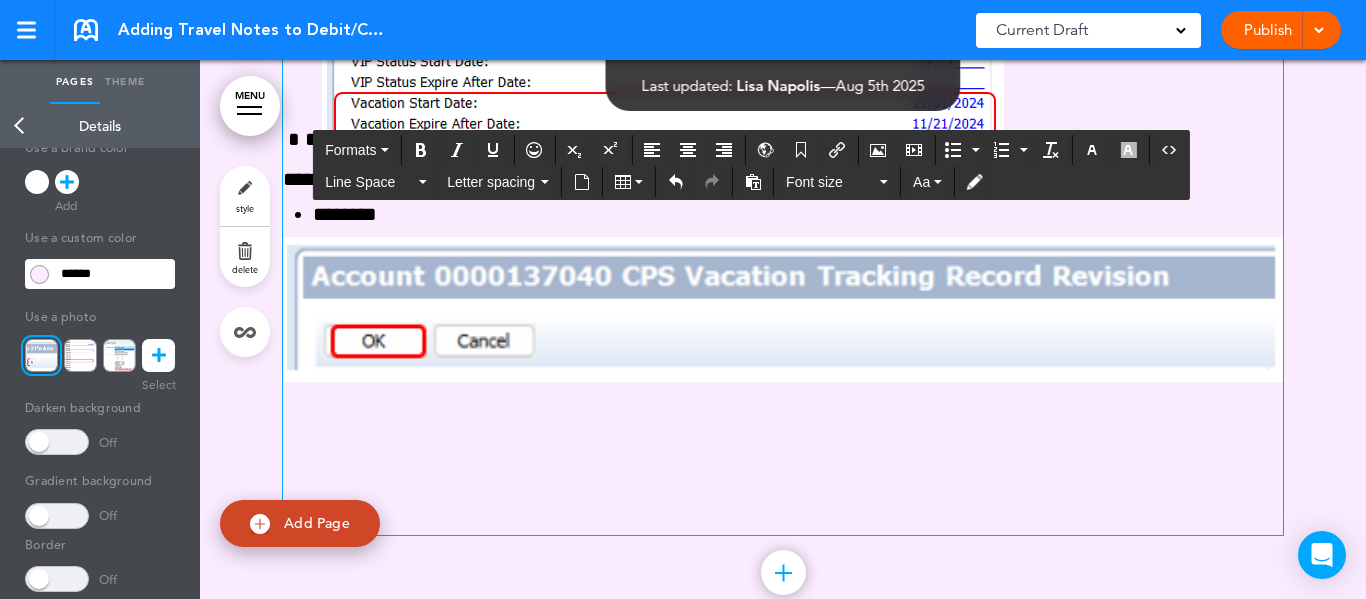 click at bounding box center (783, 309) 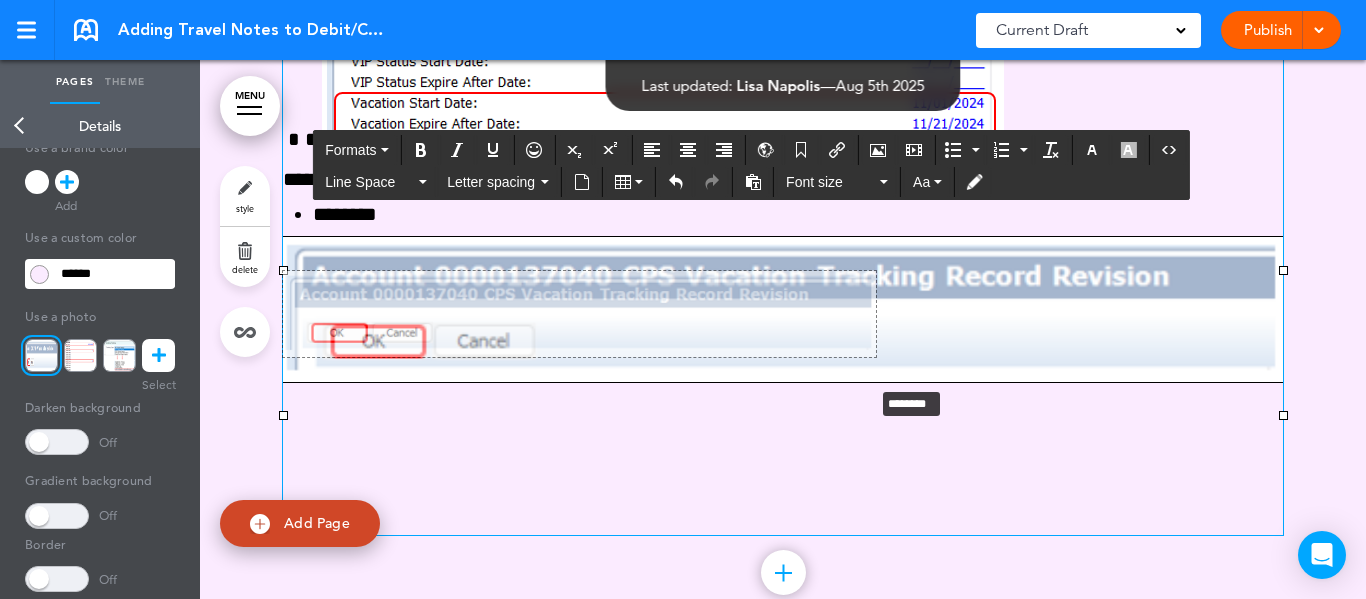 drag, startPoint x: 1276, startPoint y: 410, endPoint x: 866, endPoint y: 381, distance: 411.02432 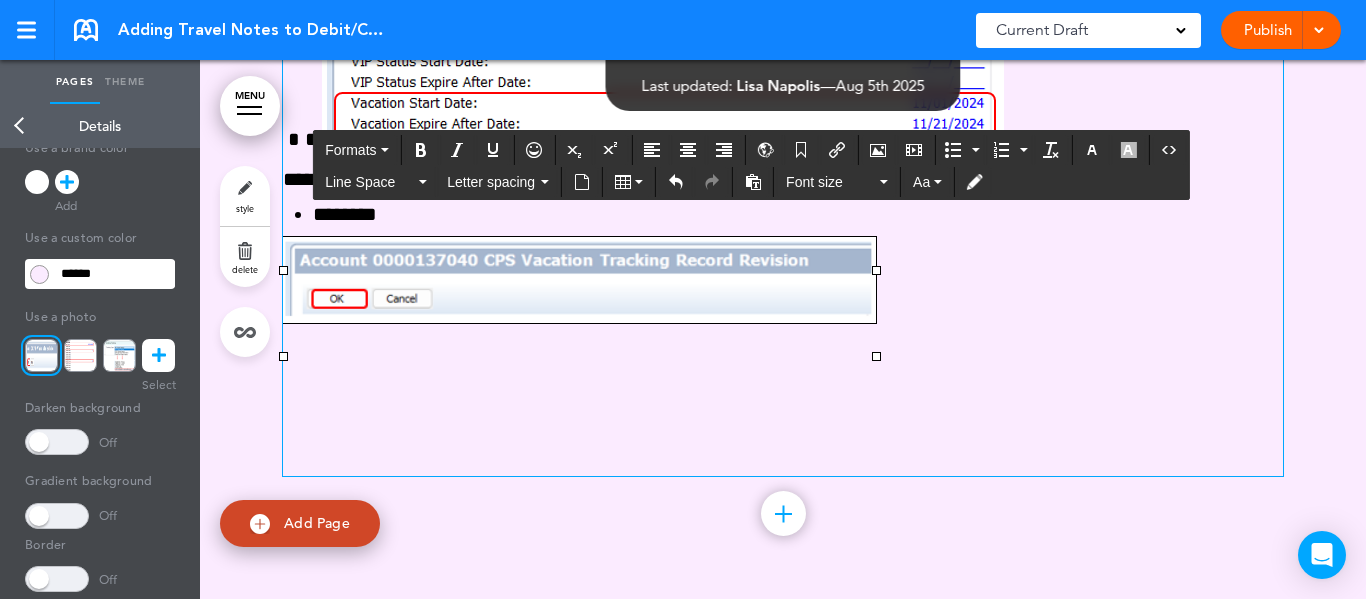 click at bounding box center (783, 457) 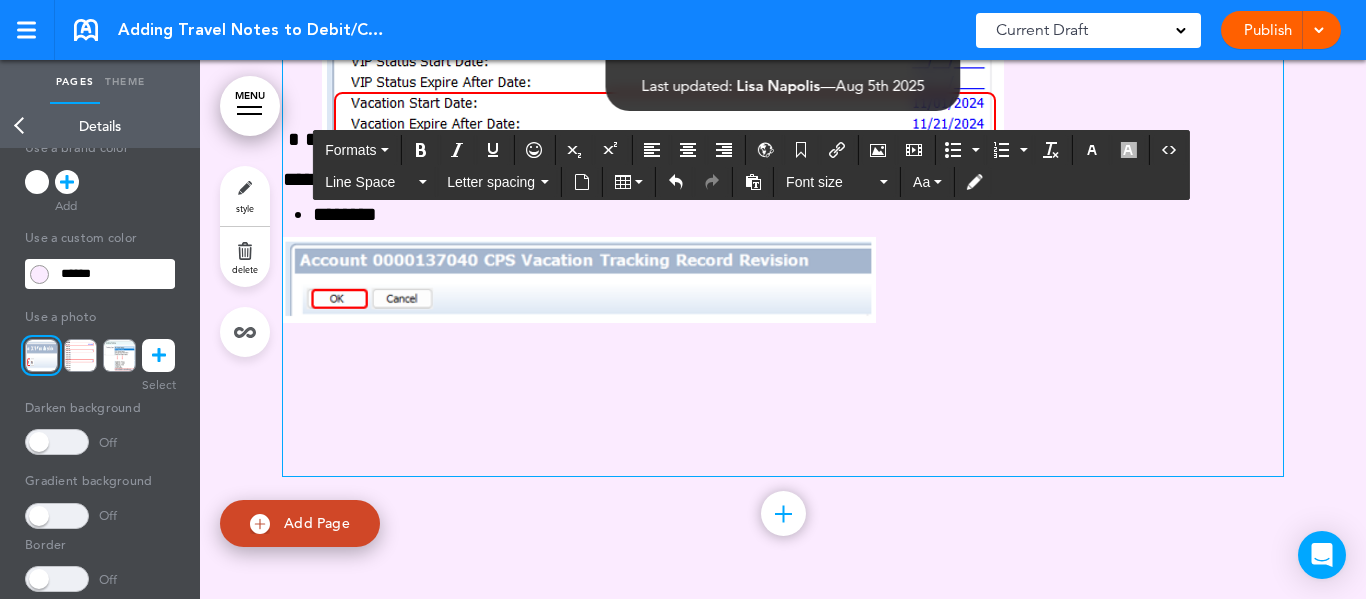 click on "**********" at bounding box center [783, -112] 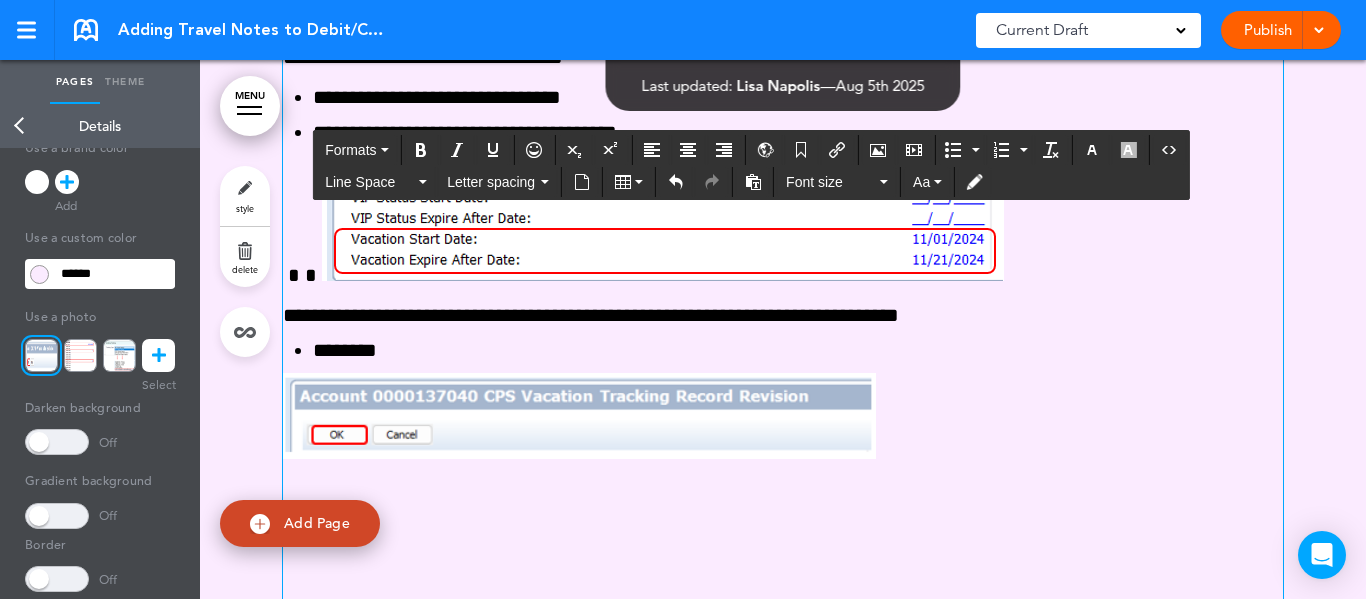 scroll, scrollTop: 3889, scrollLeft: 0, axis: vertical 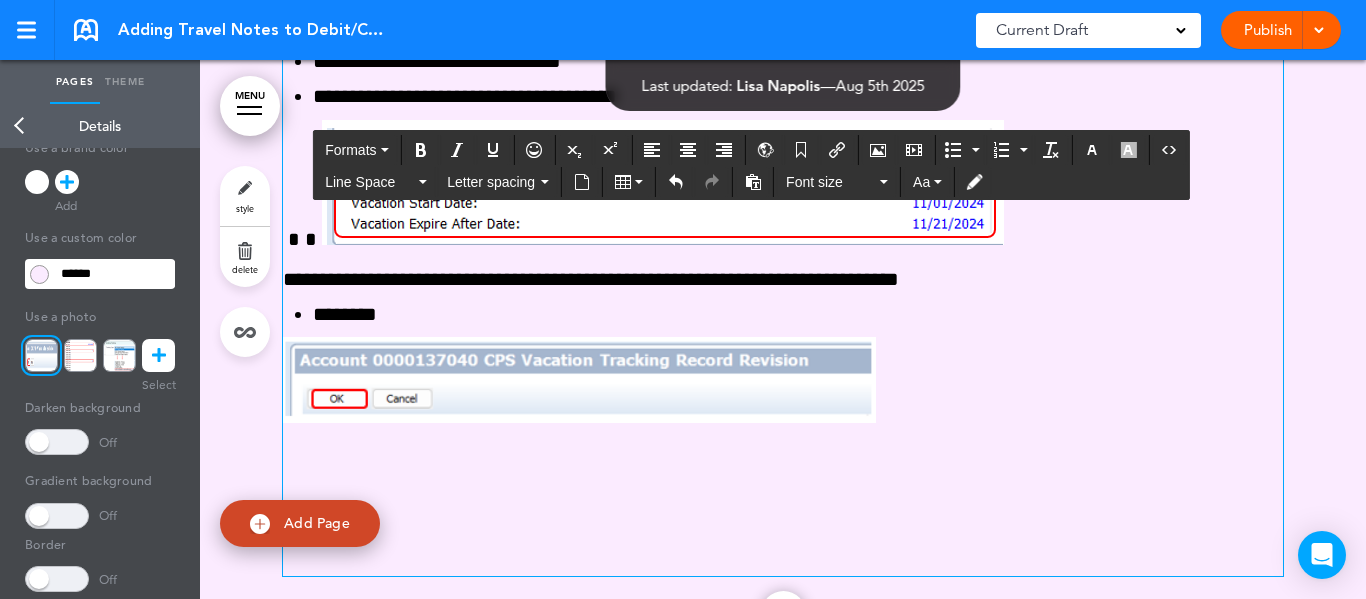 click at bounding box center [579, 380] 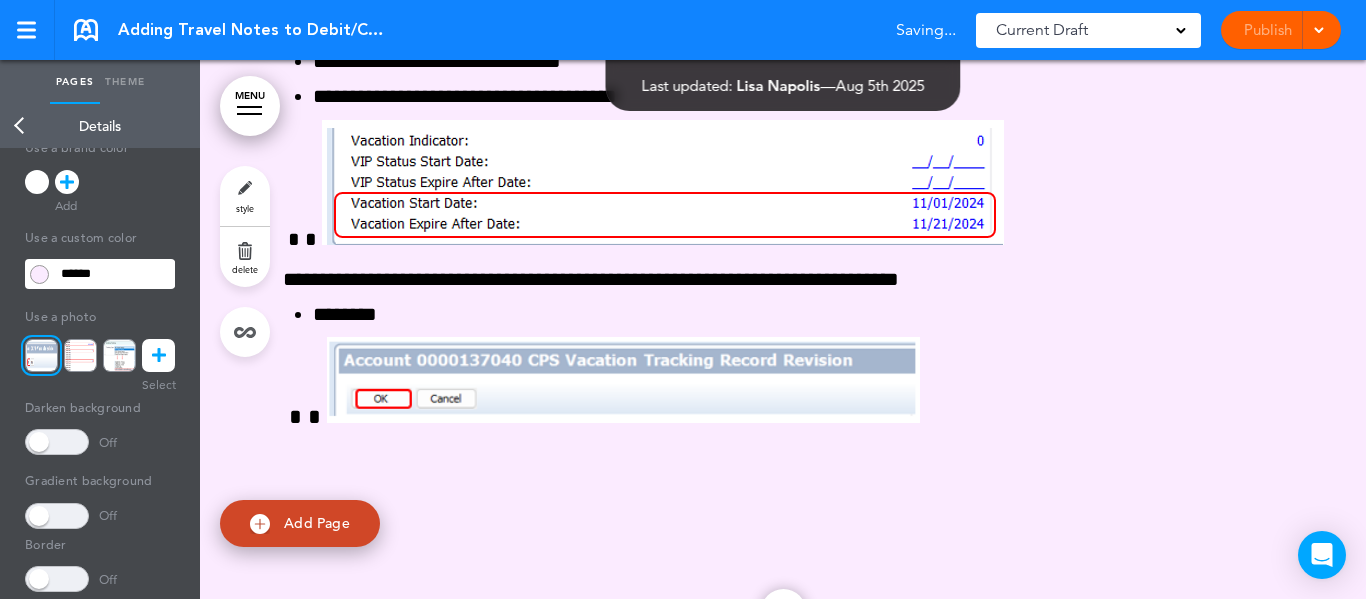 click on "Publish
Publish
Preview Draft" at bounding box center (1281, 30) 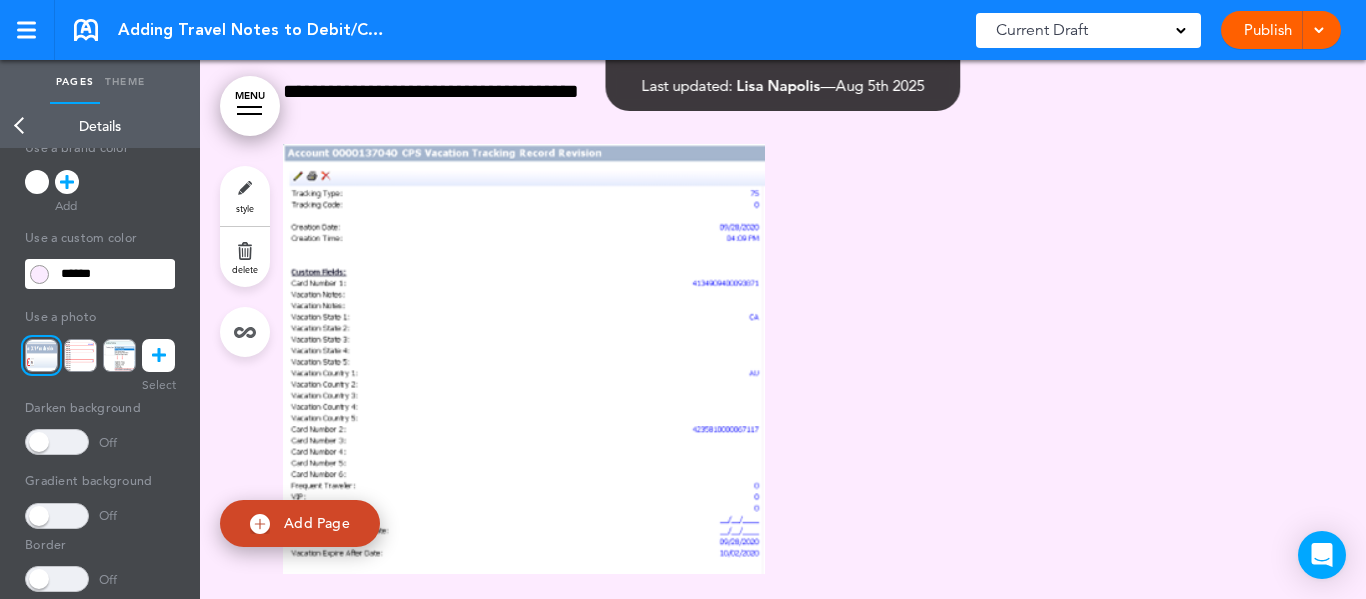 scroll, scrollTop: 4689, scrollLeft: 0, axis: vertical 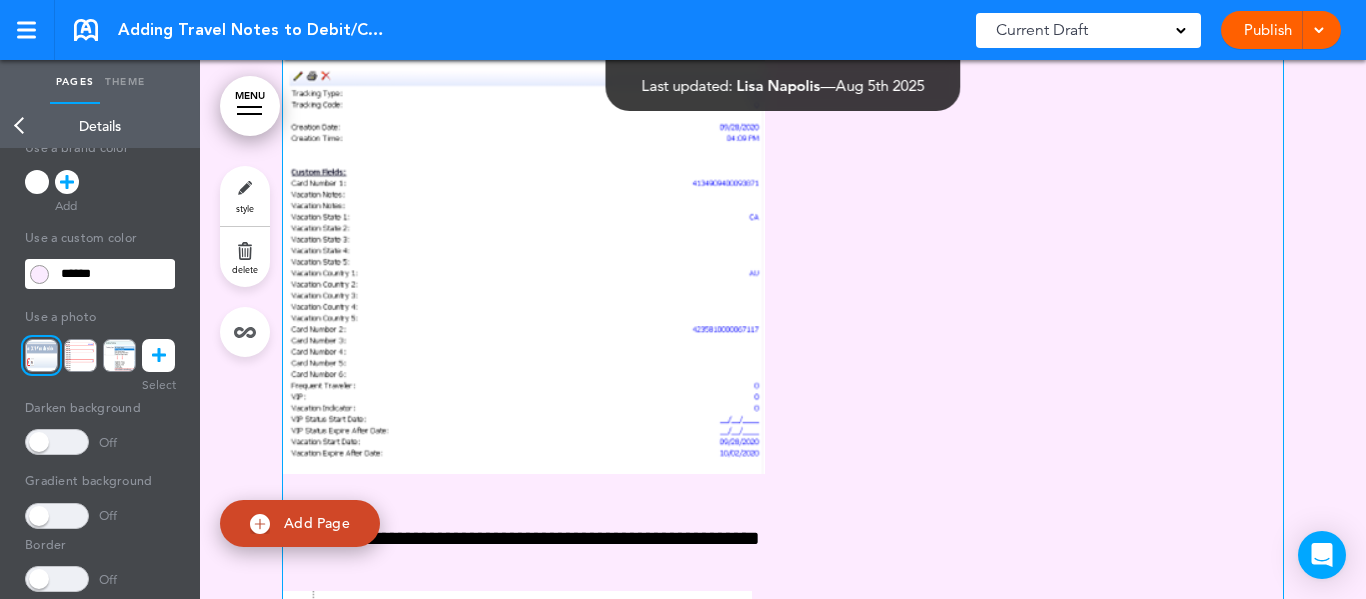 click at bounding box center (783, 265) 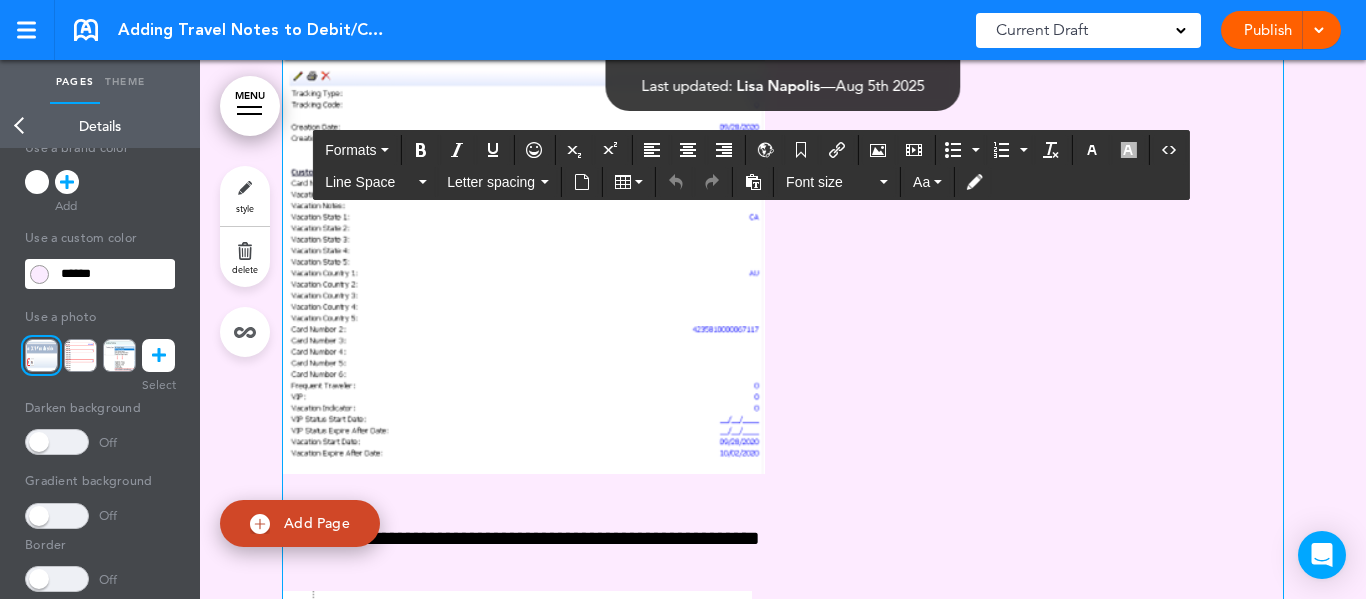 click at bounding box center [783, 265] 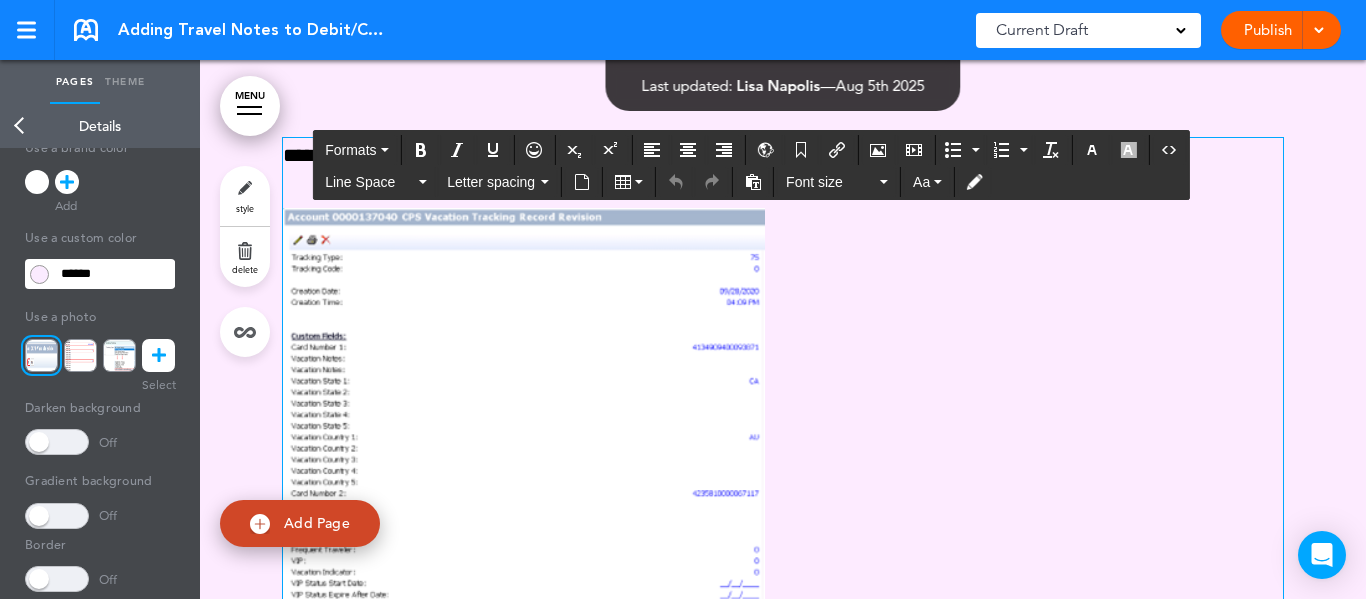 scroll, scrollTop: 4489, scrollLeft: 0, axis: vertical 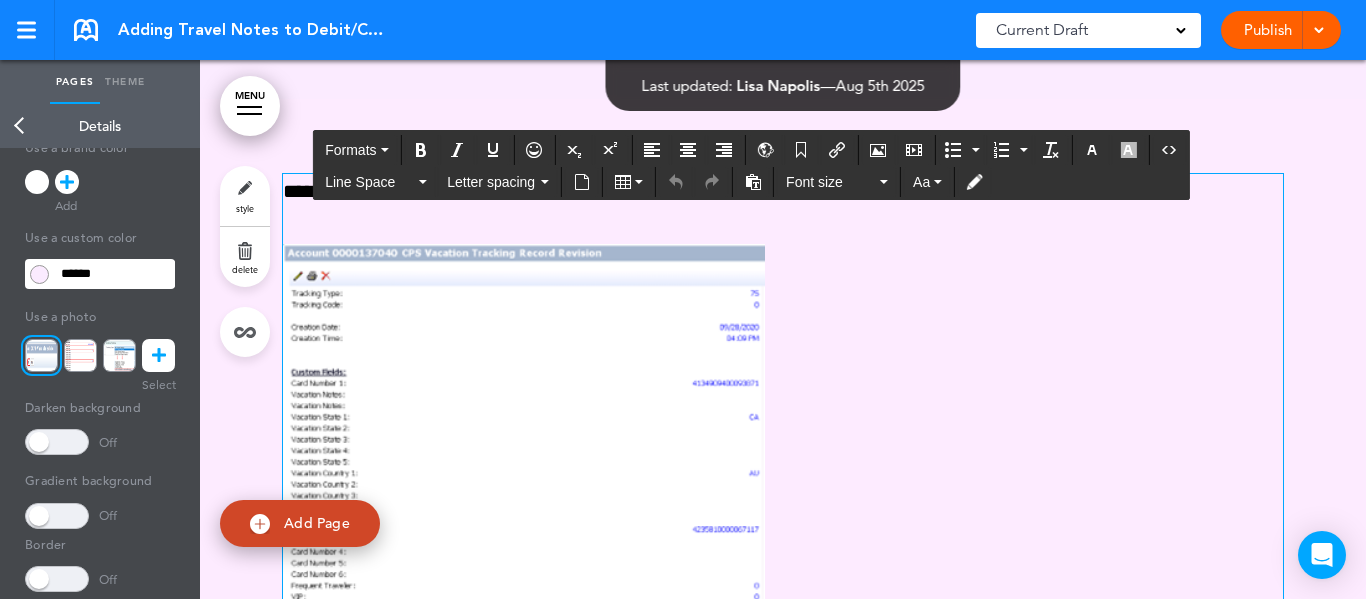 click at bounding box center (783, 465) 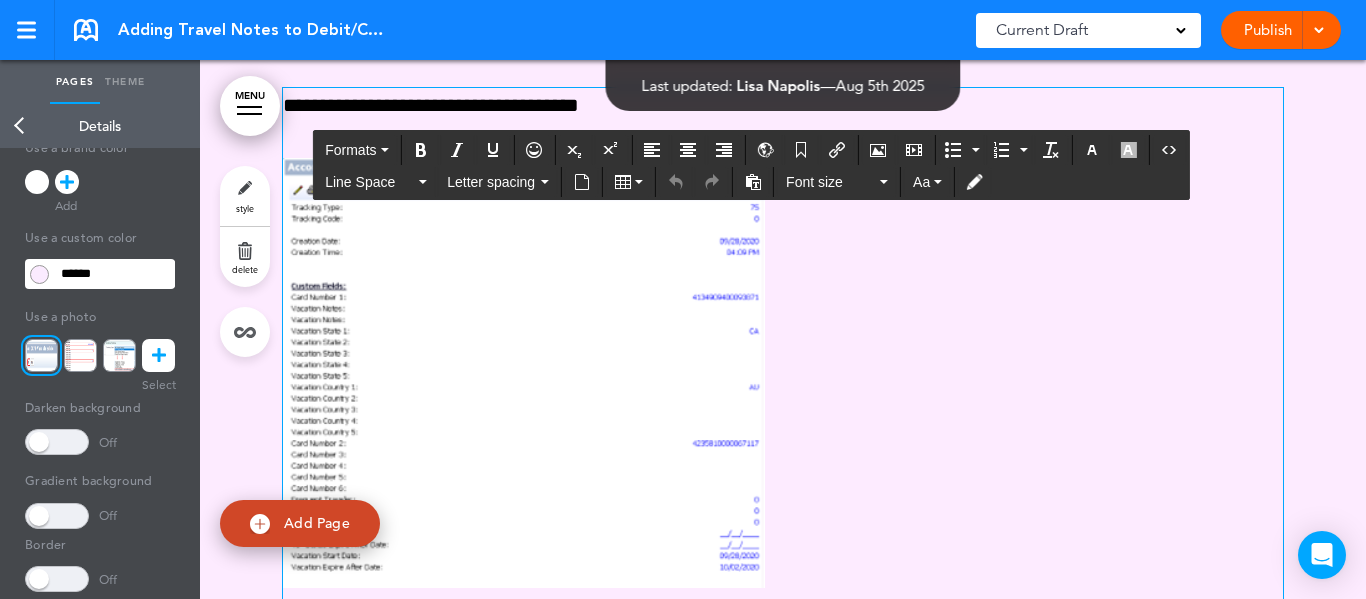 scroll, scrollTop: 4484, scrollLeft: 0, axis: vertical 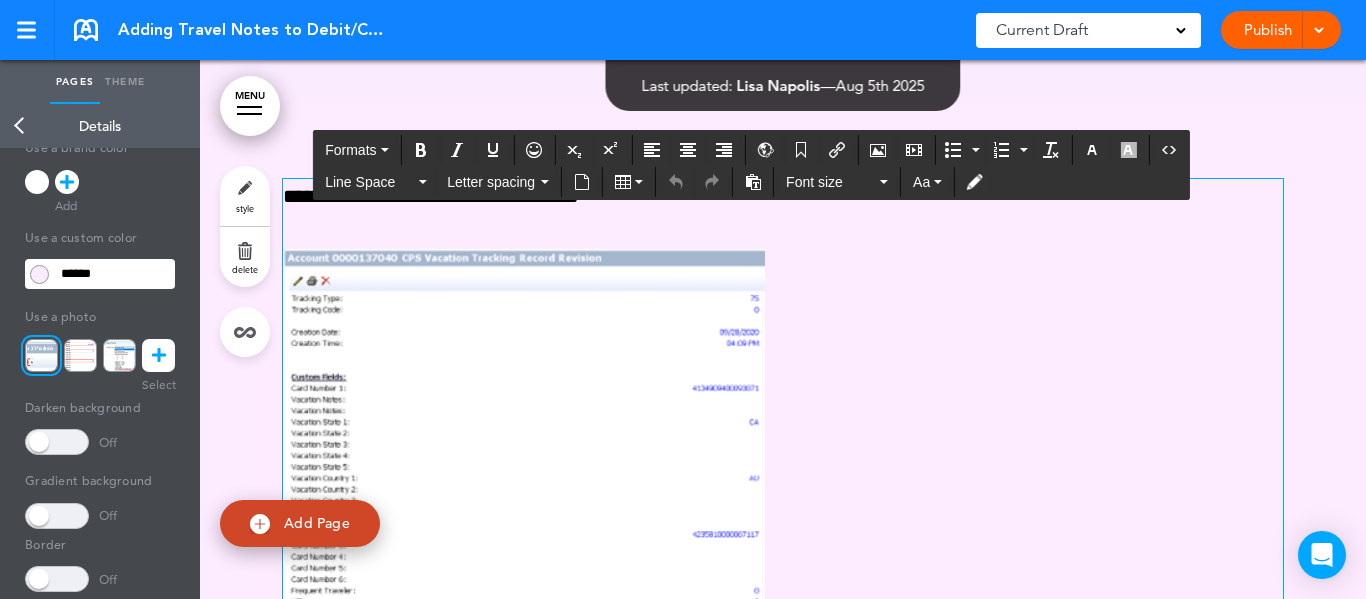 click at bounding box center (524, 464) 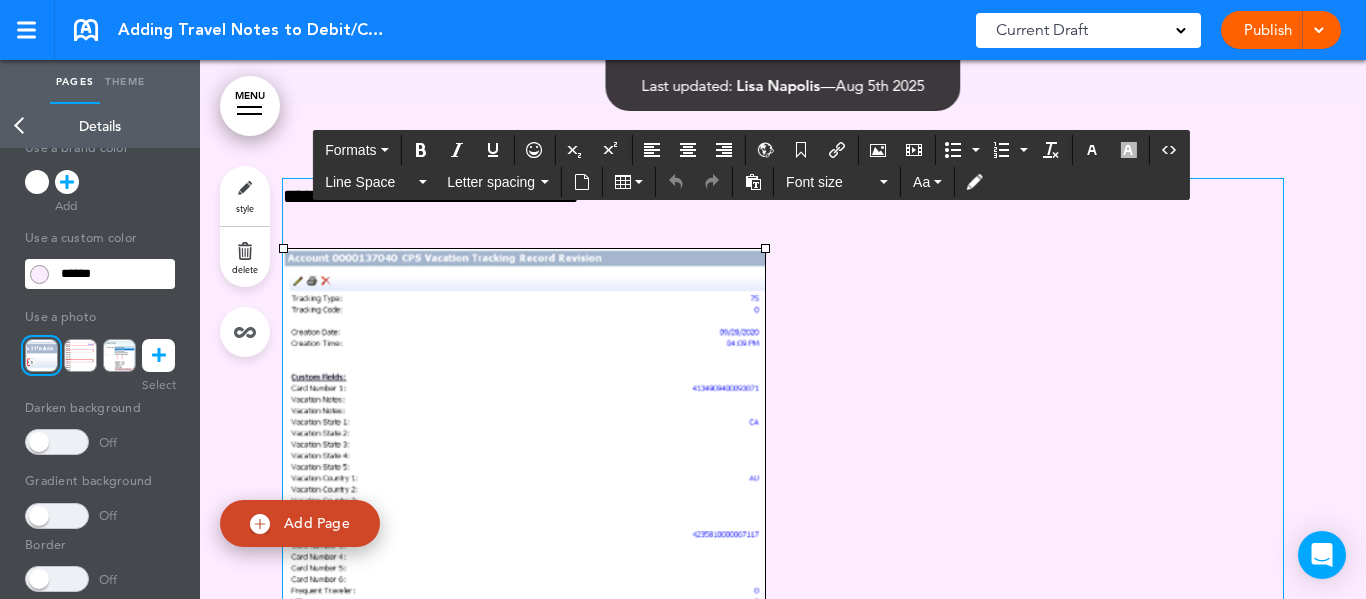 type 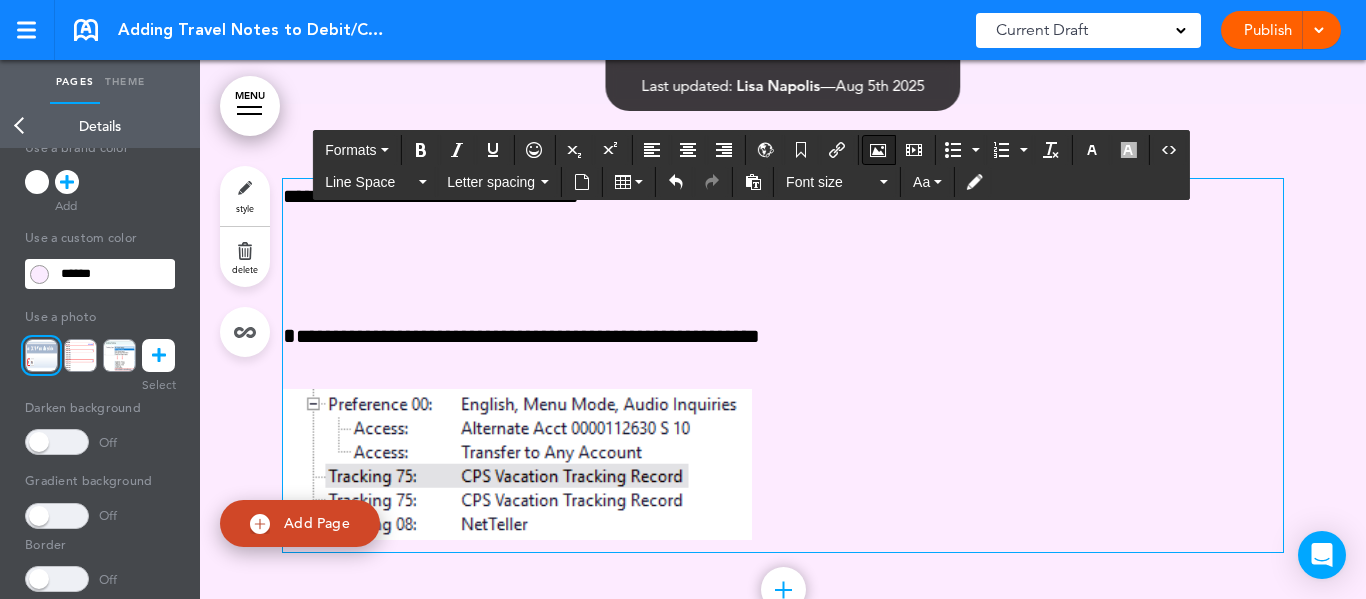 click at bounding box center (878, 150) 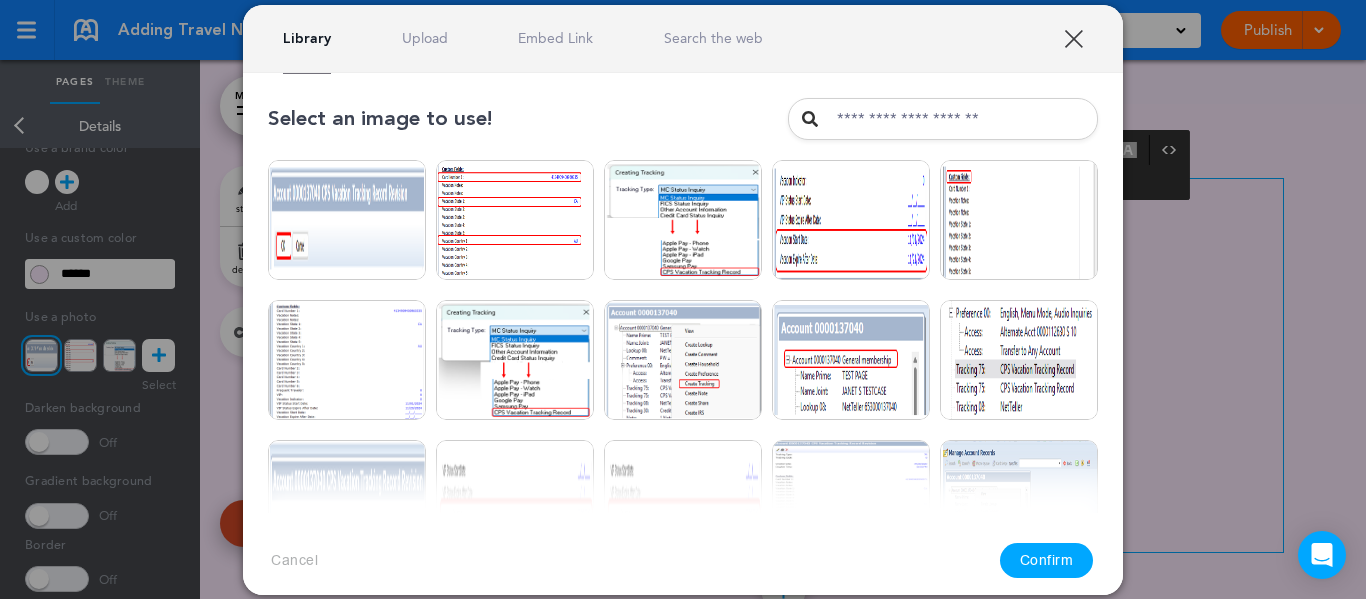 click on "Upload" at bounding box center [425, 38] 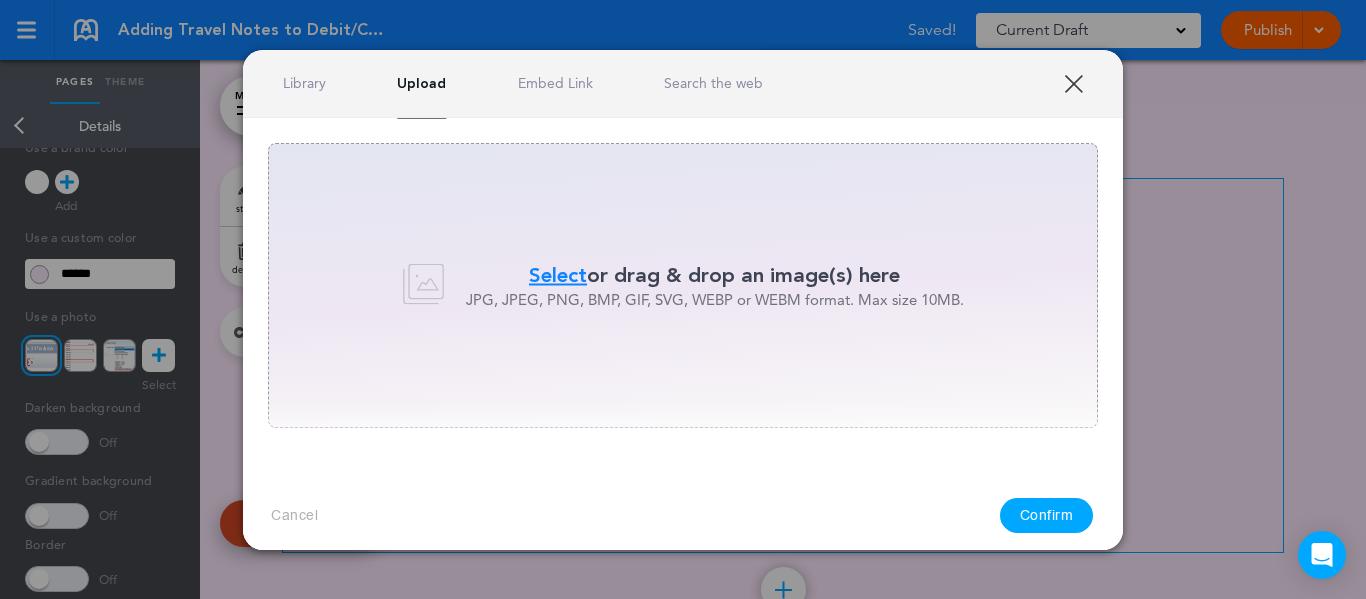 click on "Select" at bounding box center (558, 275) 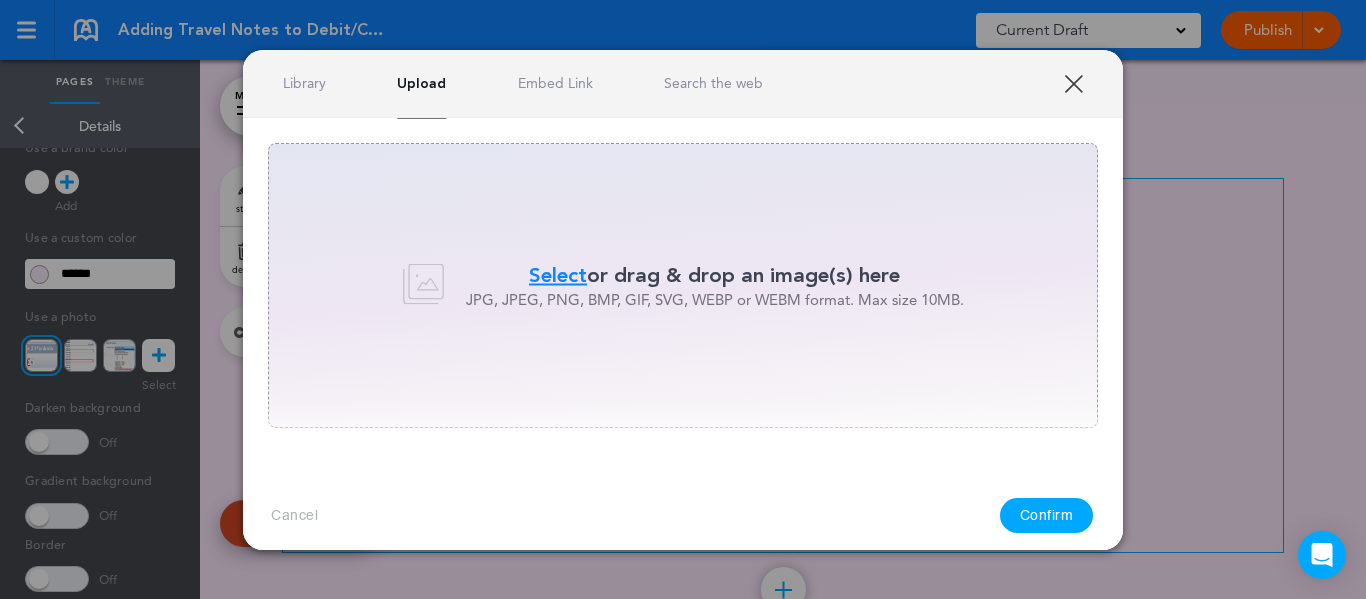 click on "Upload" at bounding box center (421, 83) 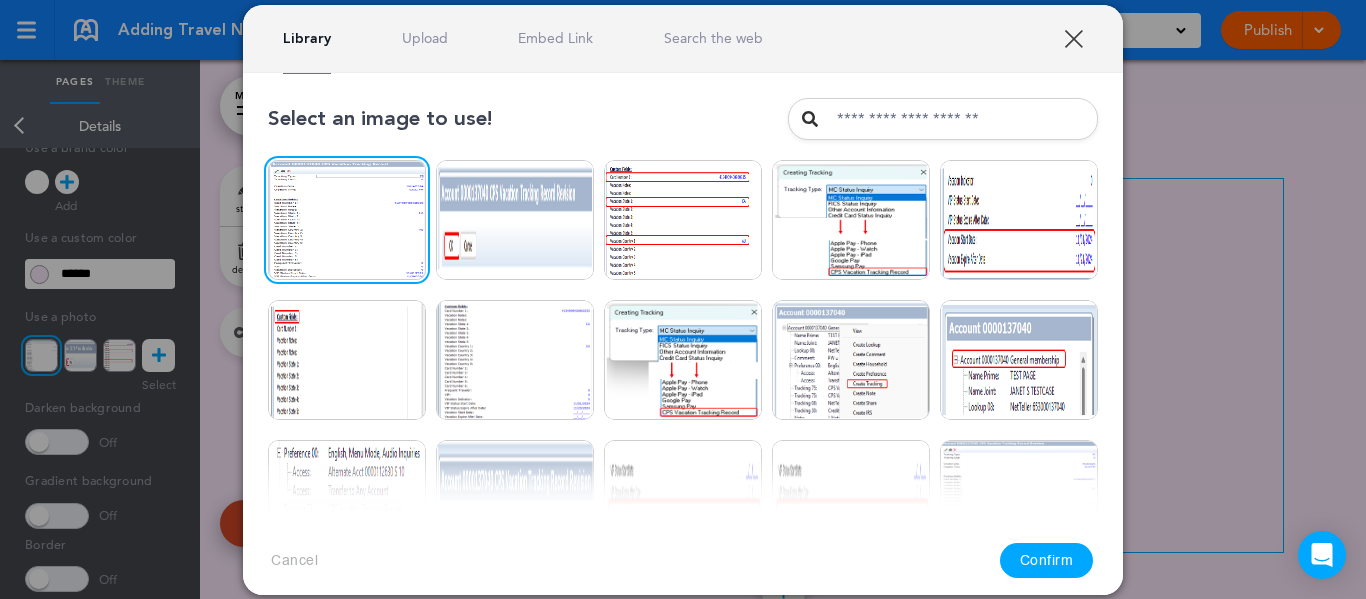 click on "Confirm" at bounding box center (1047, 560) 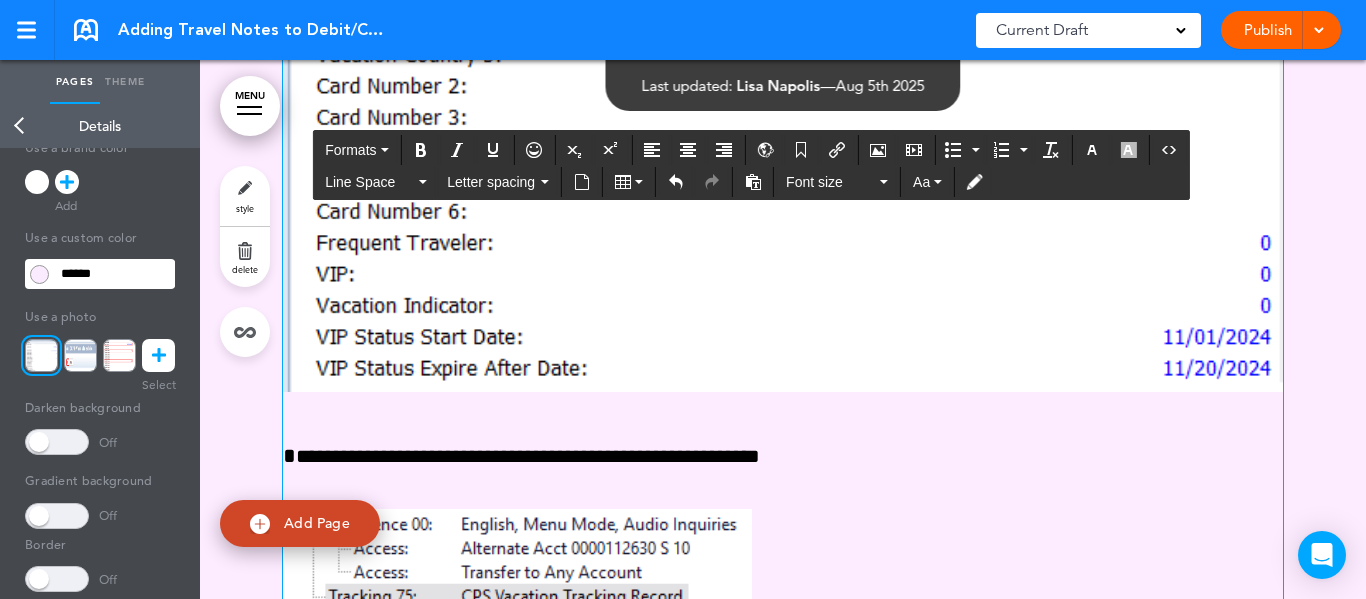 scroll, scrollTop: 5484, scrollLeft: 0, axis: vertical 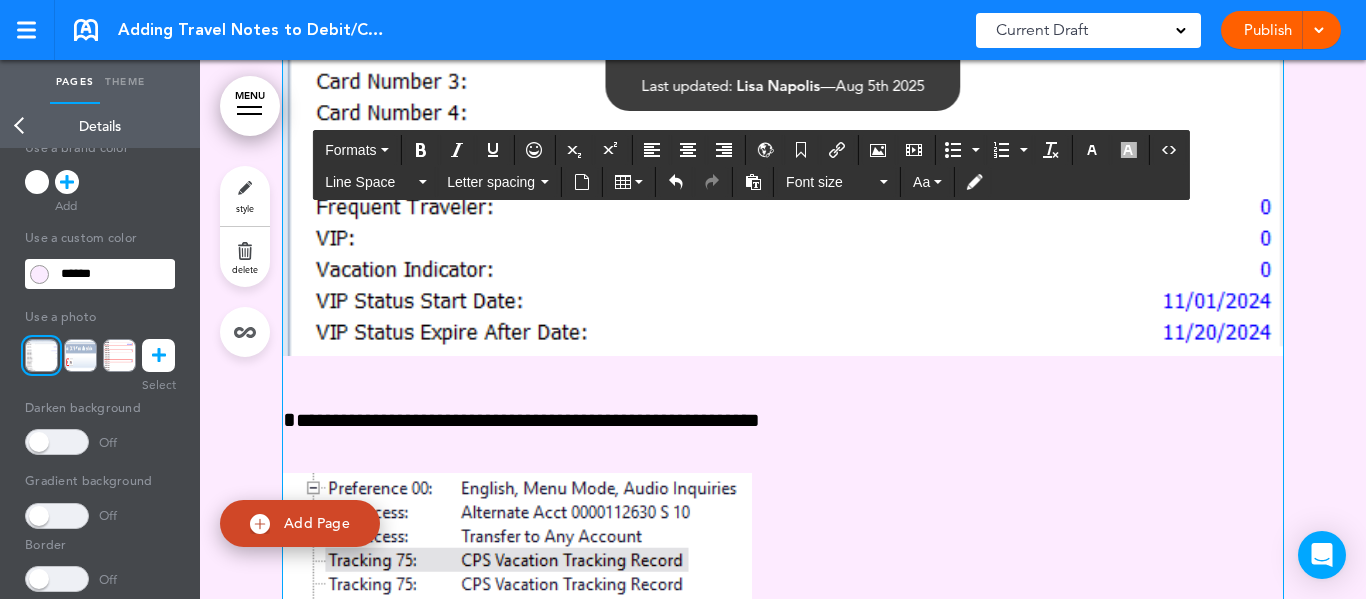 click at bounding box center [783, -198] 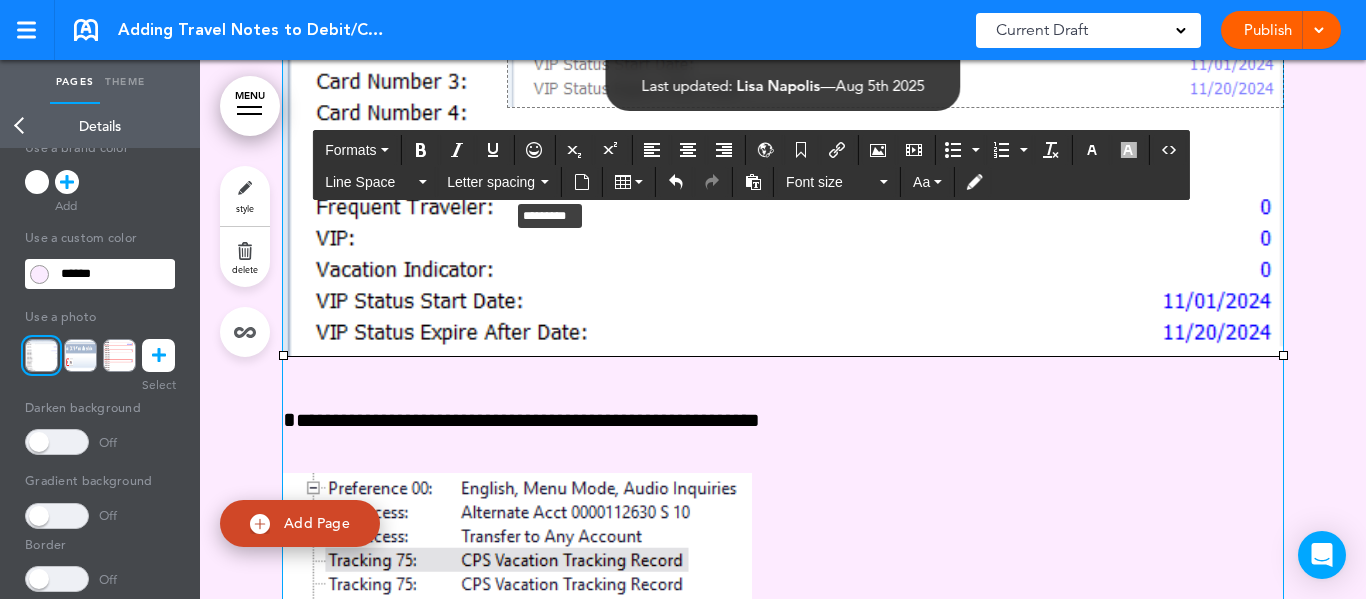drag, startPoint x: 277, startPoint y: 384, endPoint x: 502, endPoint y: 227, distance: 274.36108 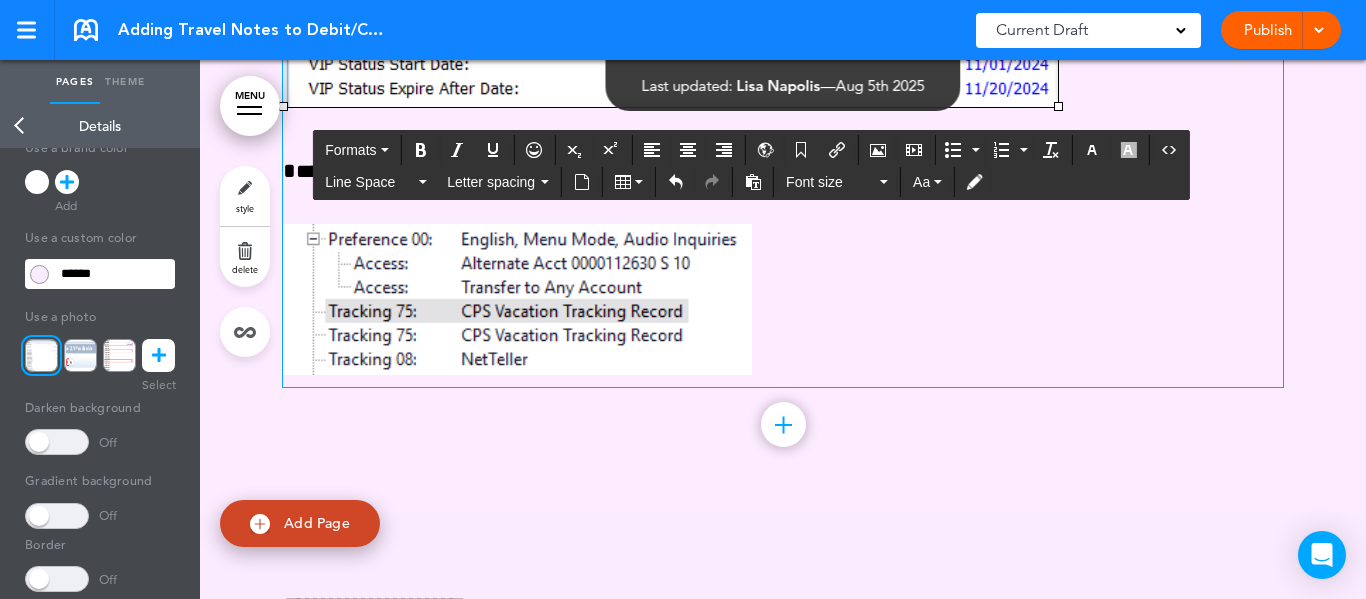 click at bounding box center [517, 299] 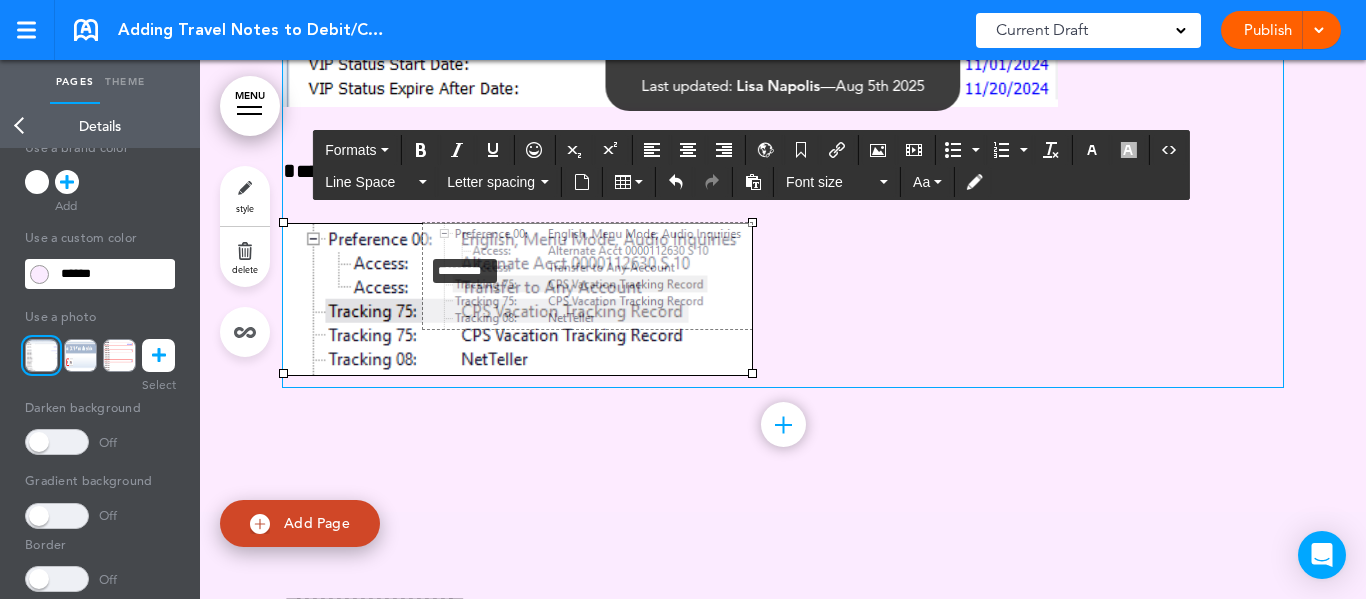 drag, startPoint x: 276, startPoint y: 400, endPoint x: 416, endPoint y: 280, distance: 184.39088 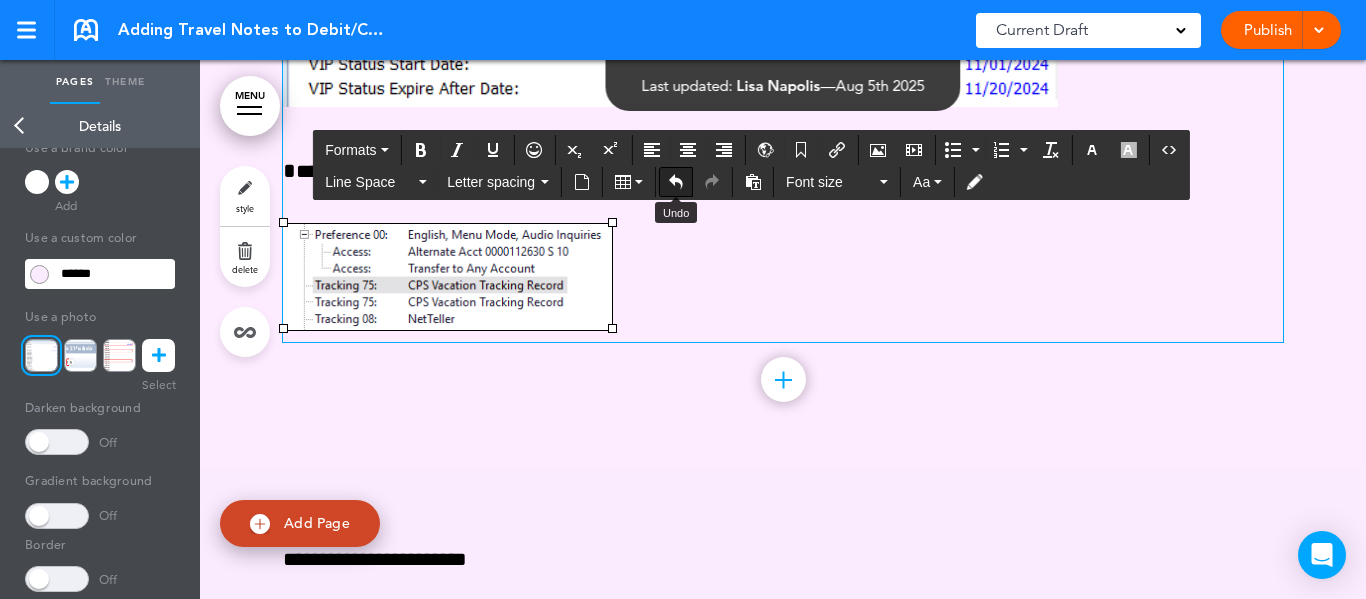 click at bounding box center (676, 182) 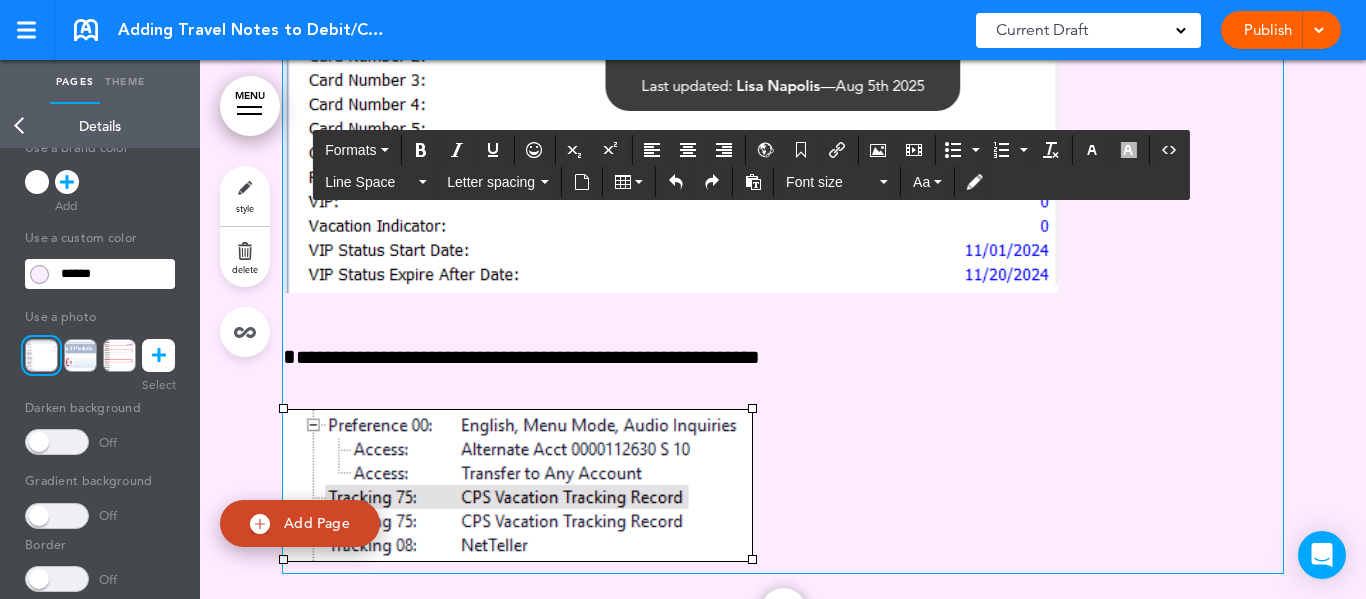 scroll, scrollTop: 5284, scrollLeft: 0, axis: vertical 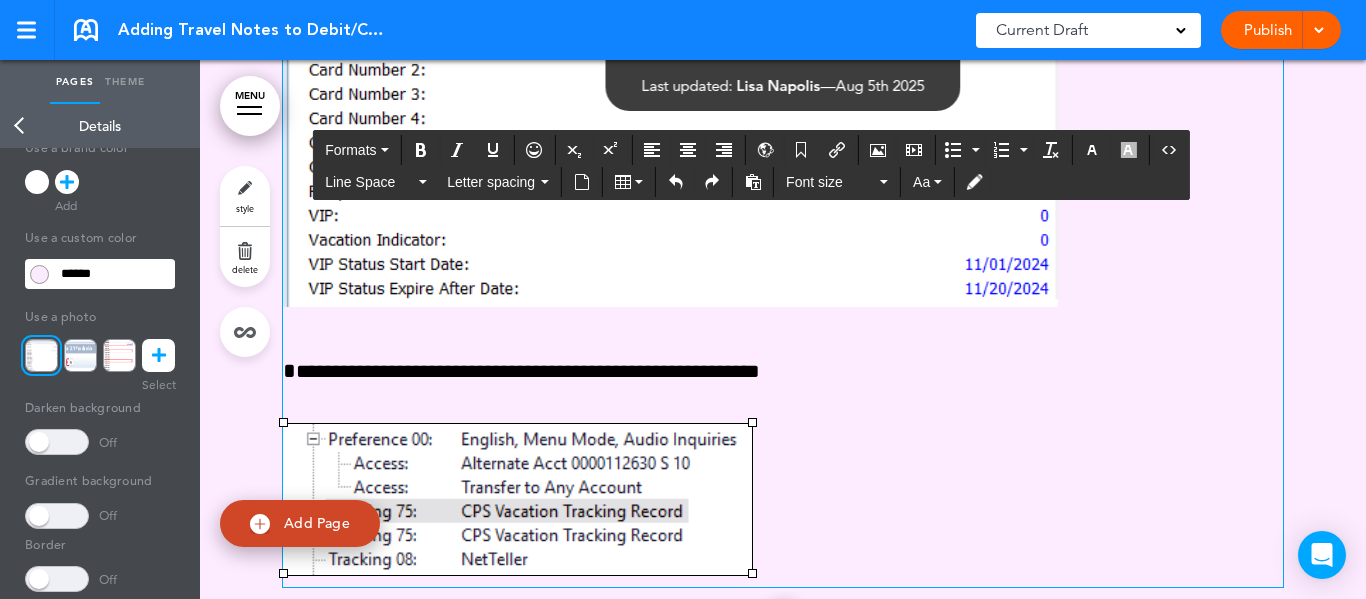 click at bounding box center (670, -122) 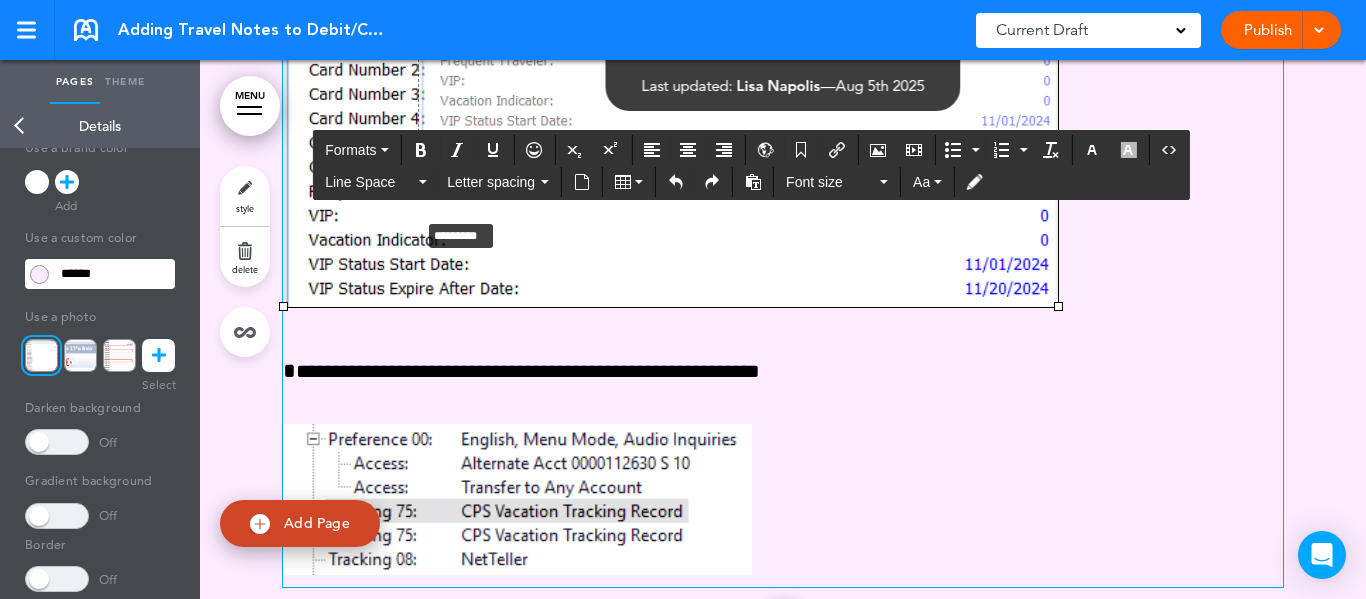drag, startPoint x: 279, startPoint y: 334, endPoint x: 415, endPoint y: 246, distance: 161.98766 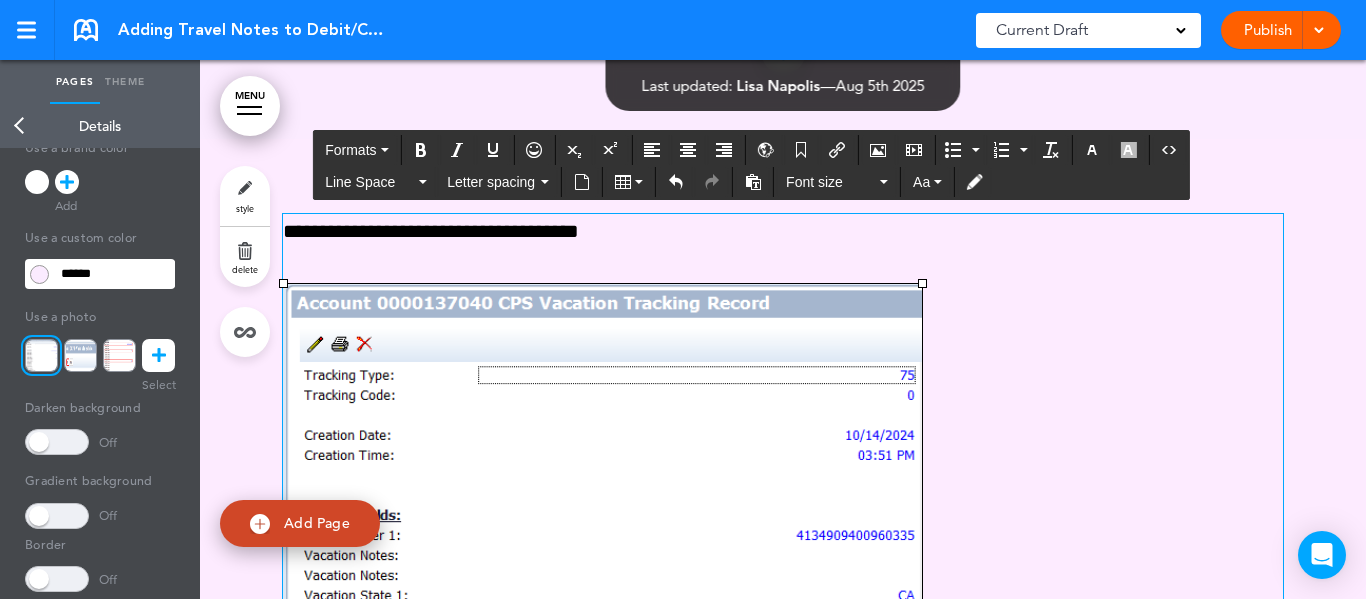 scroll, scrollTop: 4484, scrollLeft: 0, axis: vertical 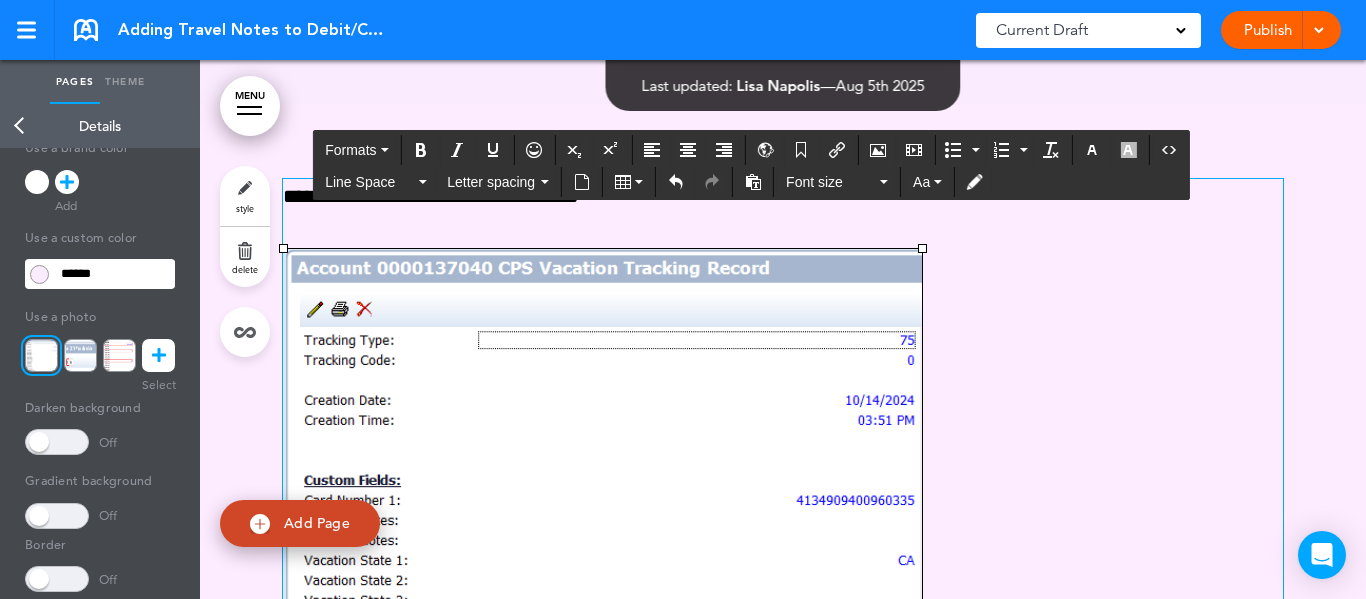 click on "**********" at bounding box center (783, 708) 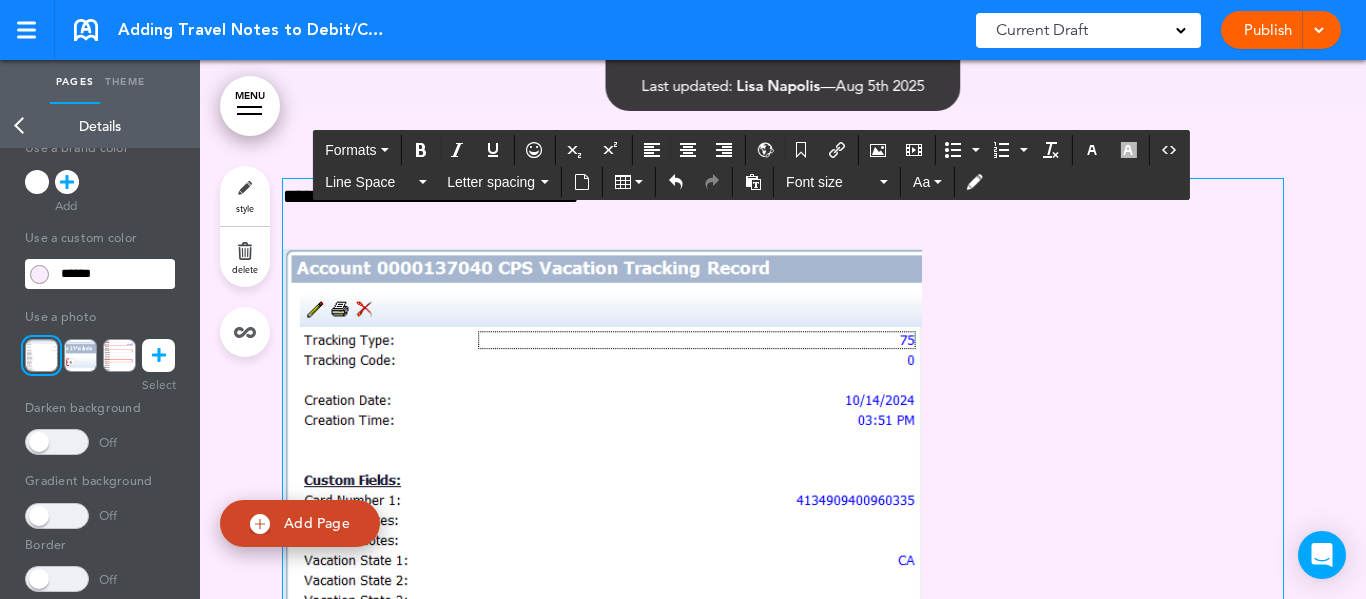 click on "**********" at bounding box center [783, 708] 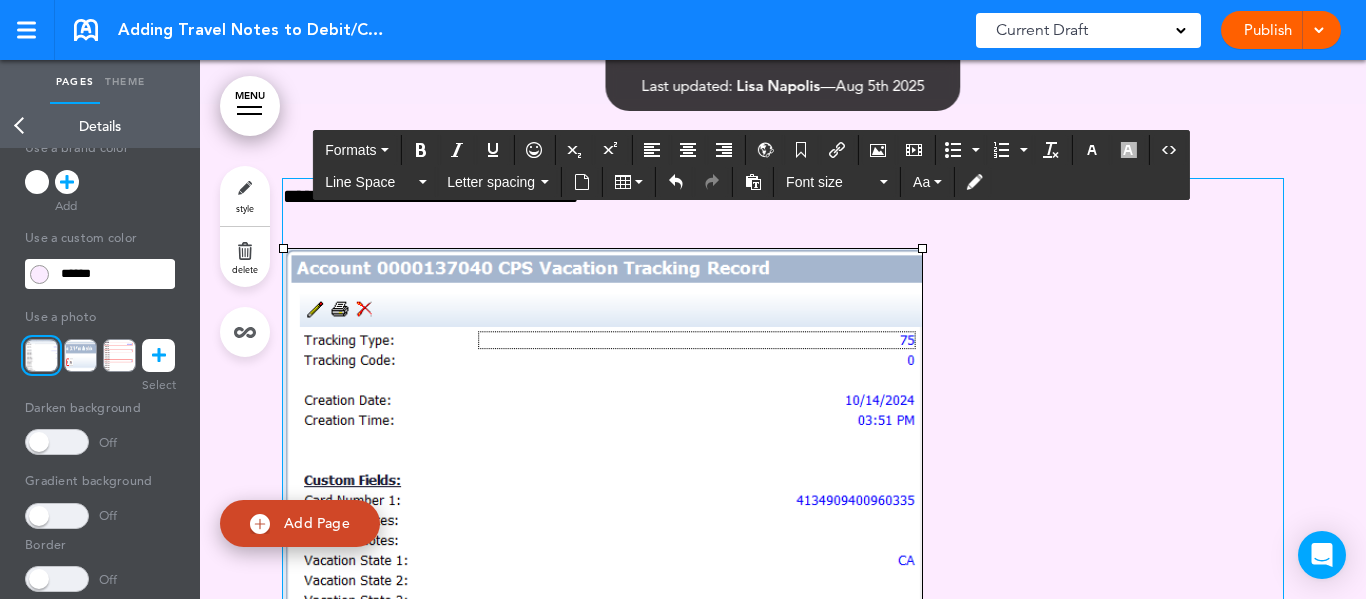 click on "**********" at bounding box center (783, 196) 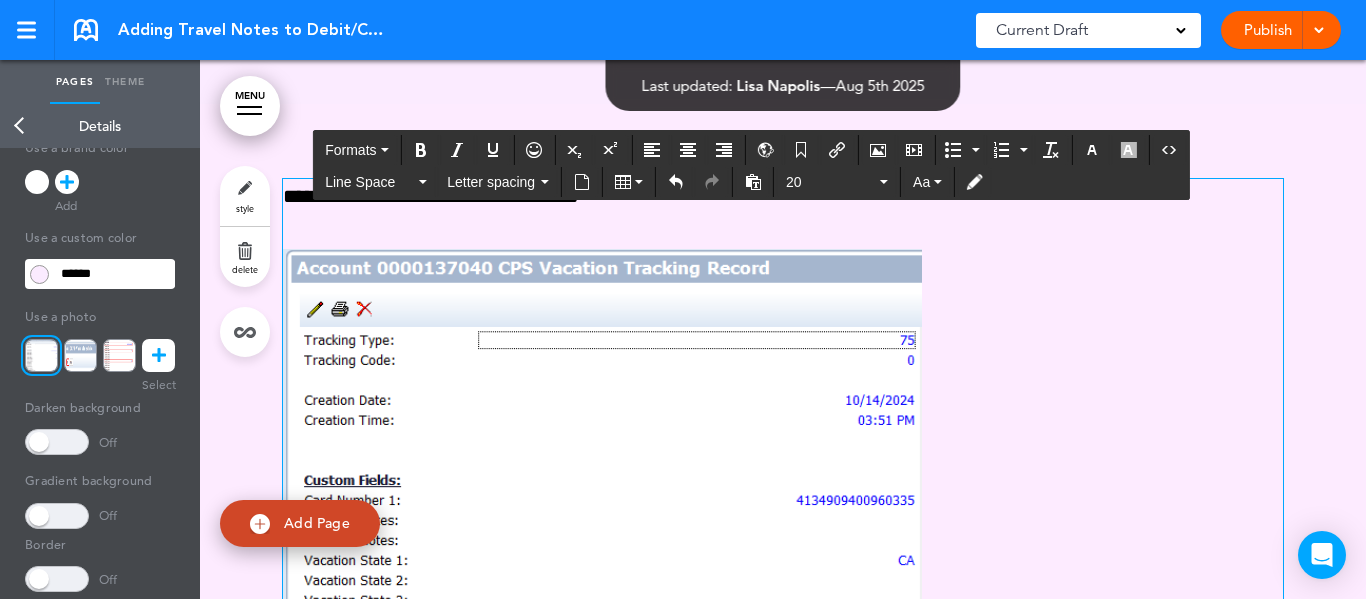 click on "**********" at bounding box center (431, 196) 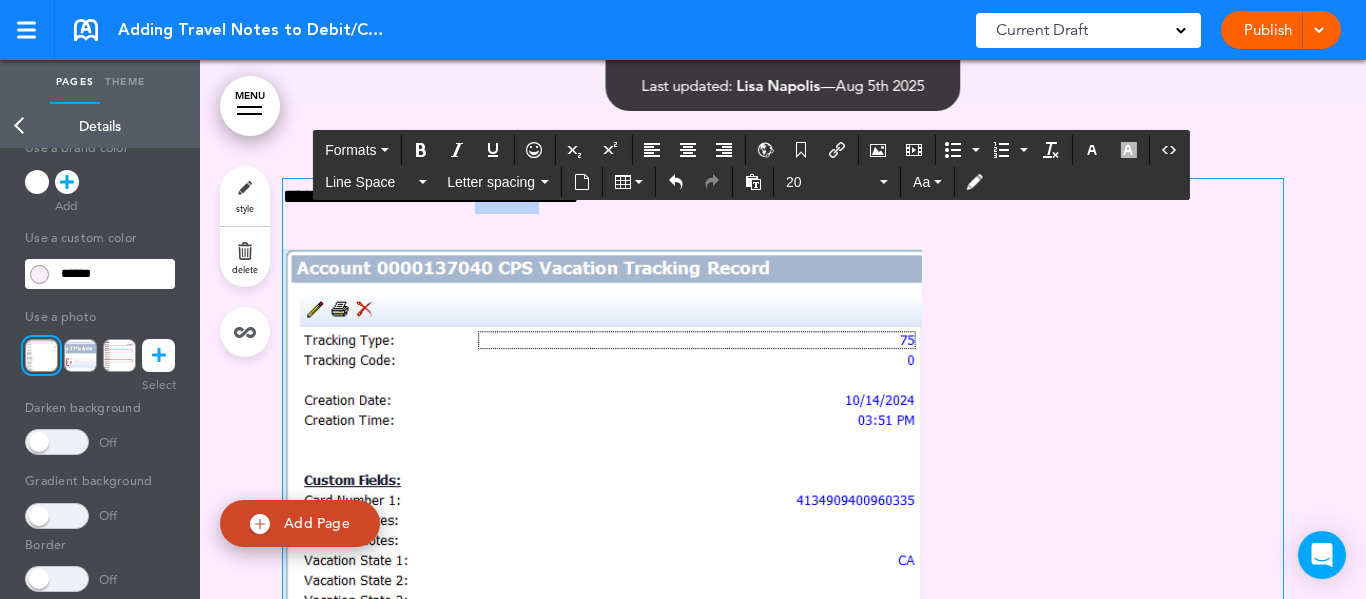 click on "**********" at bounding box center [431, 196] 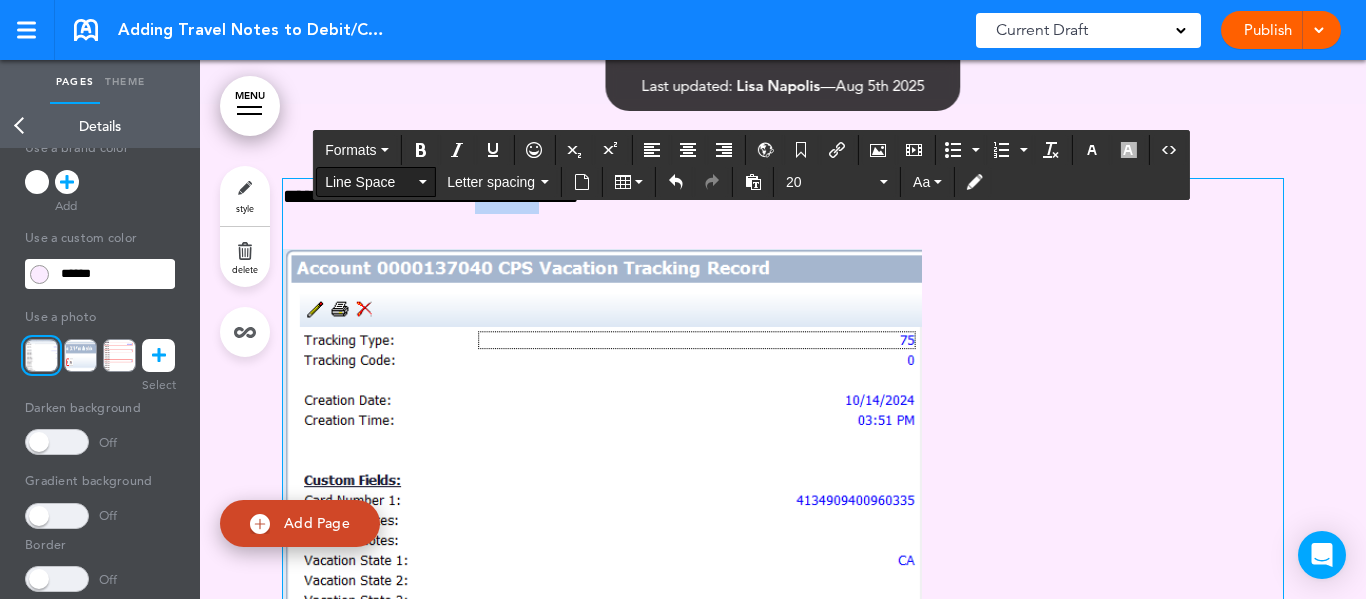 click at bounding box center [423, 182] 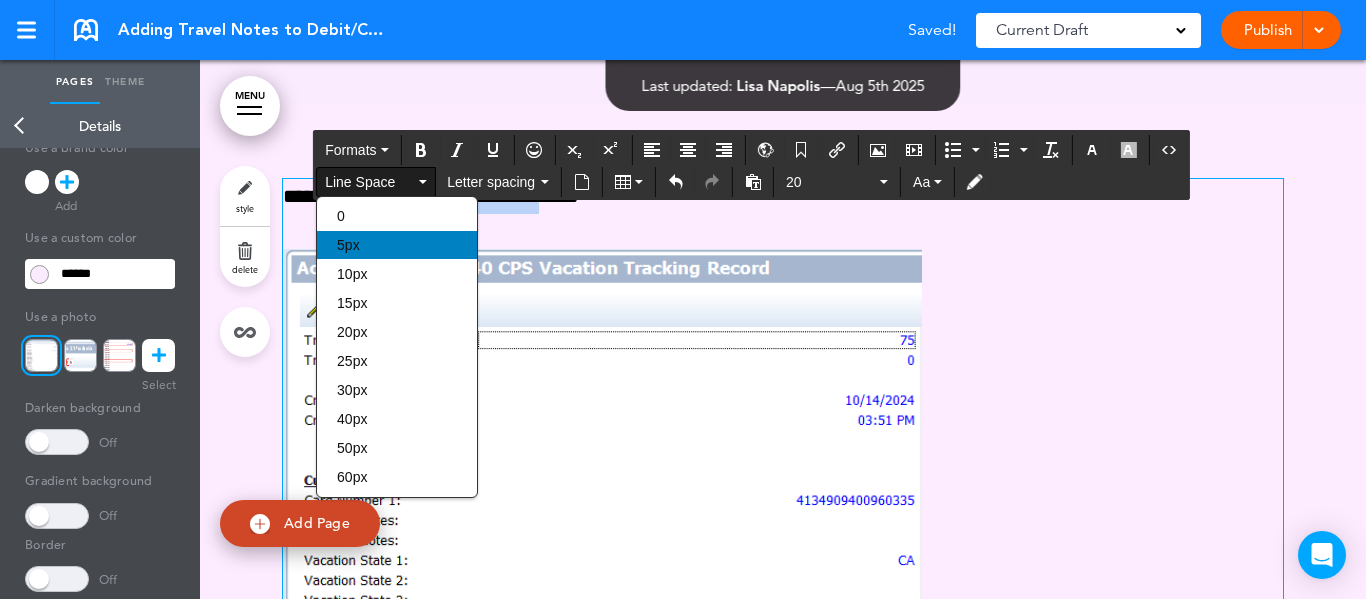 click on "5px" at bounding box center (348, 245) 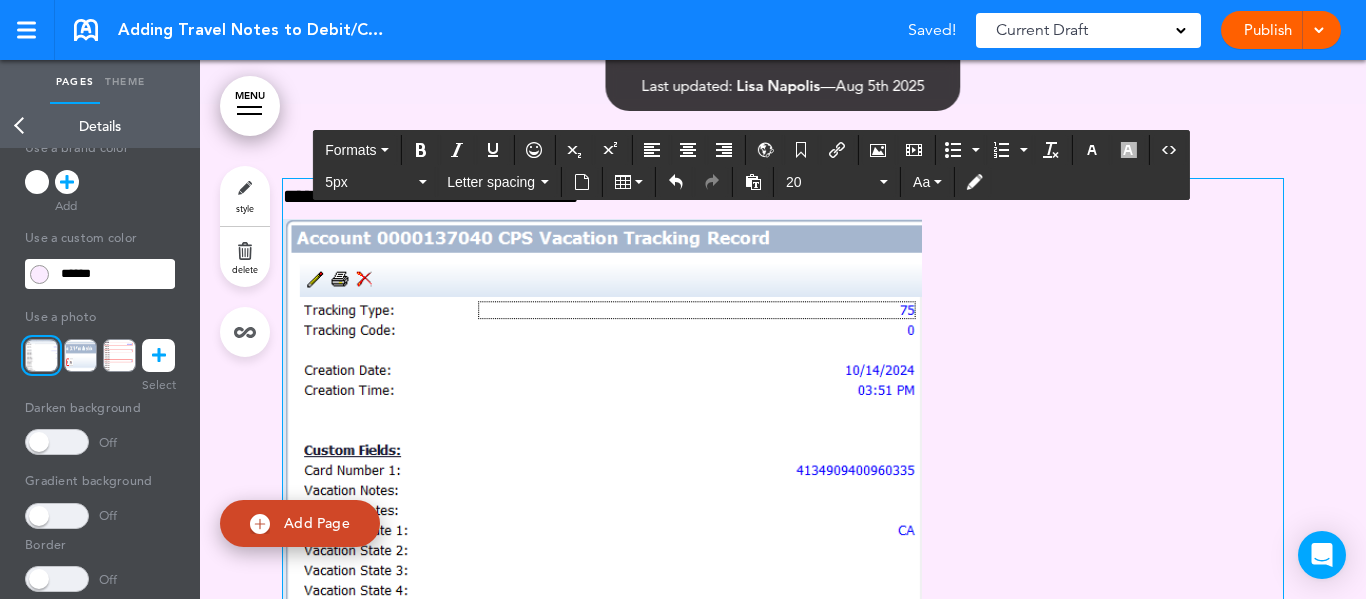 click on "**********" at bounding box center [783, 196] 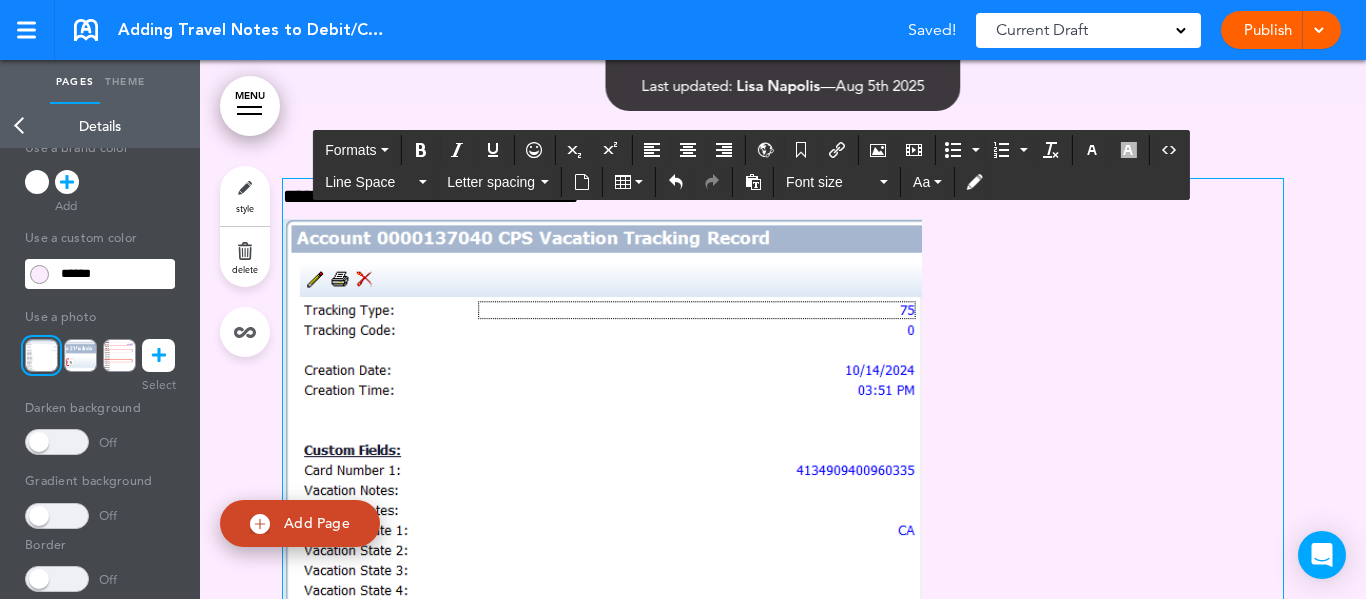 click at bounding box center [783, 578] 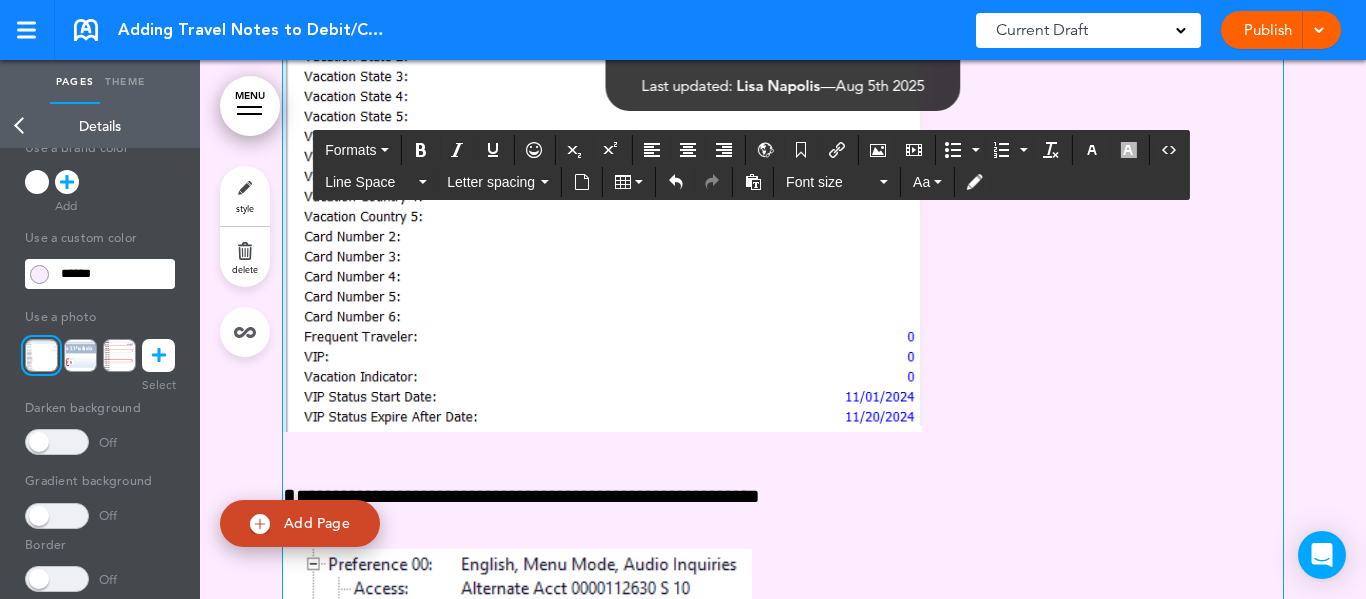 scroll, scrollTop: 4984, scrollLeft: 0, axis: vertical 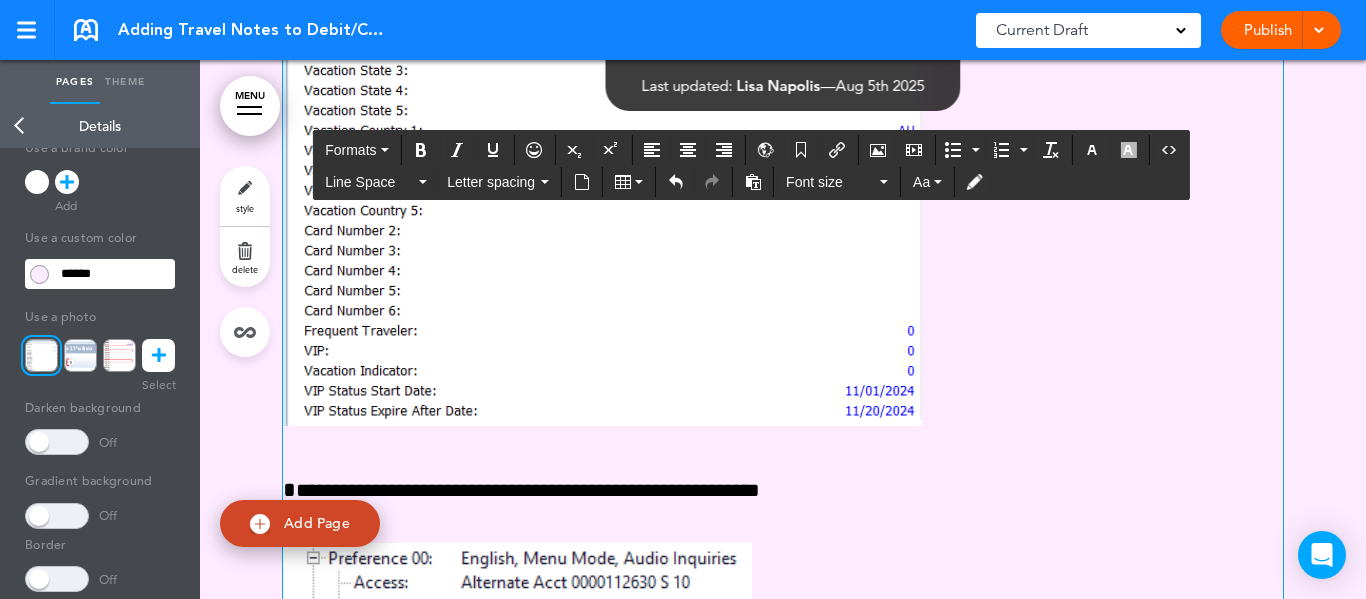 click at bounding box center (602, 72) 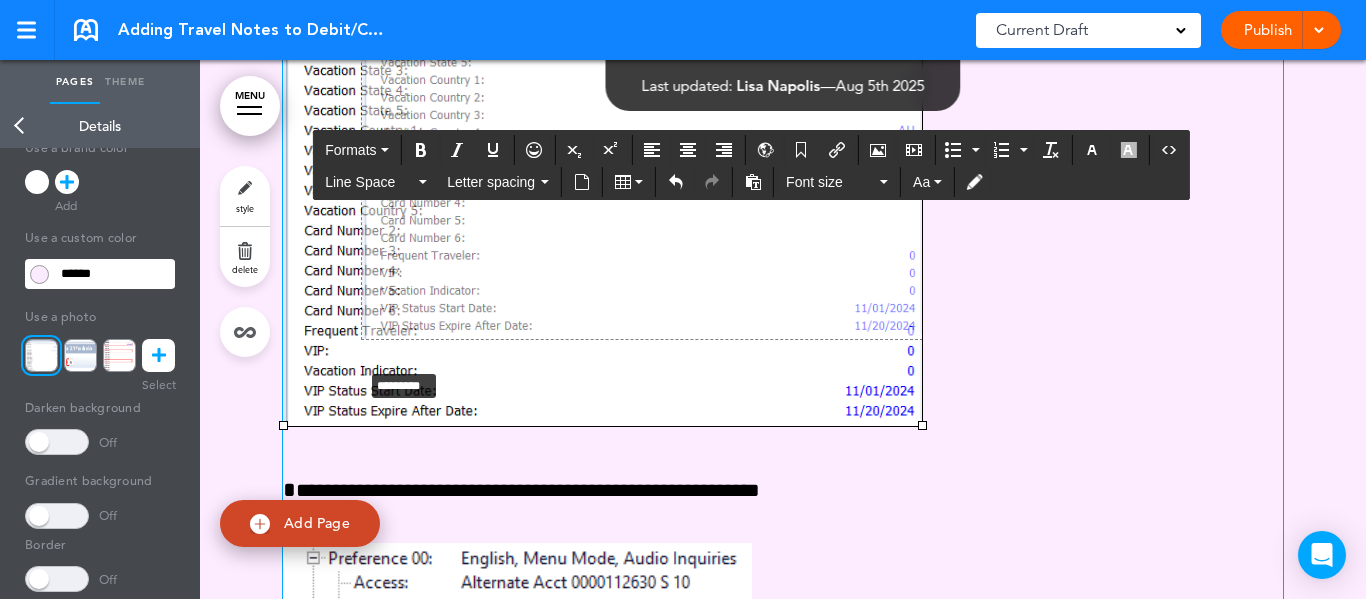drag, startPoint x: 279, startPoint y: 451, endPoint x: 358, endPoint y: 394, distance: 97.41663 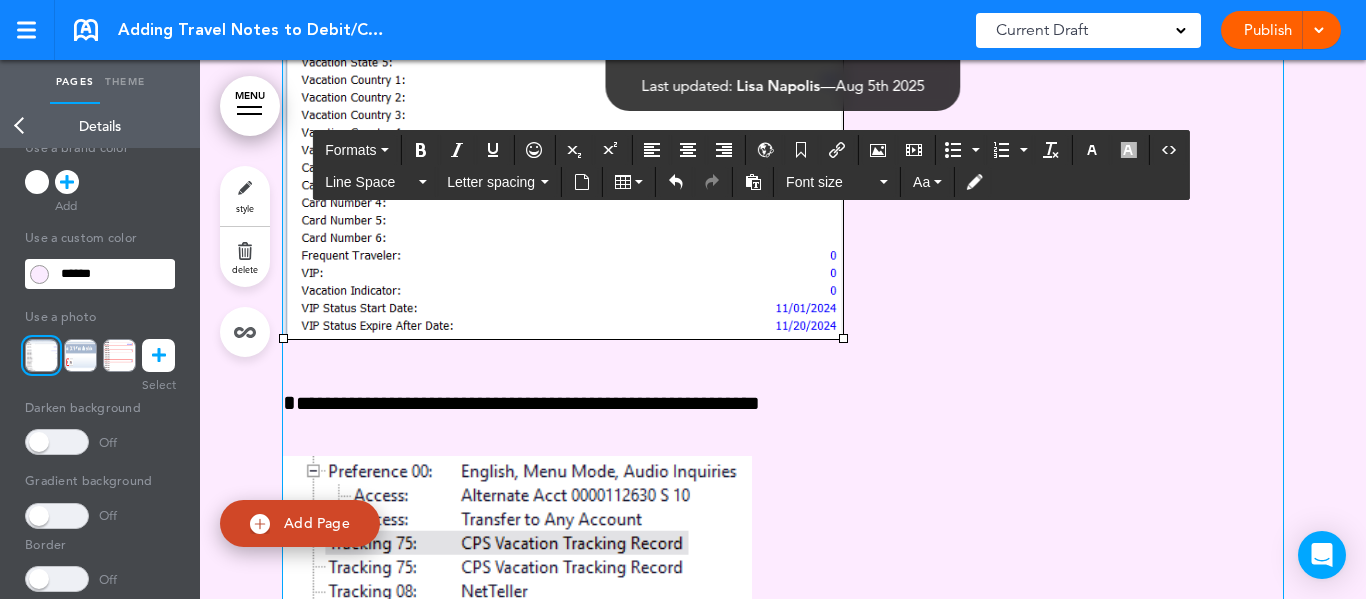 click at bounding box center [783, 35] 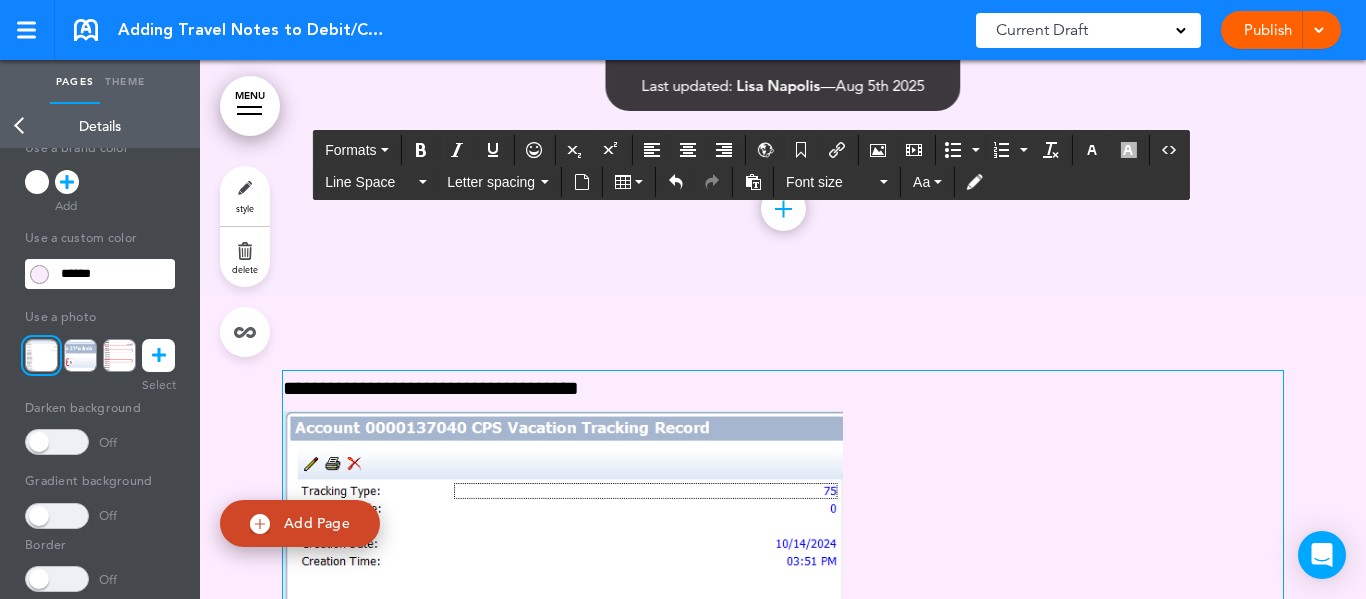 scroll, scrollTop: 4484, scrollLeft: 0, axis: vertical 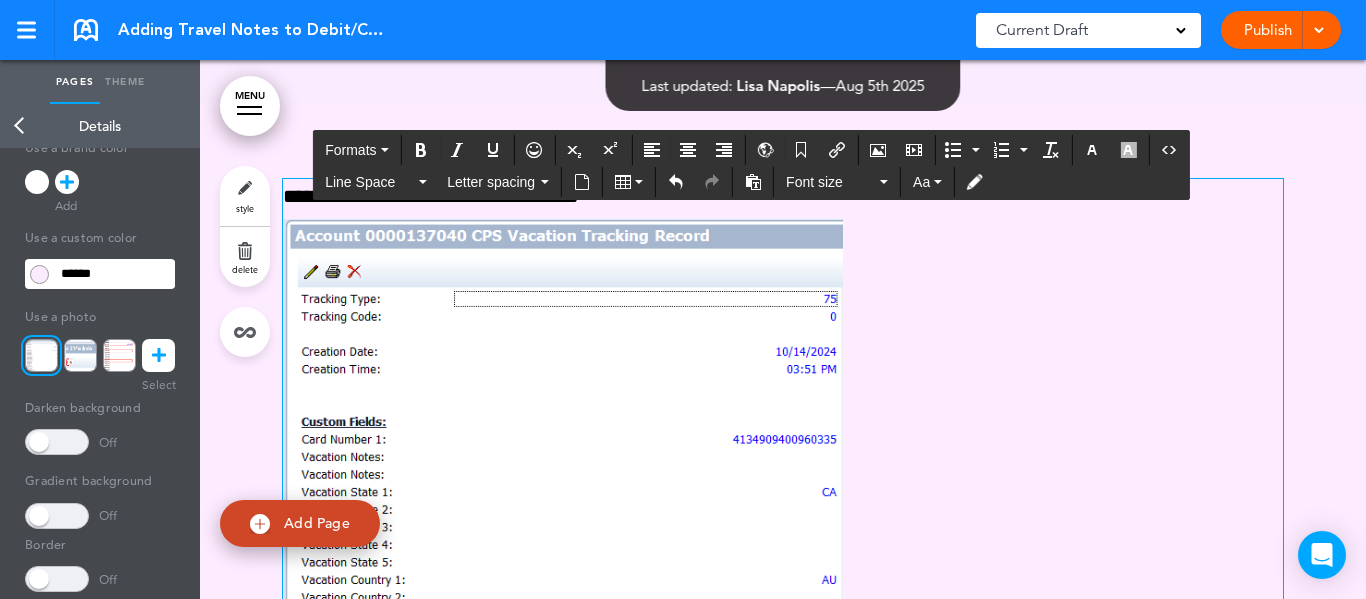 click at bounding box center [783, 535] 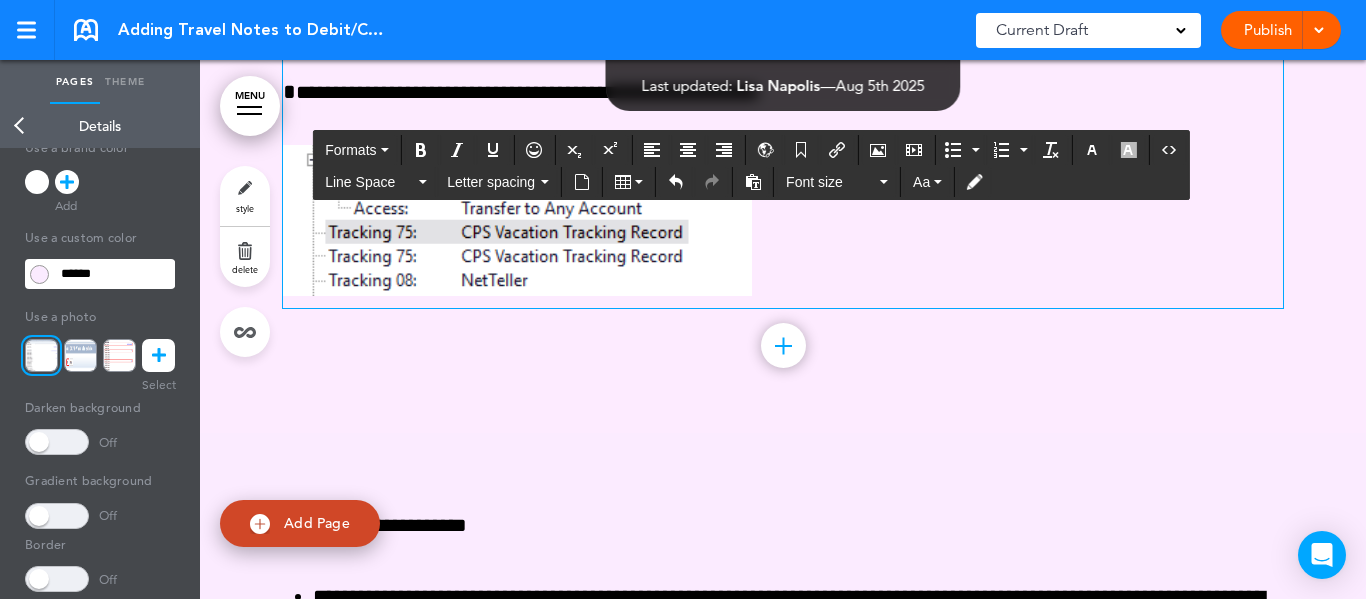 scroll, scrollTop: 5258, scrollLeft: 0, axis: vertical 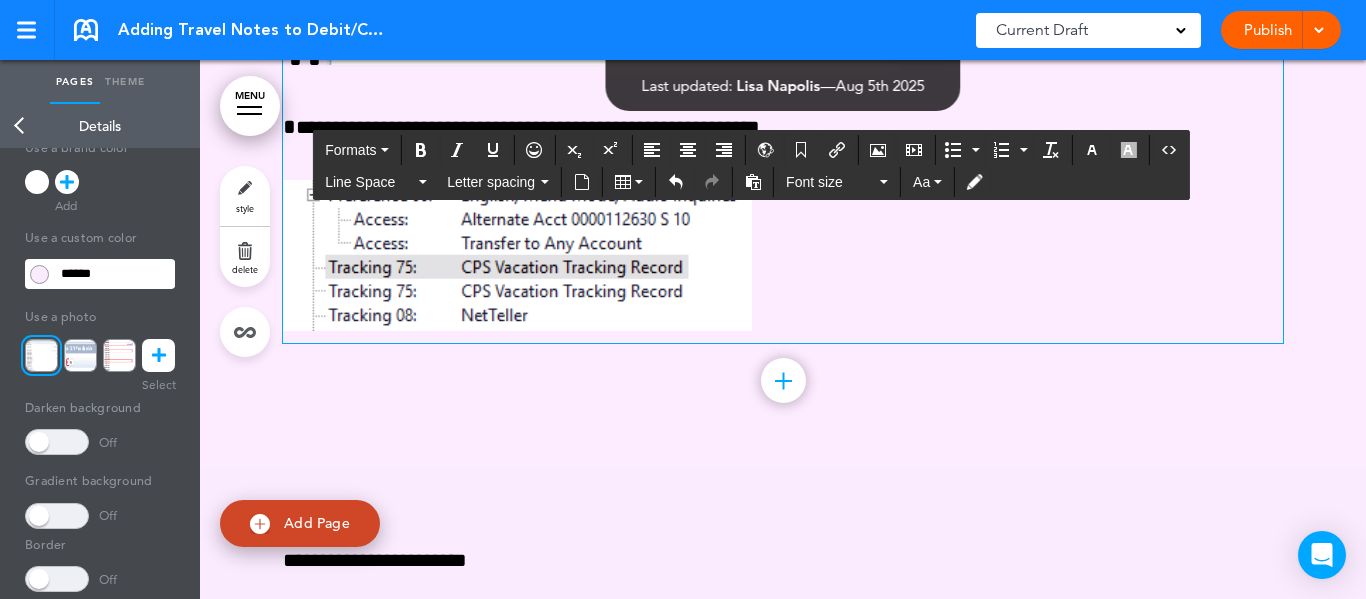 click at bounding box center [783, 261] 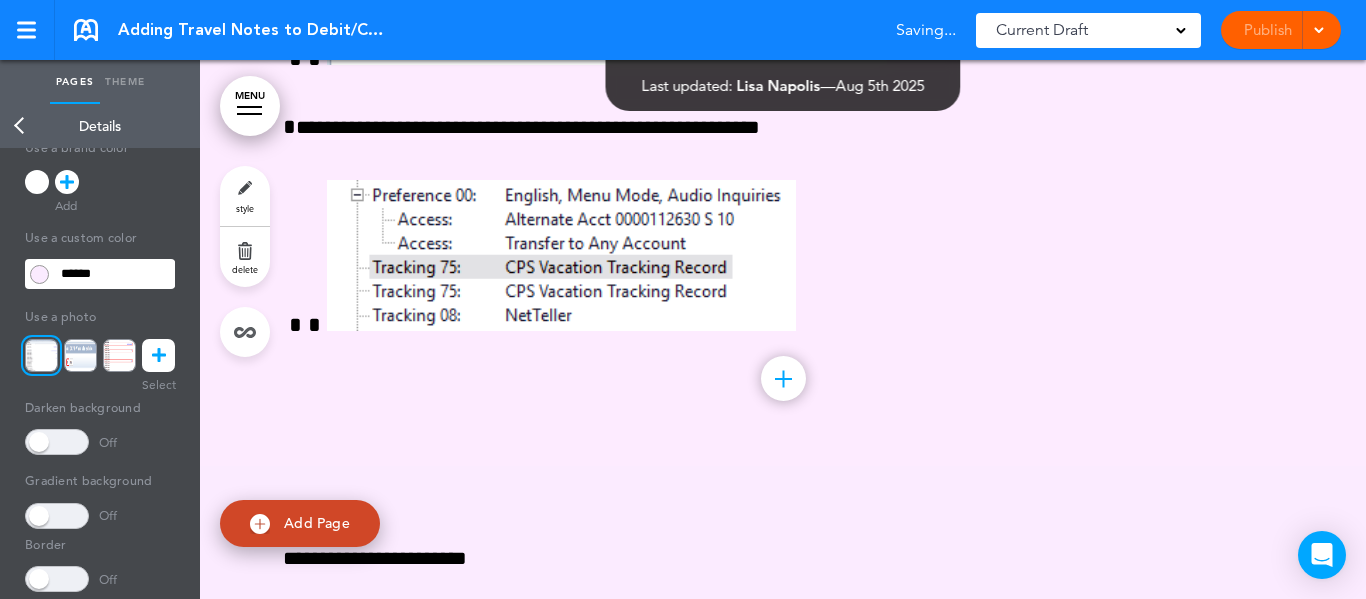 click on "Publish
Publish
Preview Draft" at bounding box center (1281, 30) 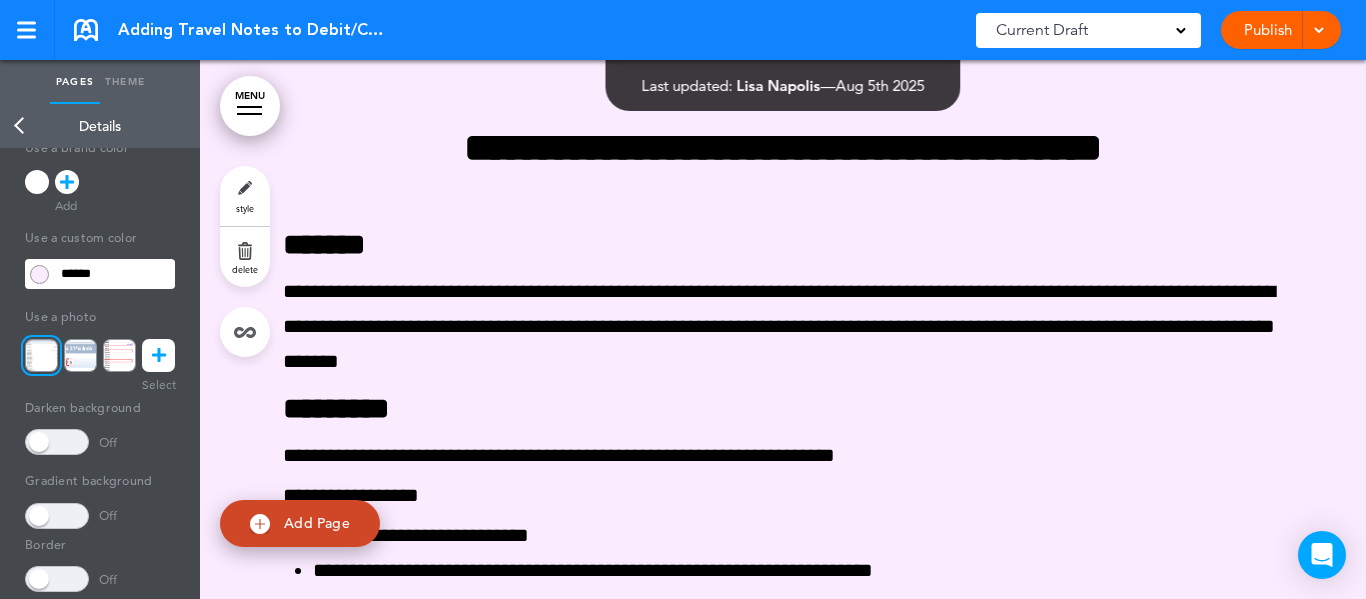 scroll, scrollTop: 0, scrollLeft: 0, axis: both 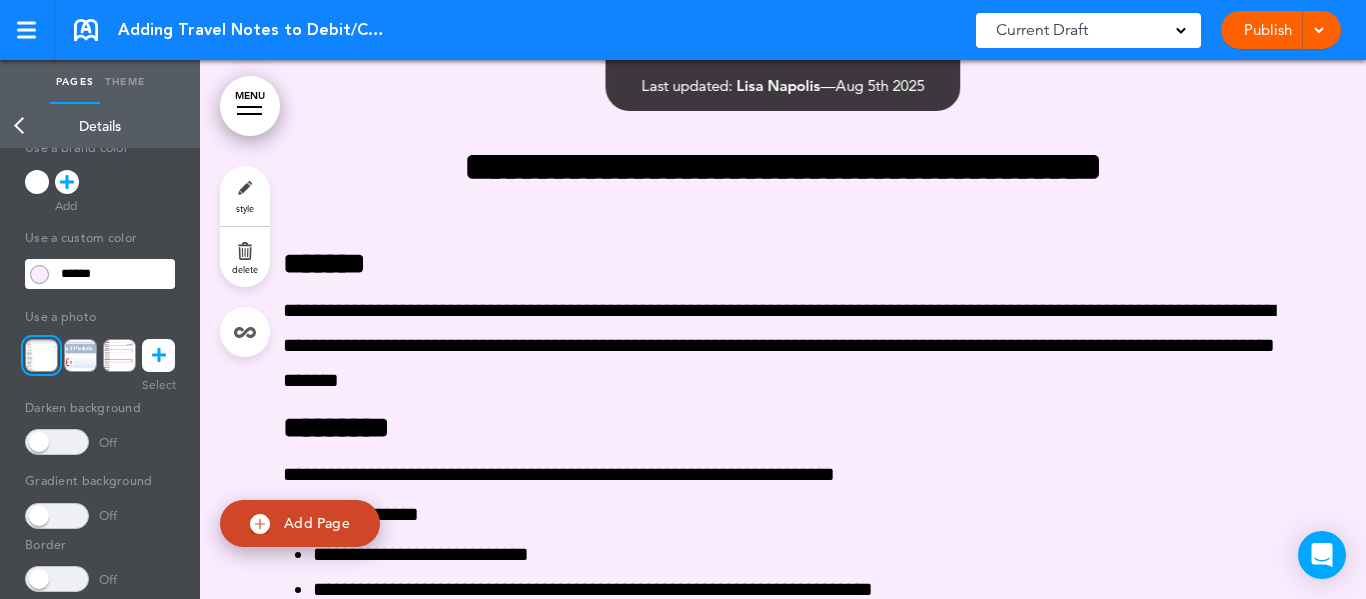 click on "Publish" at bounding box center (1267, 30) 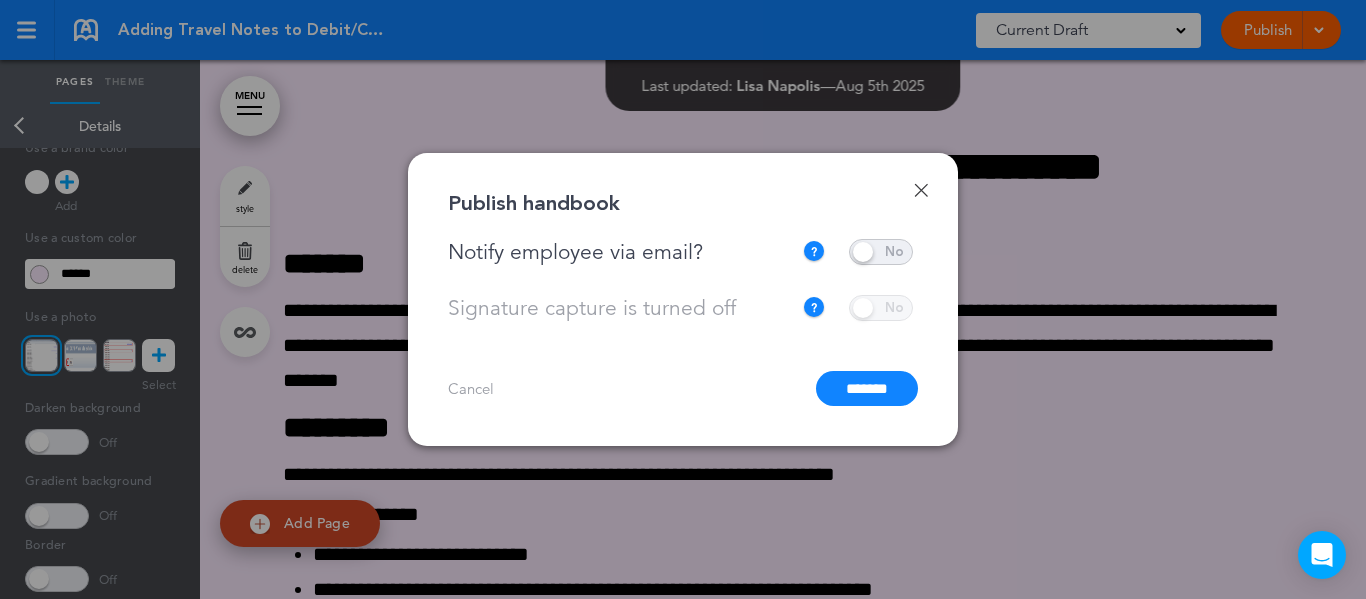 click on "*******" at bounding box center (867, 388) 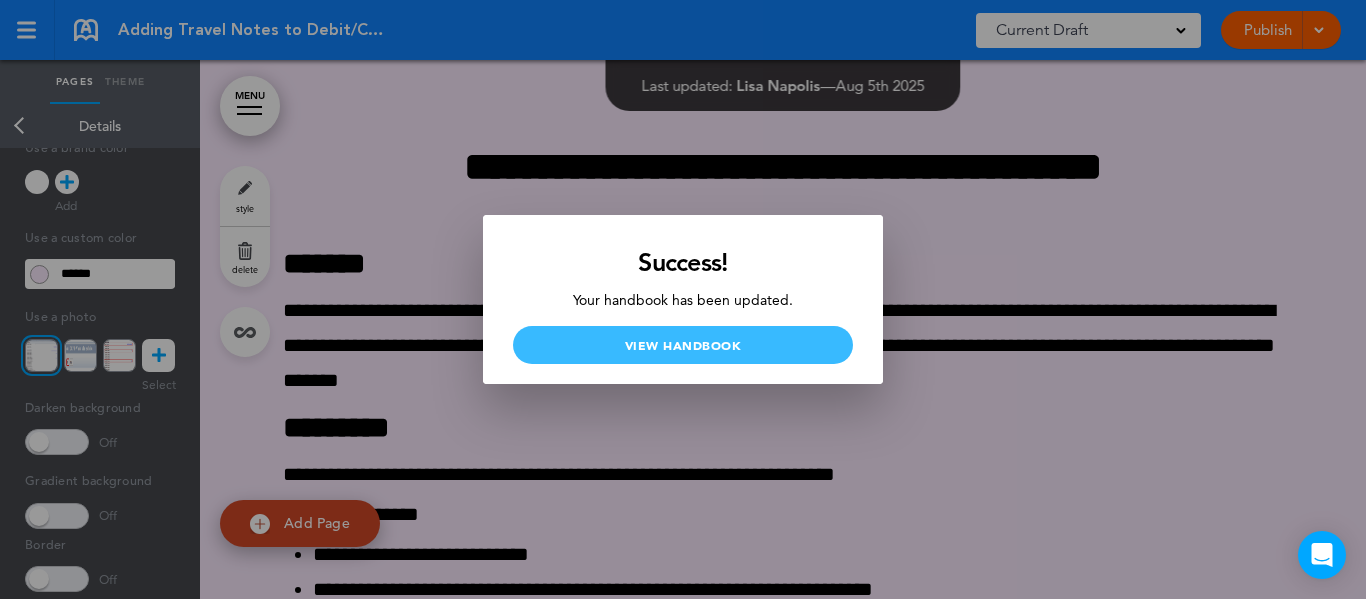 click on "View Handbook" at bounding box center (683, 345) 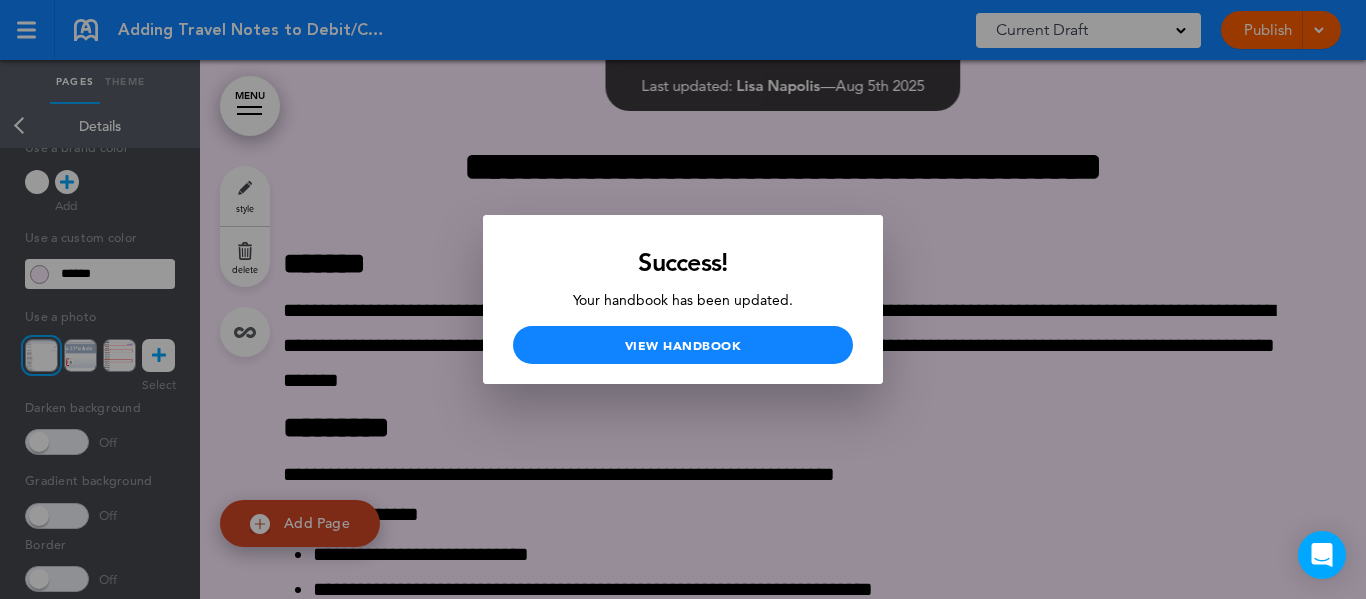 click at bounding box center [683, 299] 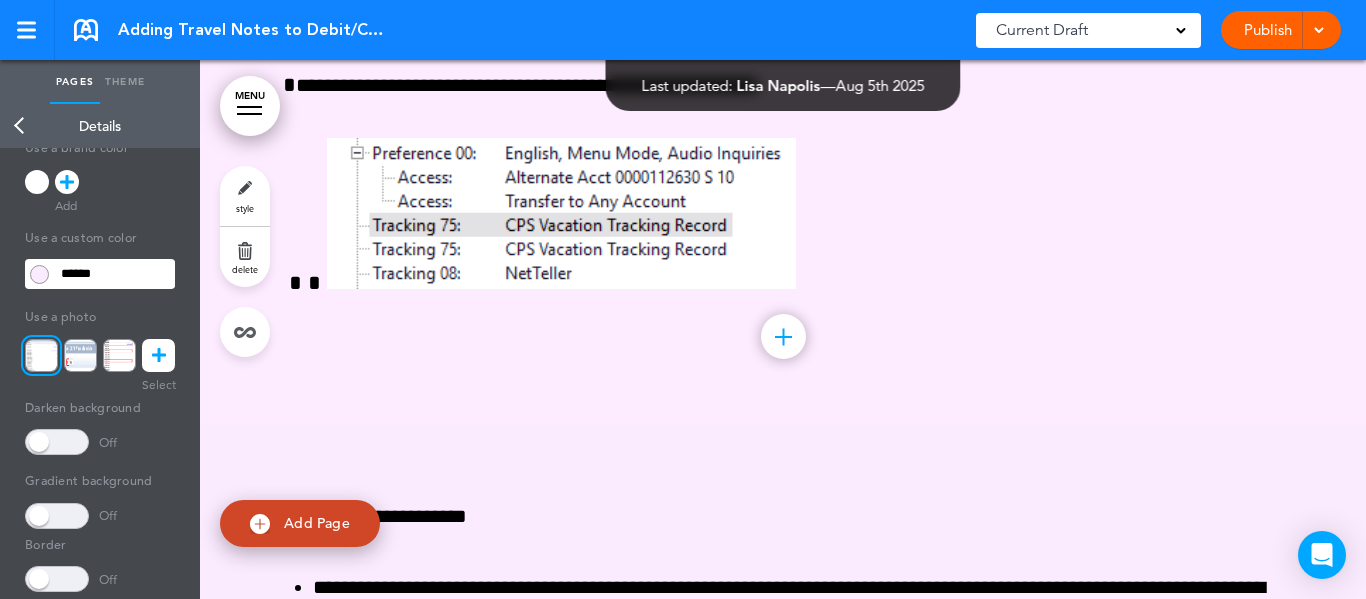 scroll, scrollTop: 5844, scrollLeft: 0, axis: vertical 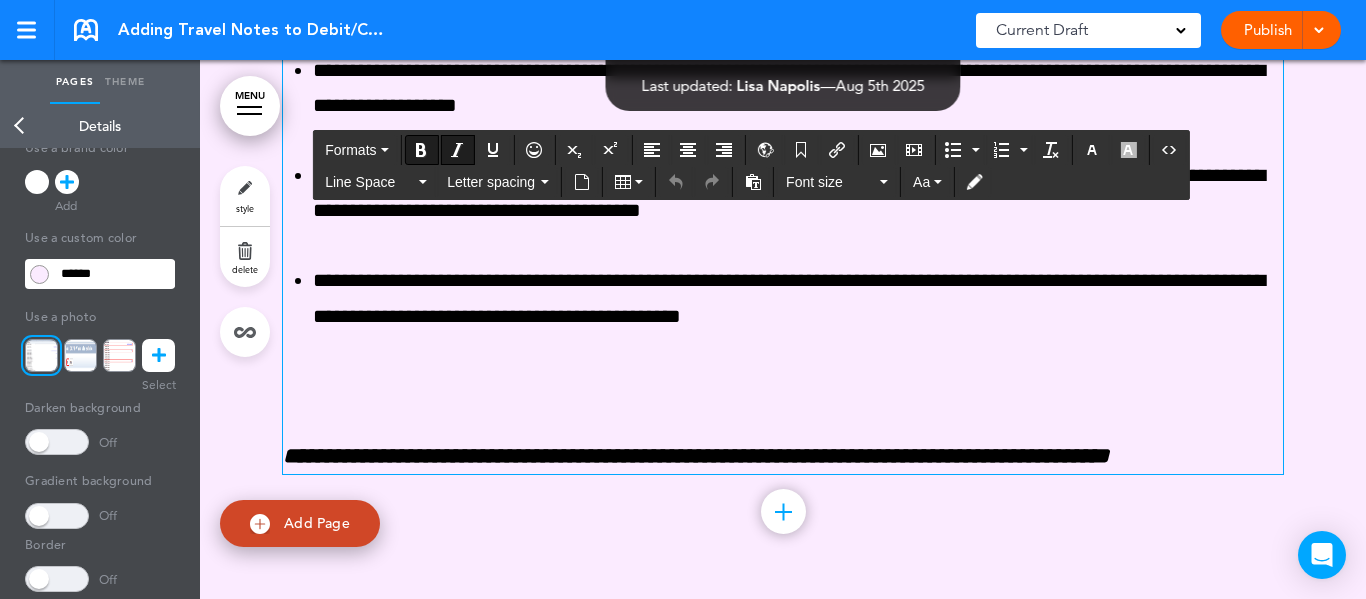 click on "**********" at bounding box center (696, 456) 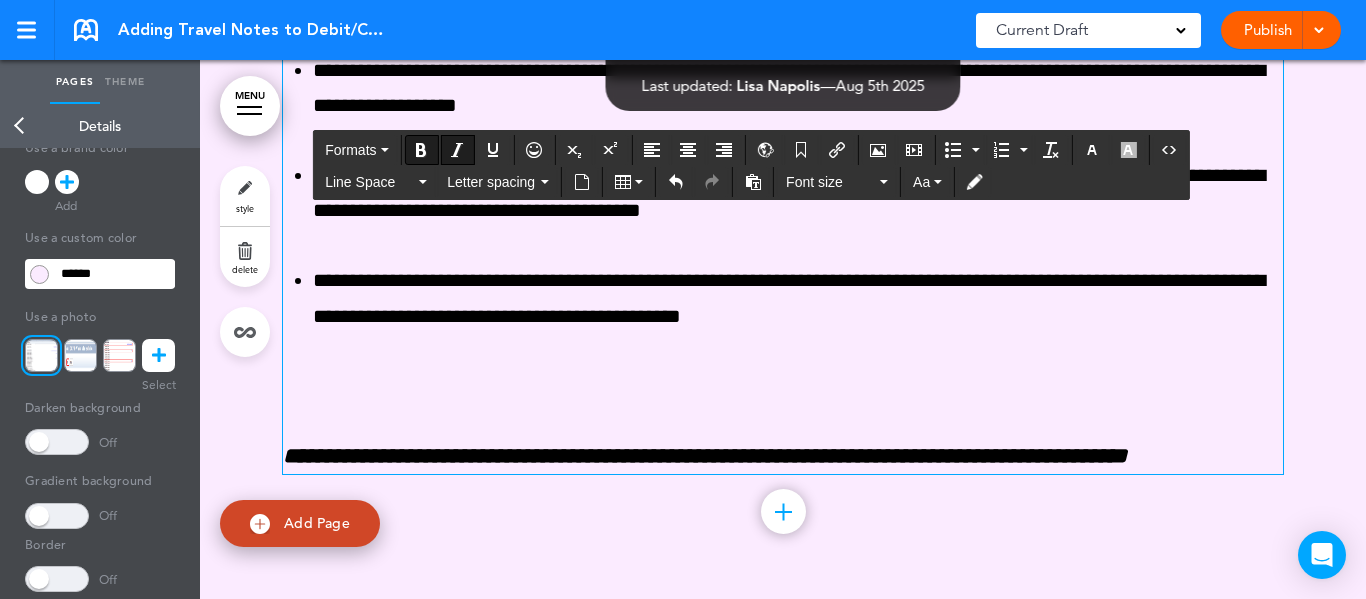 click on "**********" at bounding box center [705, 456] 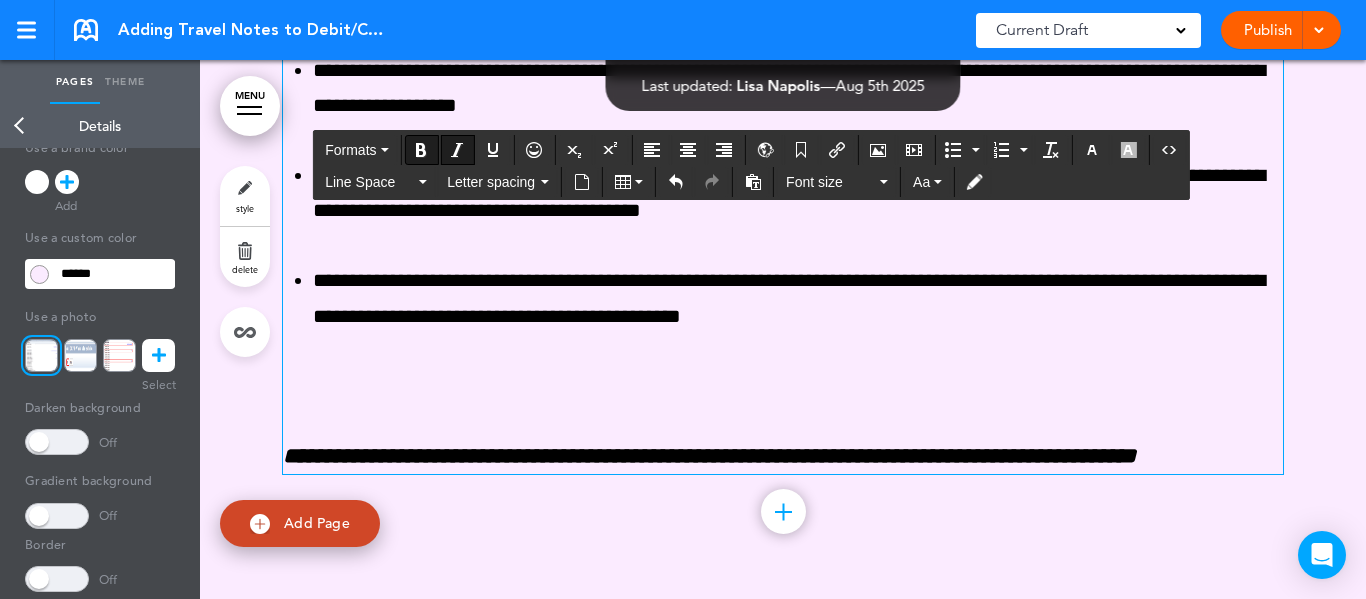 click on "**********" at bounding box center [709, 456] 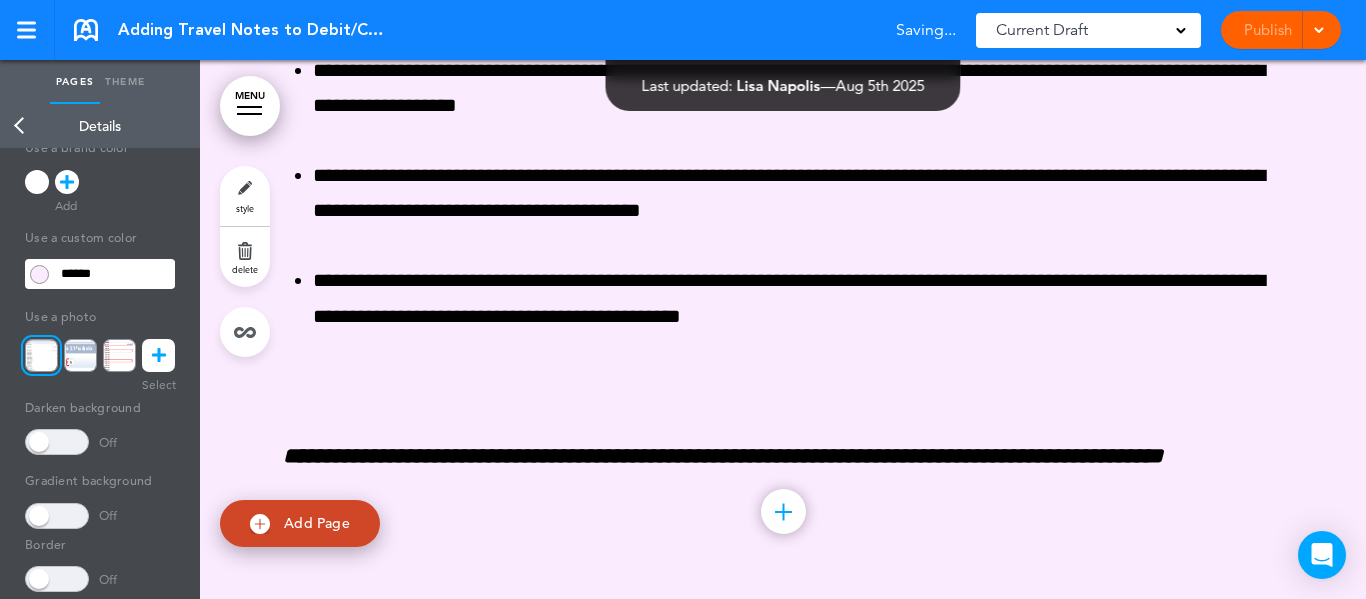 click on "Publish" at bounding box center [1267, 30] 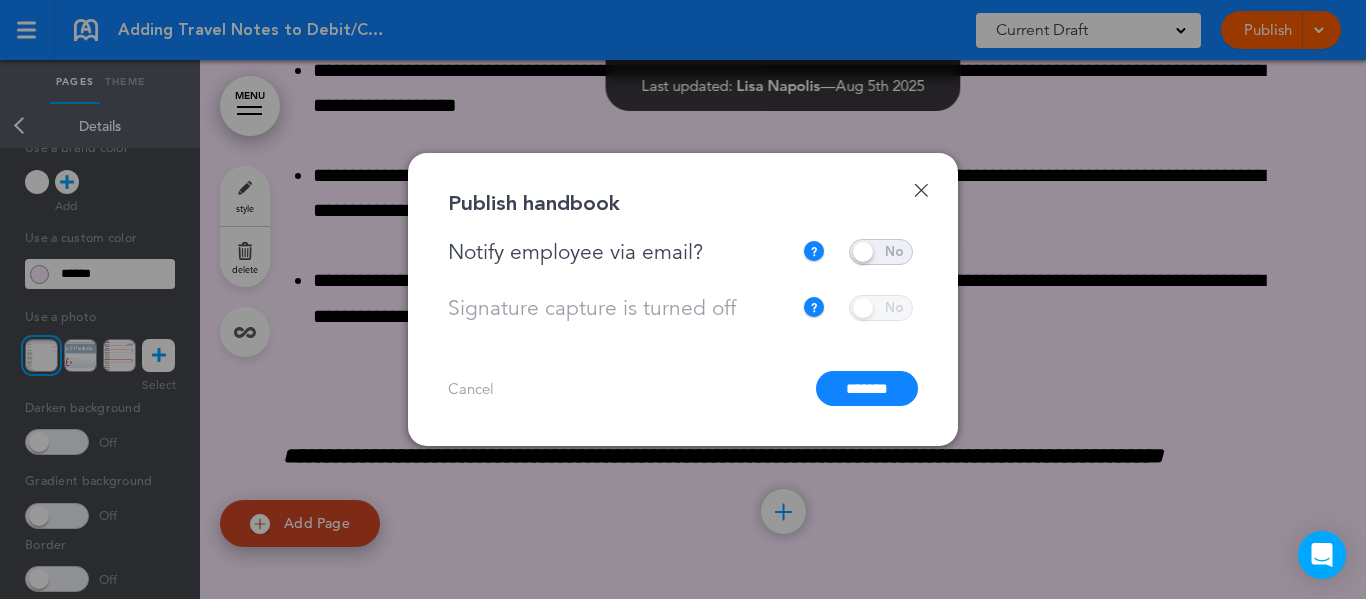 click at bounding box center (683, 299) 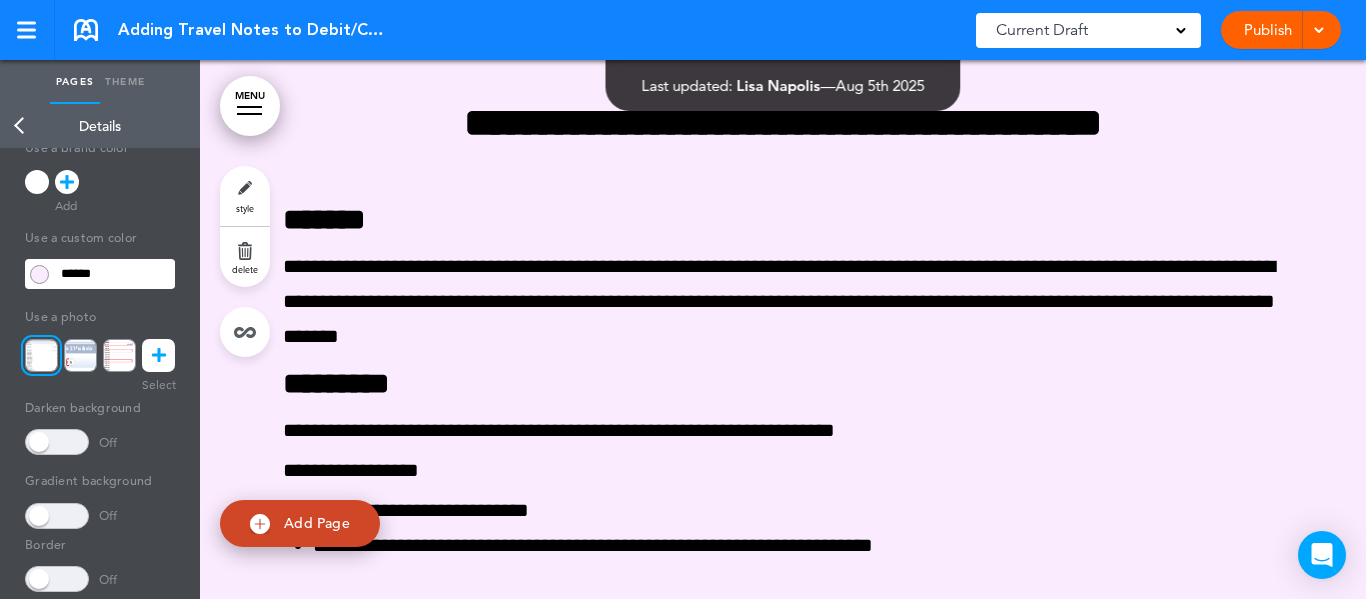 scroll, scrollTop: 0, scrollLeft: 0, axis: both 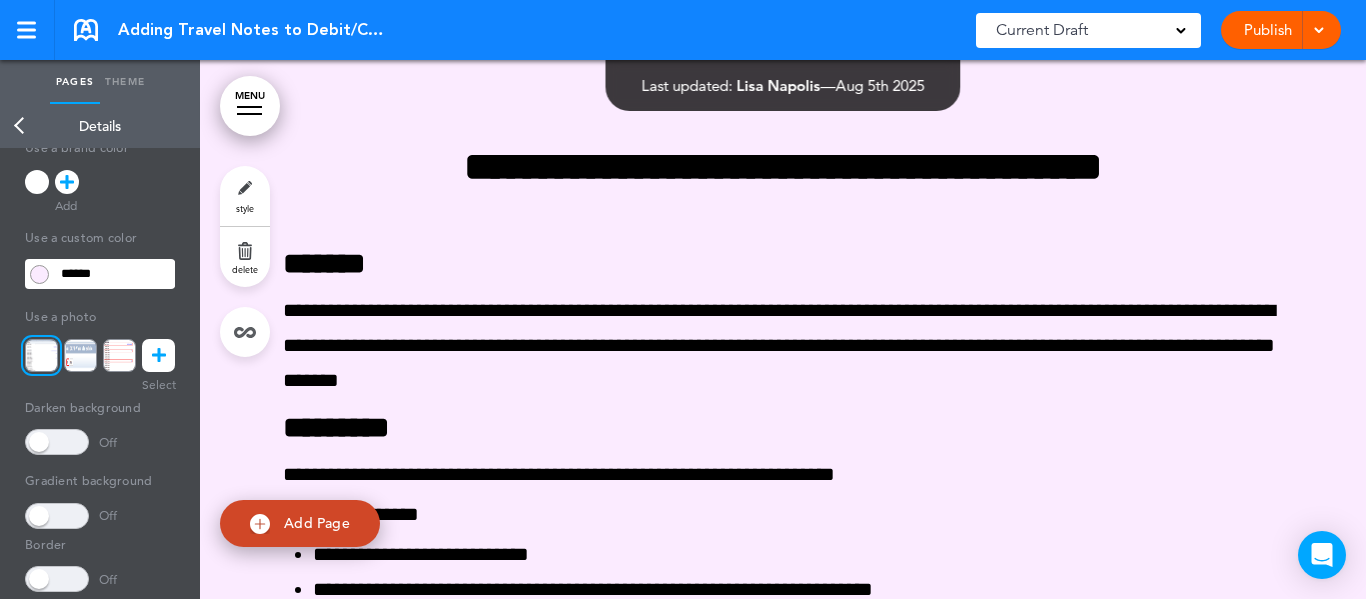 click on "MENU" at bounding box center (250, 106) 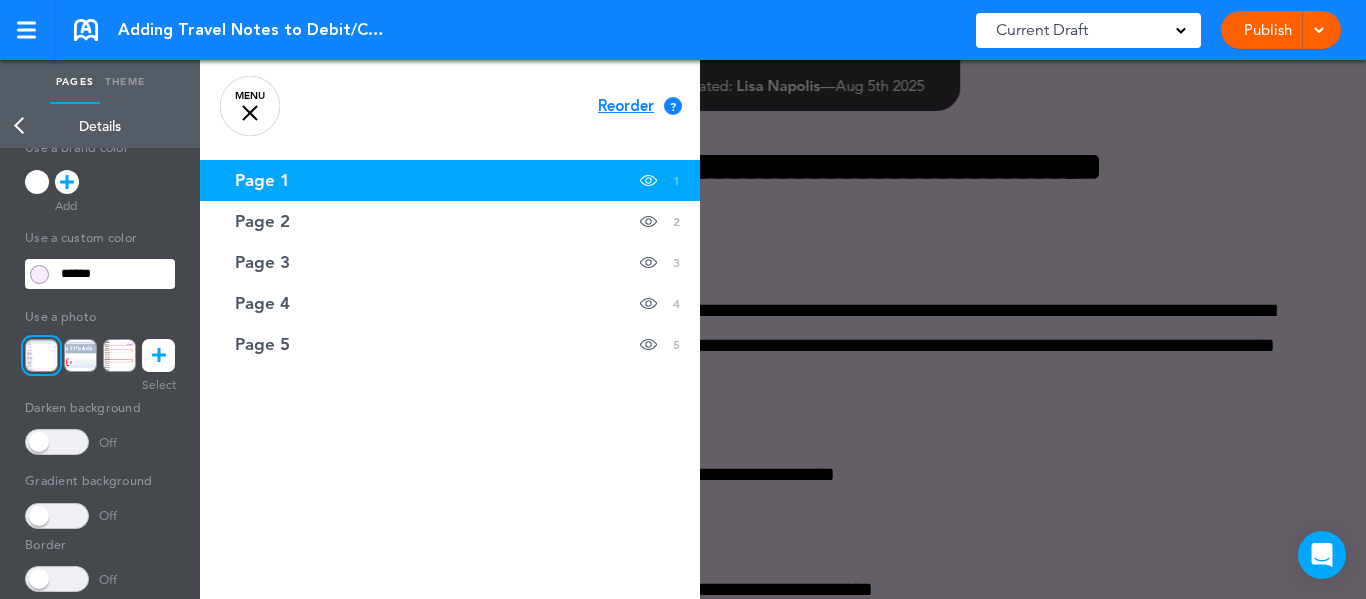 click on "MENU" at bounding box center [250, 106] 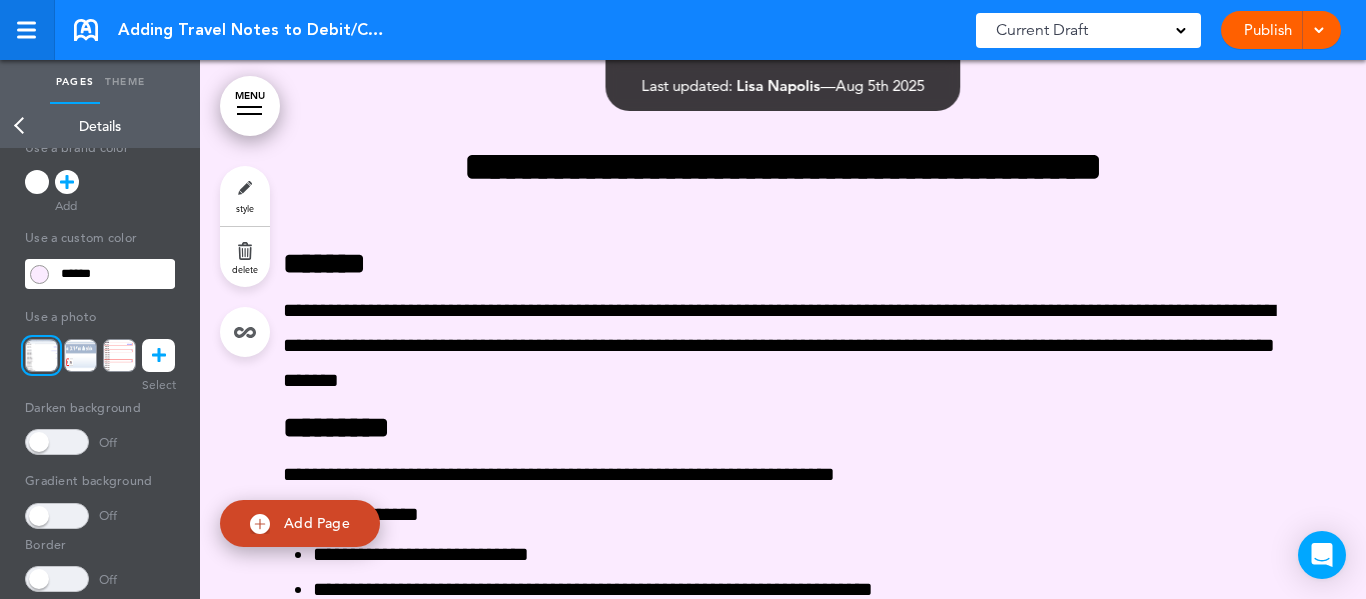 click at bounding box center (26, 37) 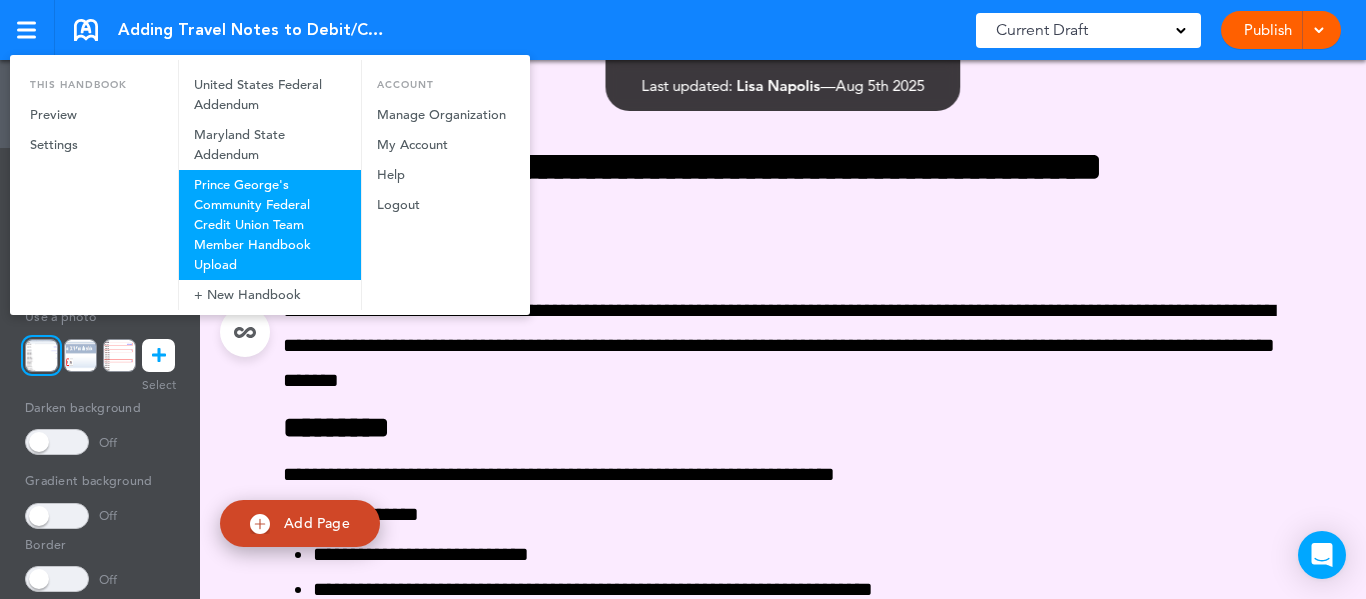 scroll, scrollTop: 0, scrollLeft: 0, axis: both 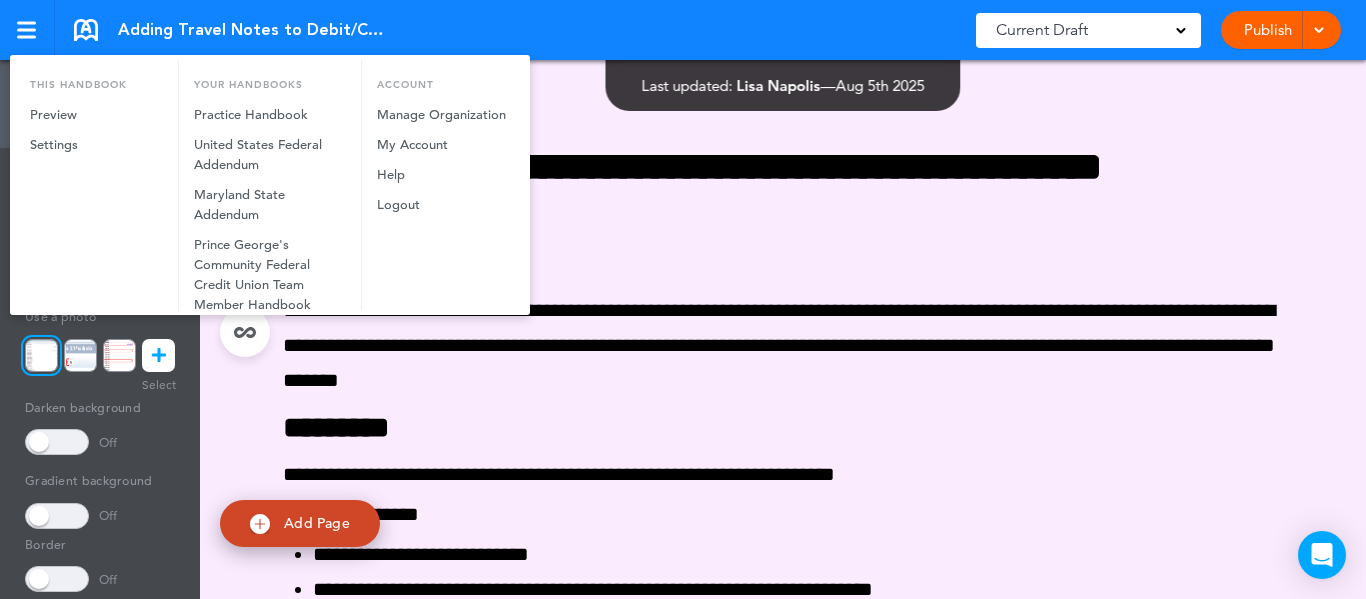 click at bounding box center [683, 299] 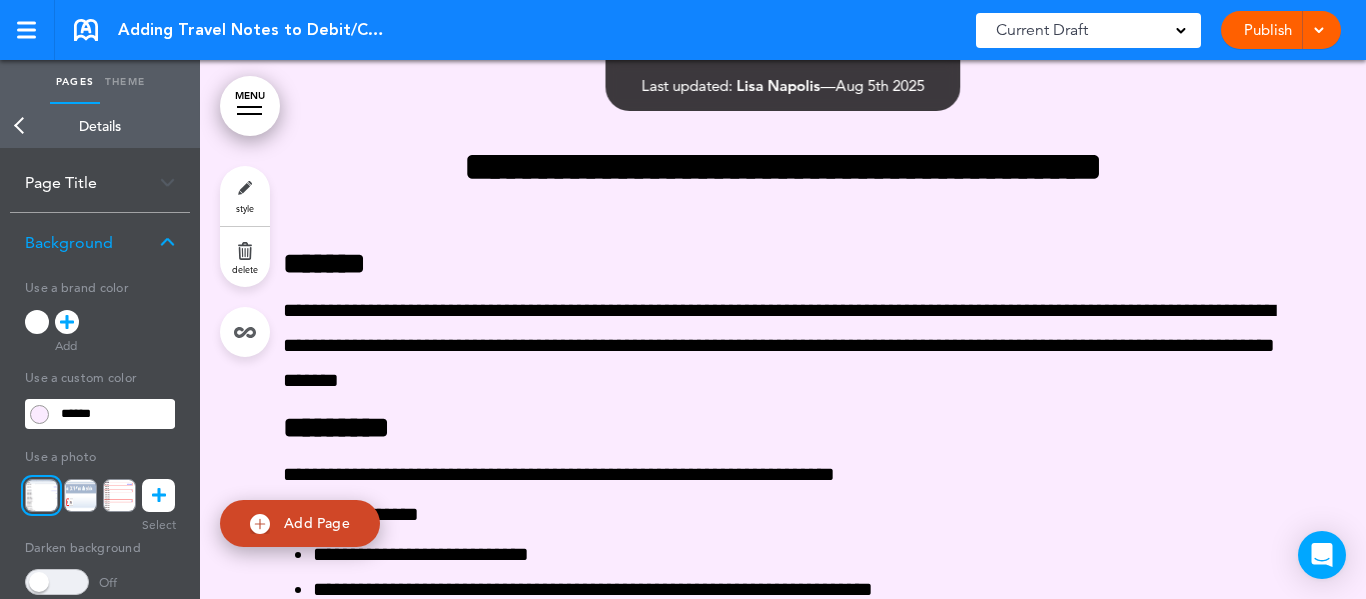 scroll, scrollTop: 0, scrollLeft: 0, axis: both 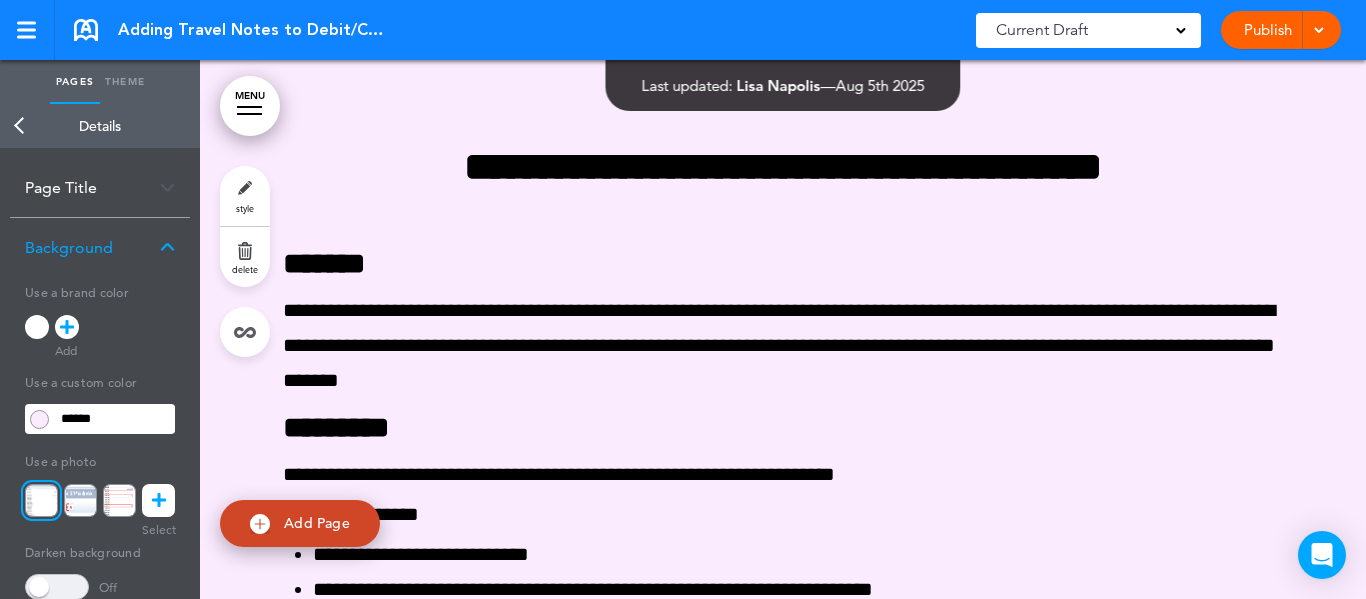 click on "MENU" at bounding box center (250, 106) 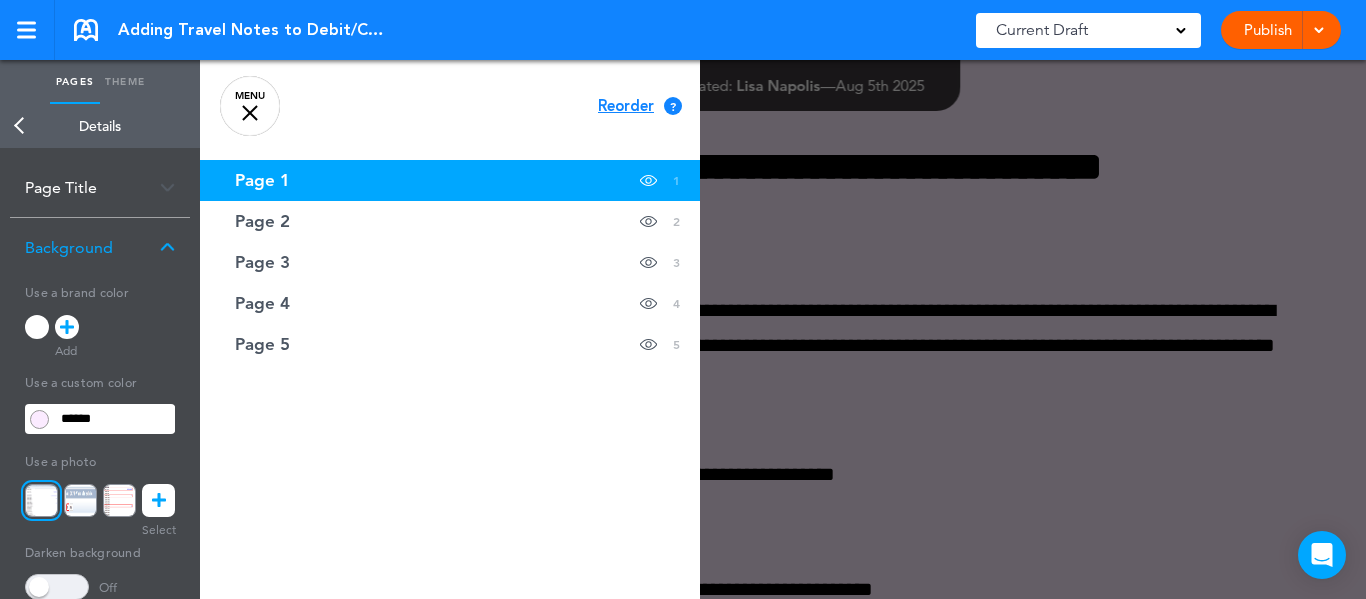 click on "MENU" at bounding box center (250, 106) 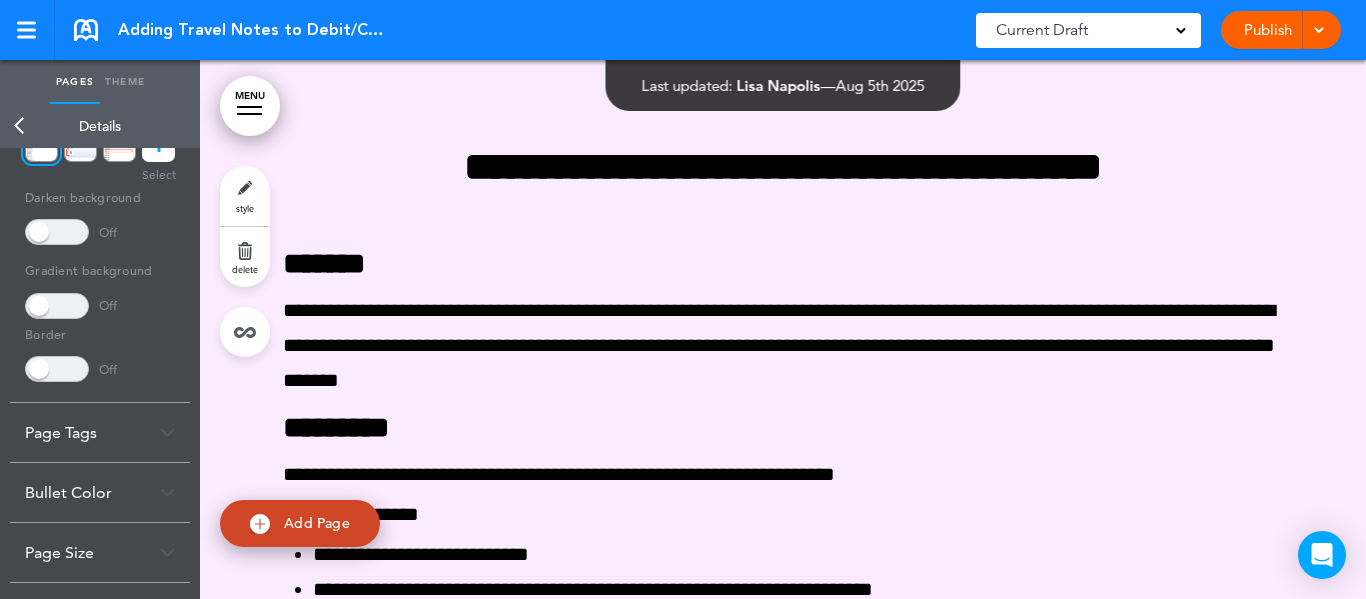 scroll, scrollTop: 300, scrollLeft: 0, axis: vertical 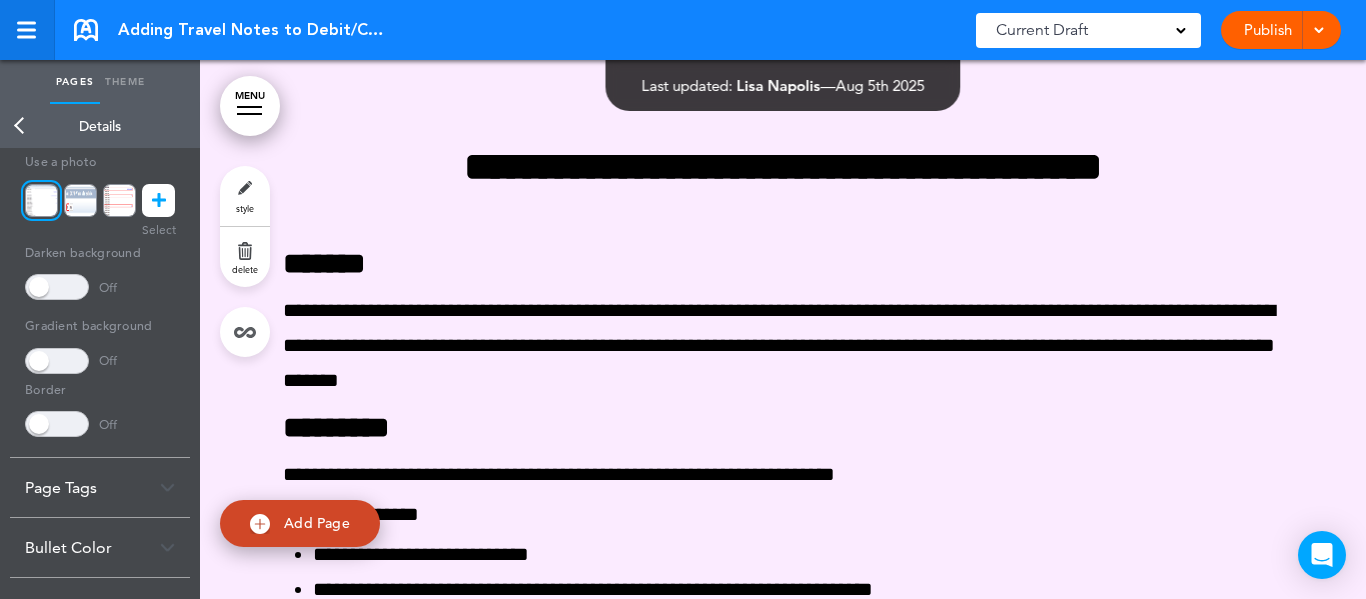 click at bounding box center [26, 37] 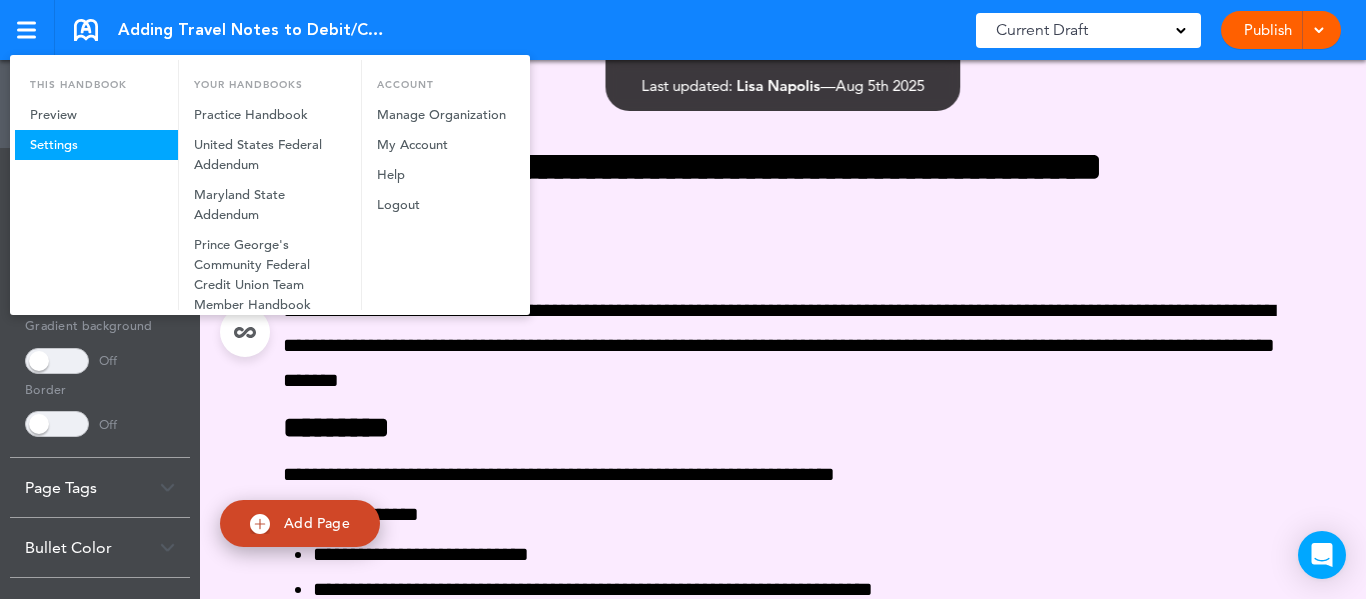 click on "Settings" at bounding box center [96, 145] 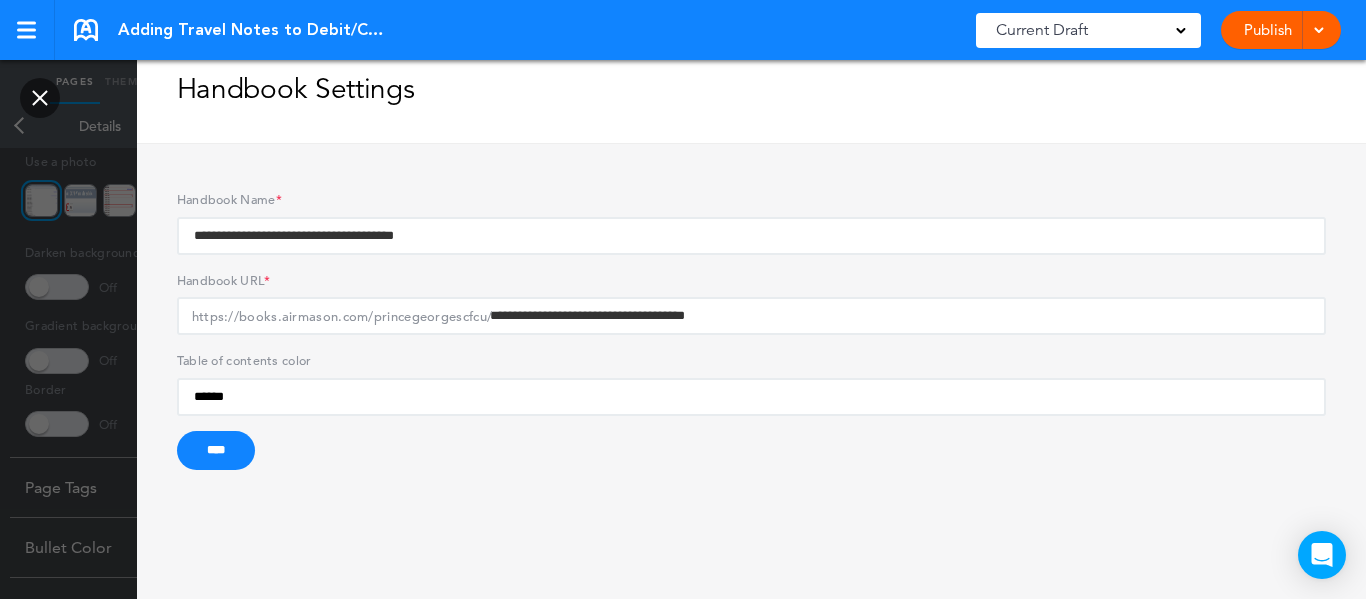 scroll, scrollTop: 0, scrollLeft: 0, axis: both 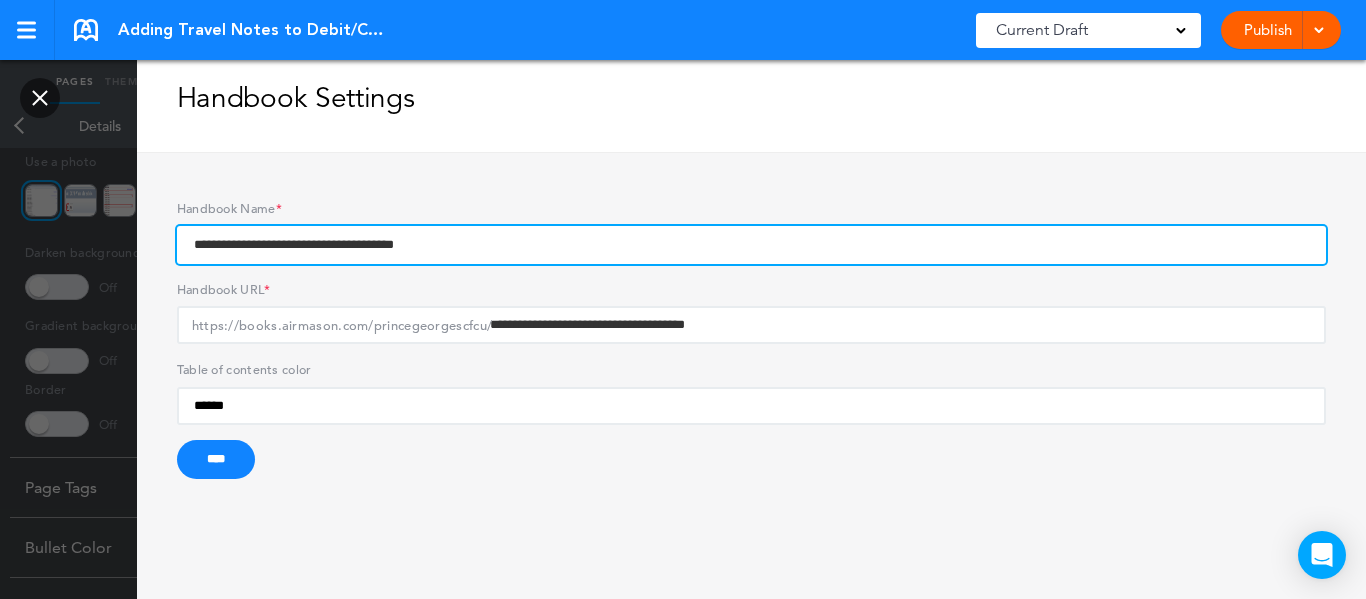 click on "**********" at bounding box center (751, 245) 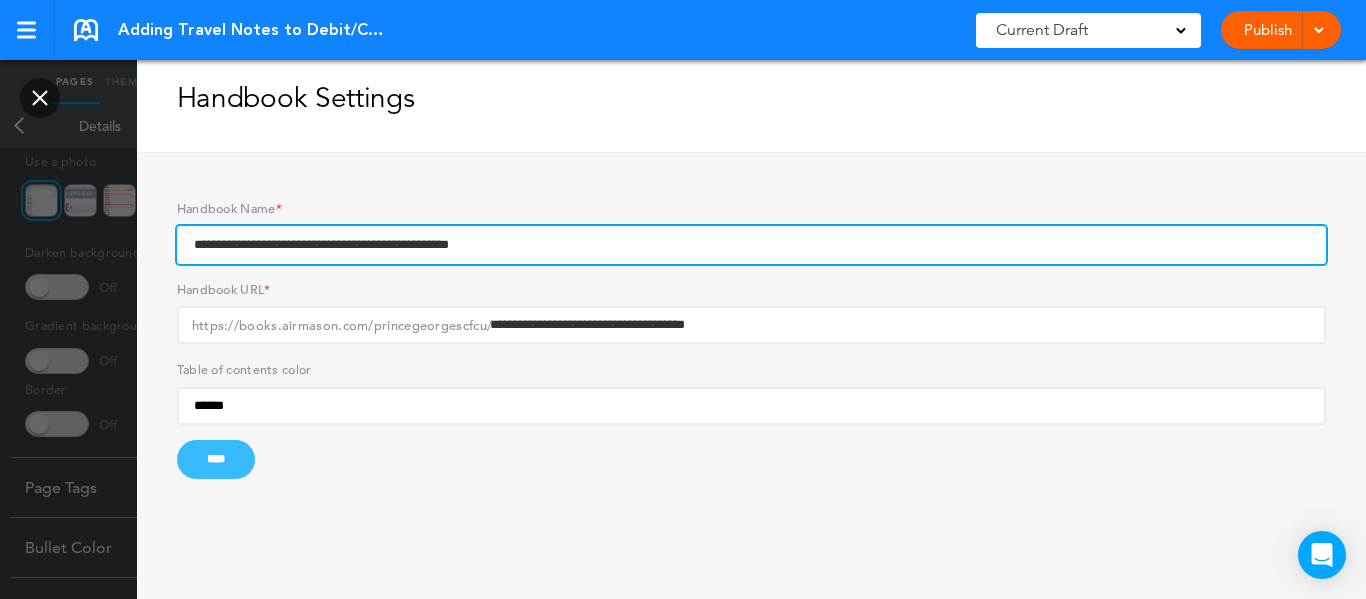 type on "**********" 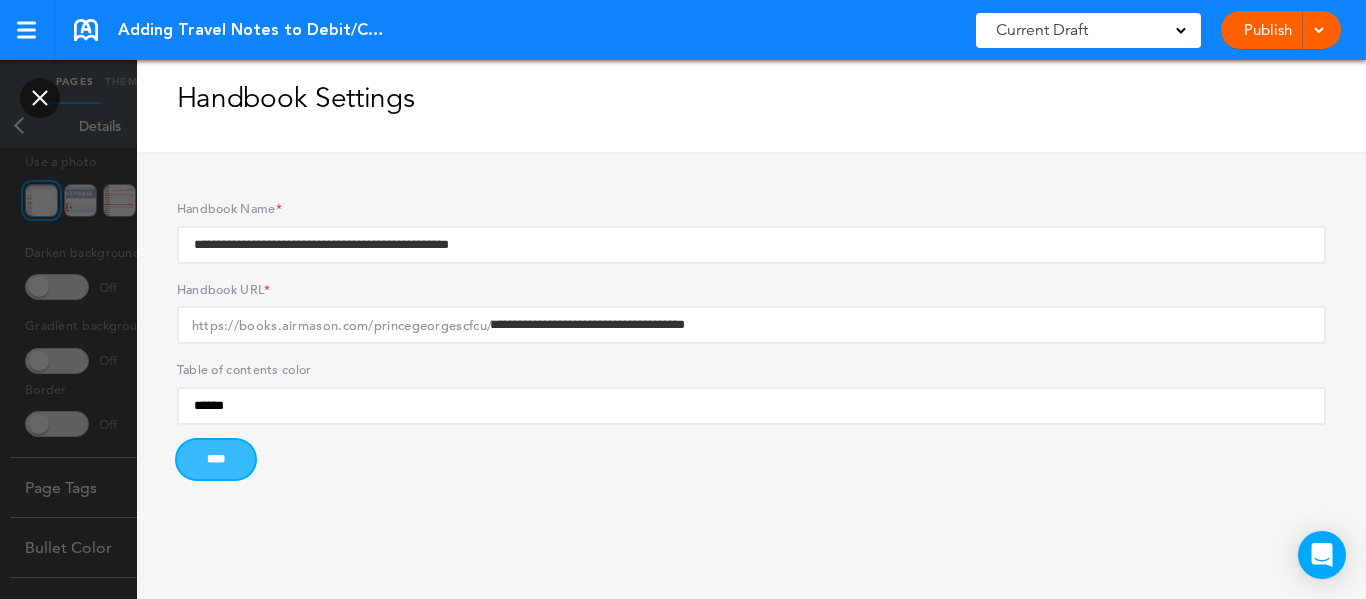 click on "****" at bounding box center [216, 459] 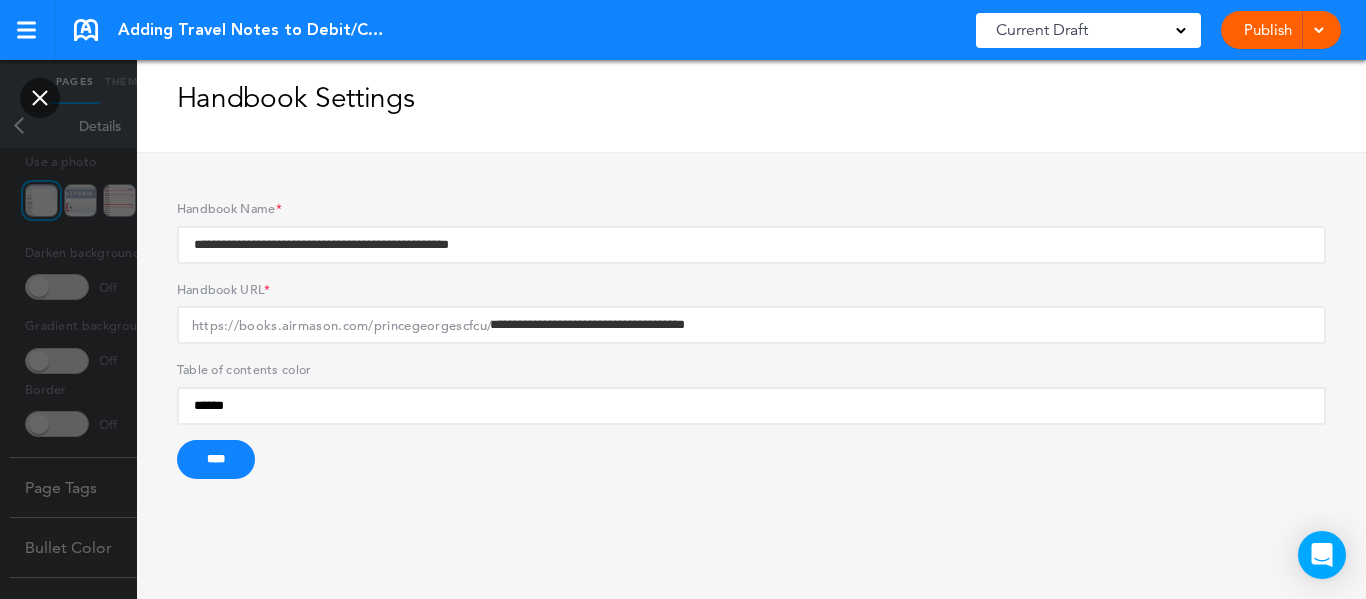 click at bounding box center (1318, 28) 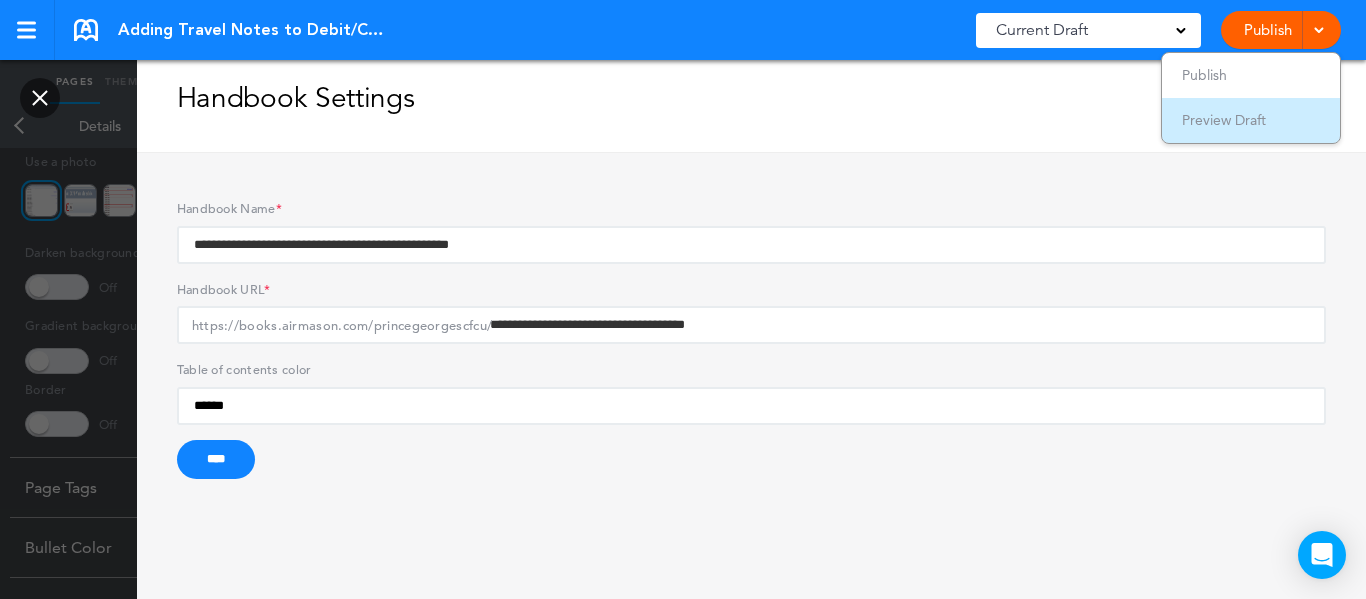 click on "Preview Draft" at bounding box center [1224, 120] 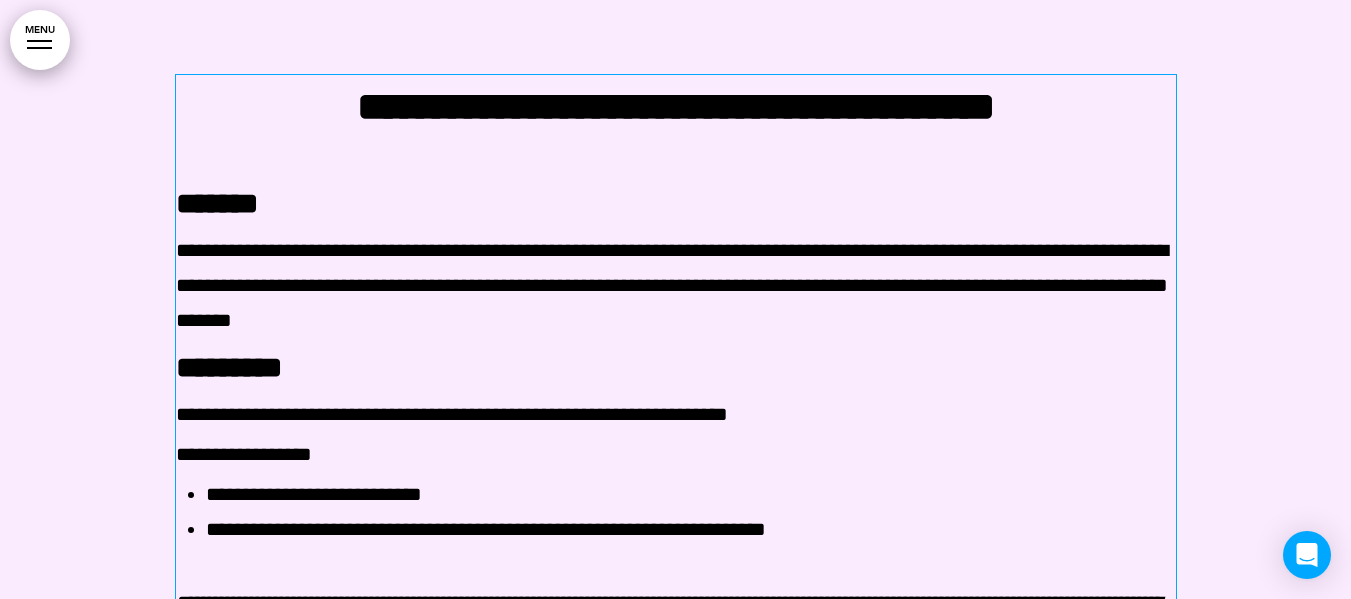 scroll, scrollTop: 0, scrollLeft: 0, axis: both 